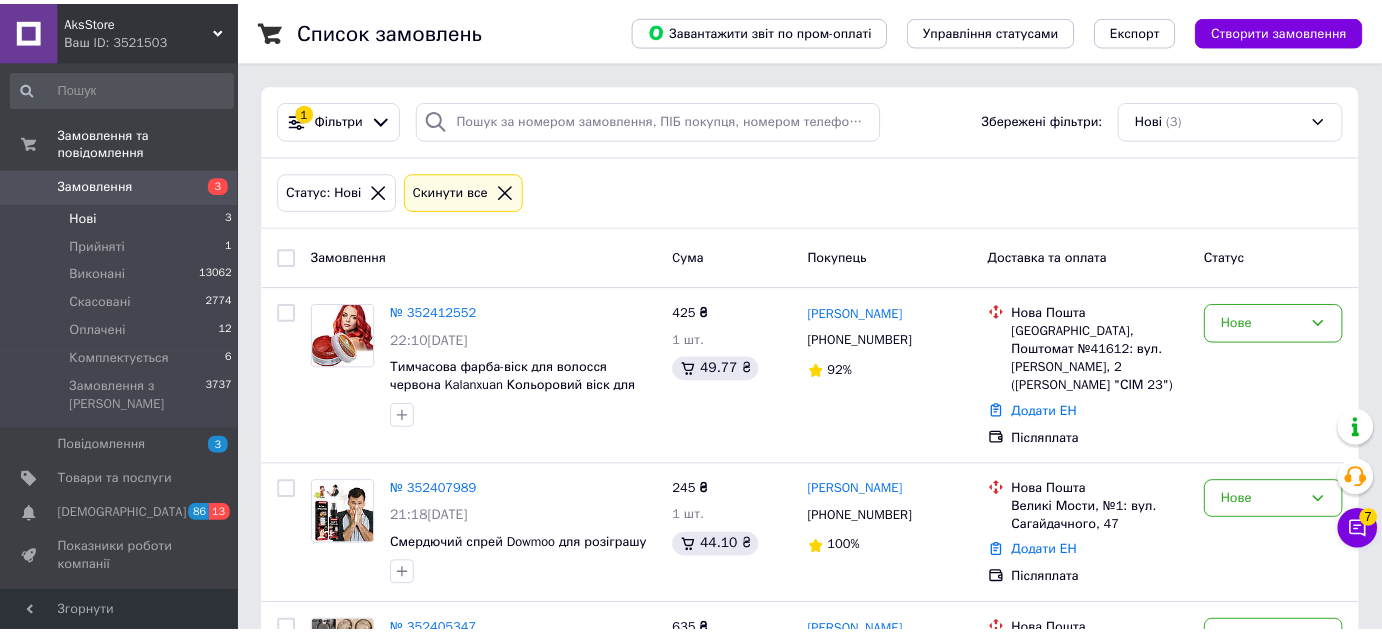 scroll, scrollTop: 0, scrollLeft: 0, axis: both 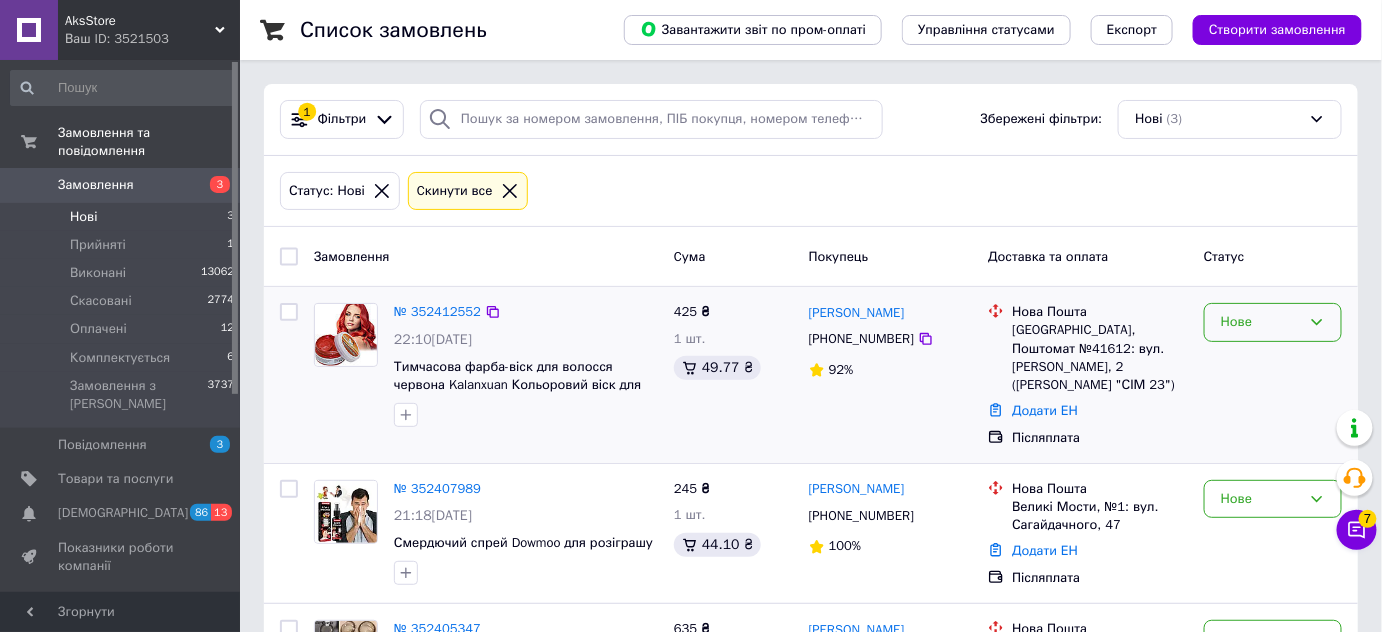 click on "Нове" at bounding box center (1261, 322) 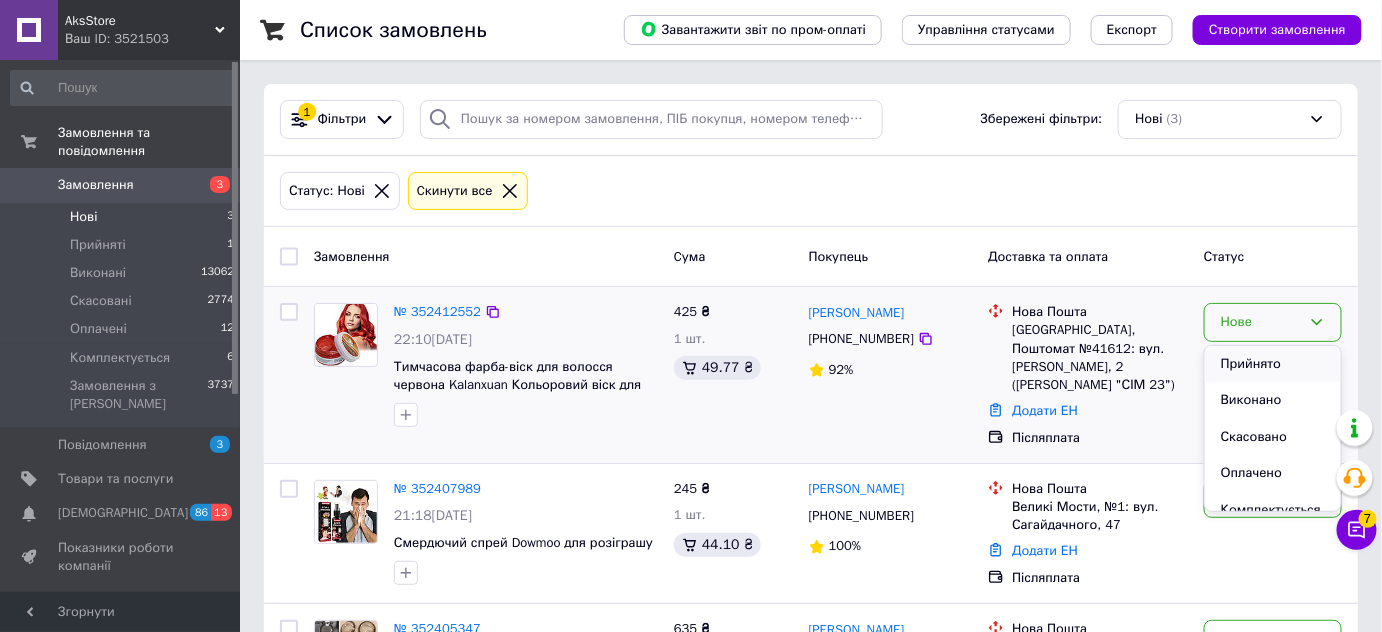 click on "Прийнято" at bounding box center (1273, 364) 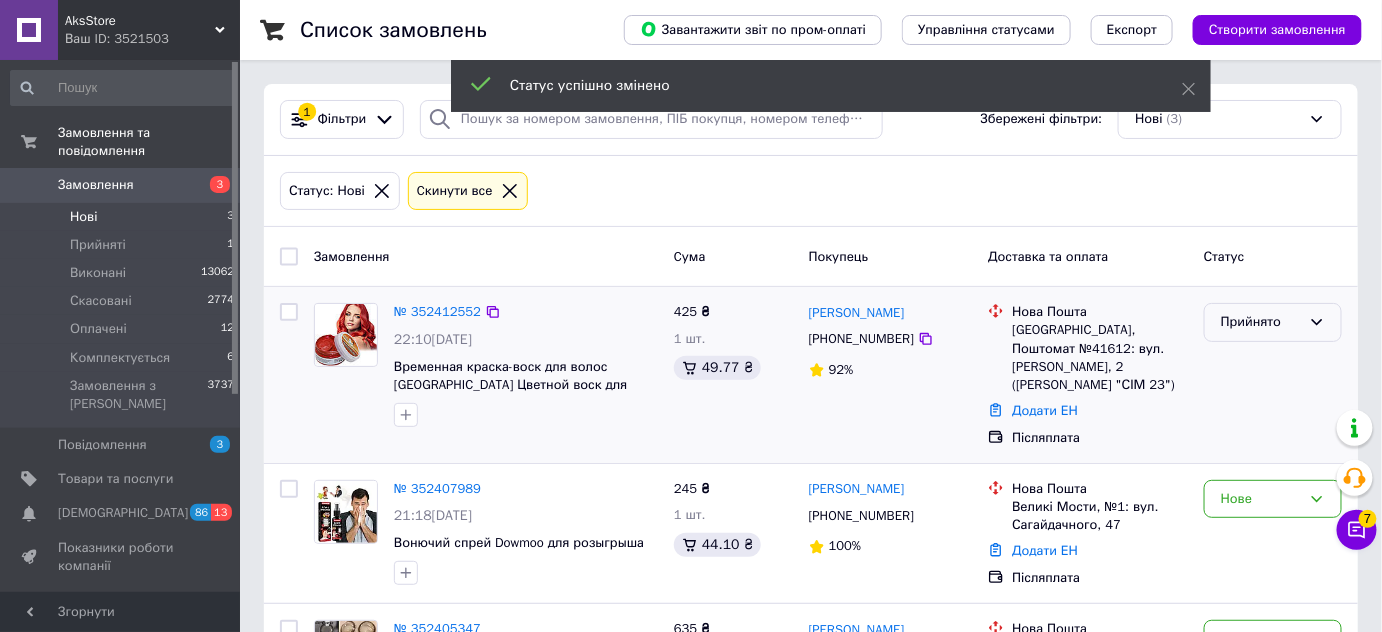 click on "Прийнято" at bounding box center (1273, 322) 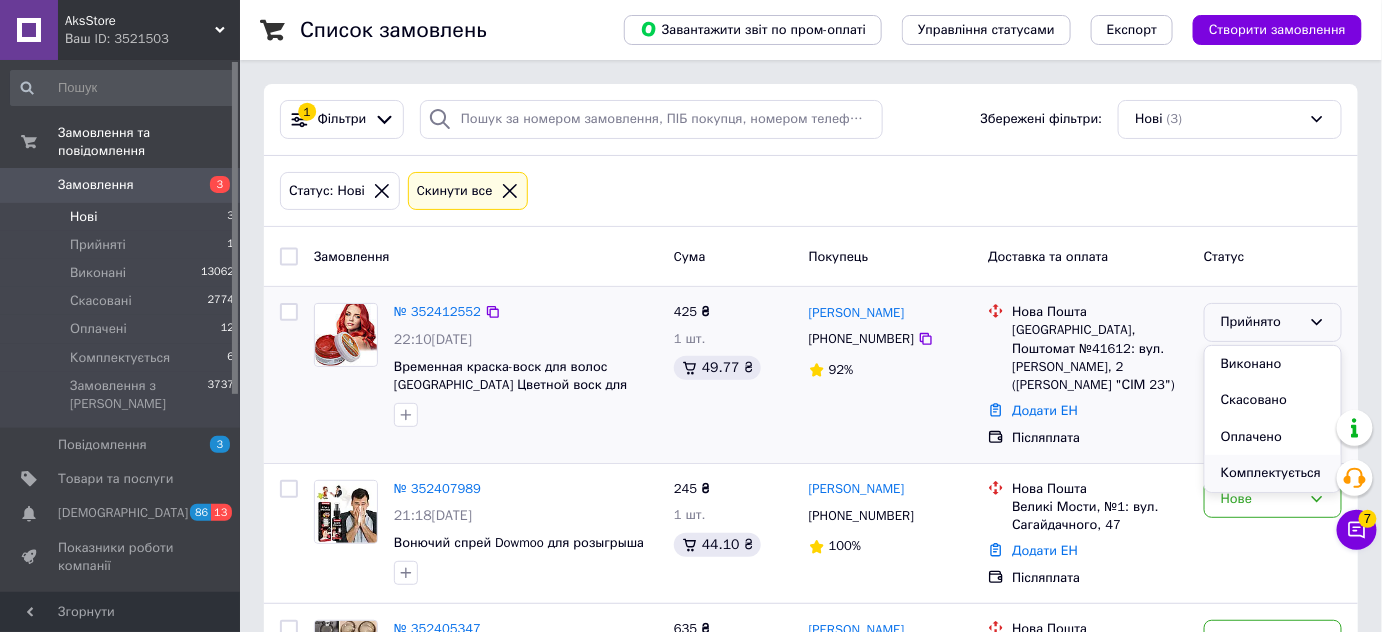 click on "Комплектується" at bounding box center [1273, 473] 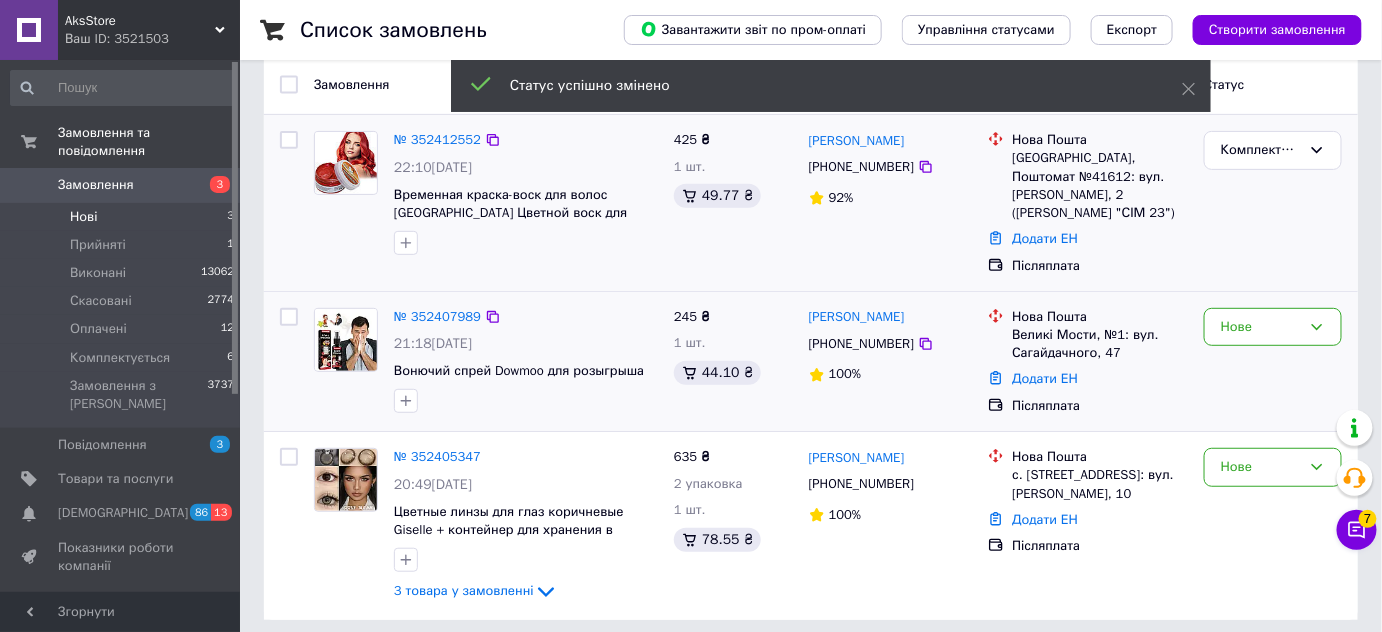 scroll, scrollTop: 174, scrollLeft: 0, axis: vertical 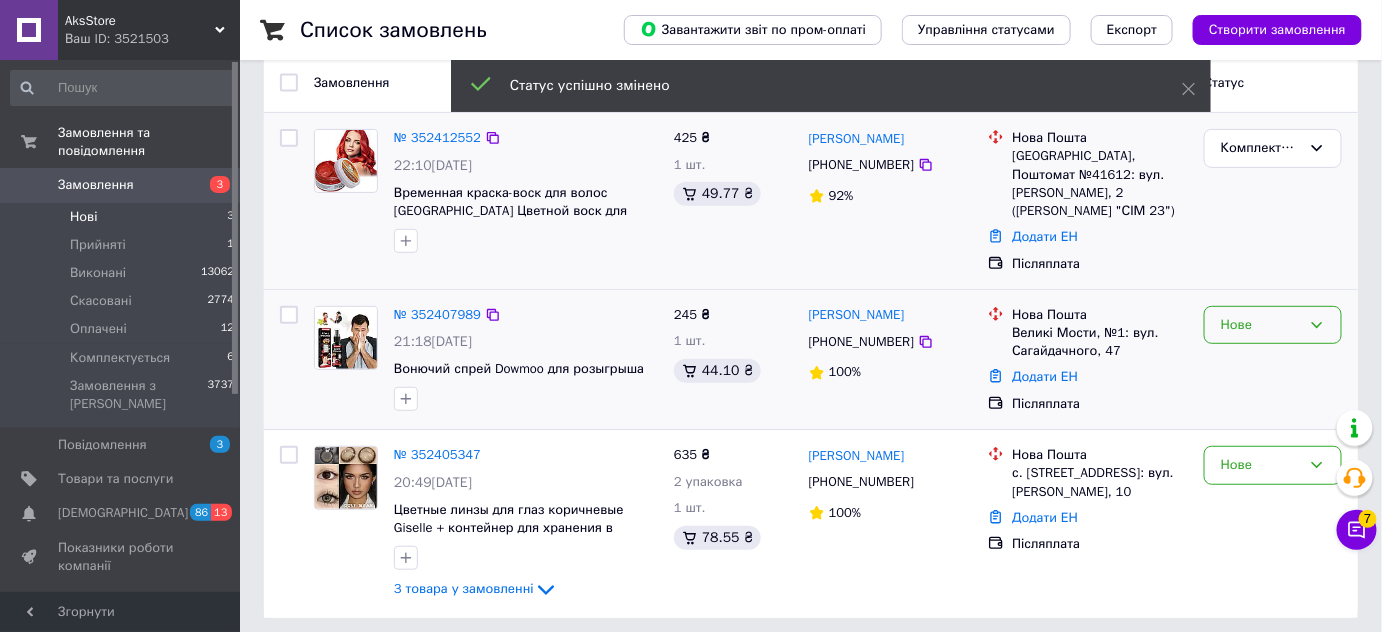 click on "Нове" at bounding box center [1261, 325] 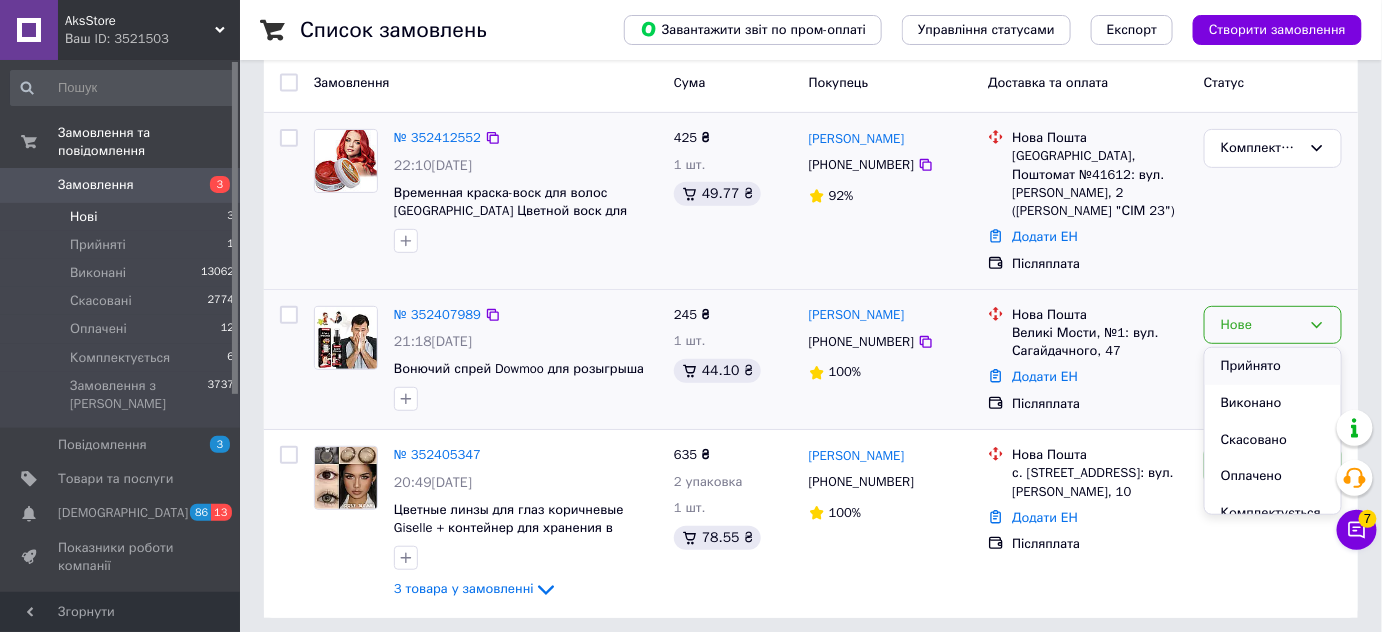 click on "Прийнято" at bounding box center [1273, 366] 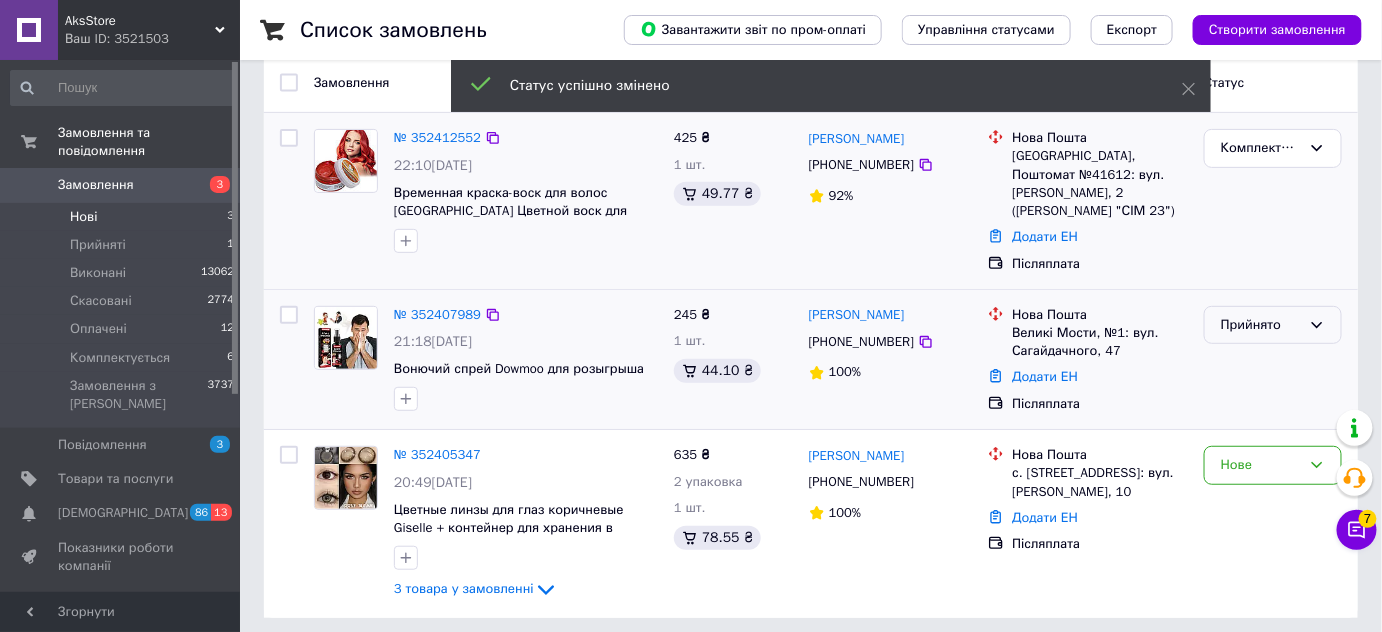 click on "Прийнято" at bounding box center (1261, 325) 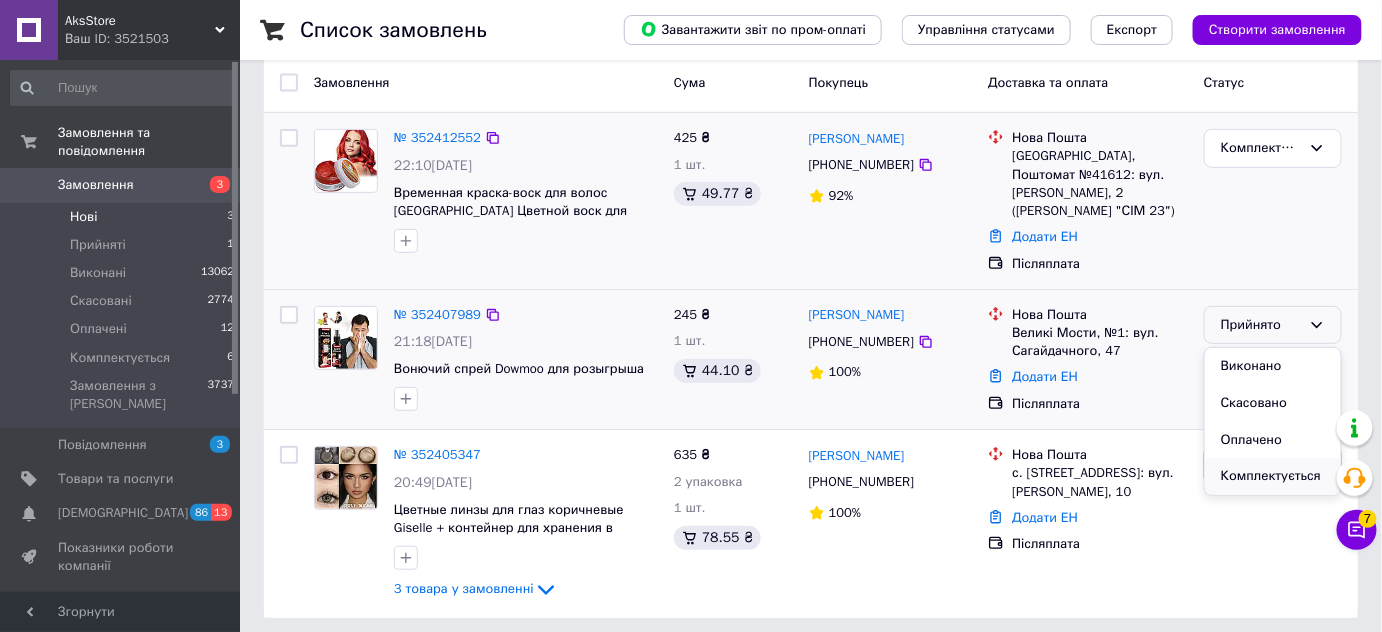 click on "Комплектується" at bounding box center [1273, 476] 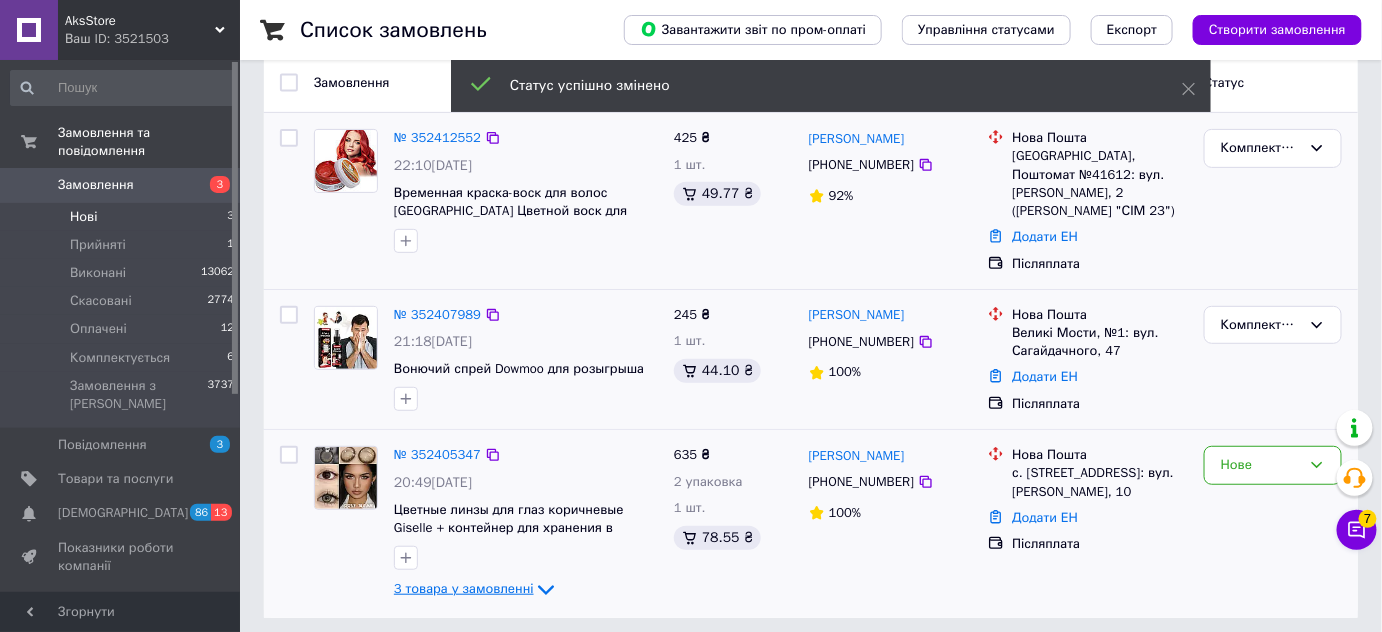 click 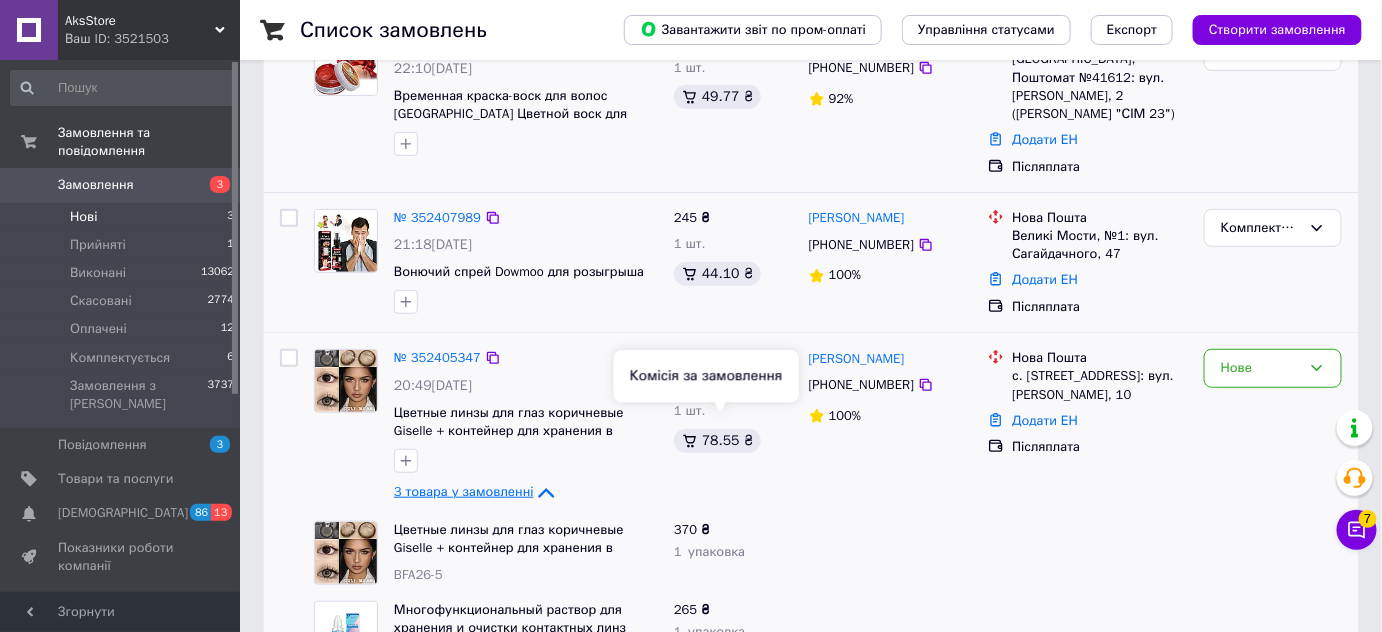 scroll, scrollTop: 415, scrollLeft: 0, axis: vertical 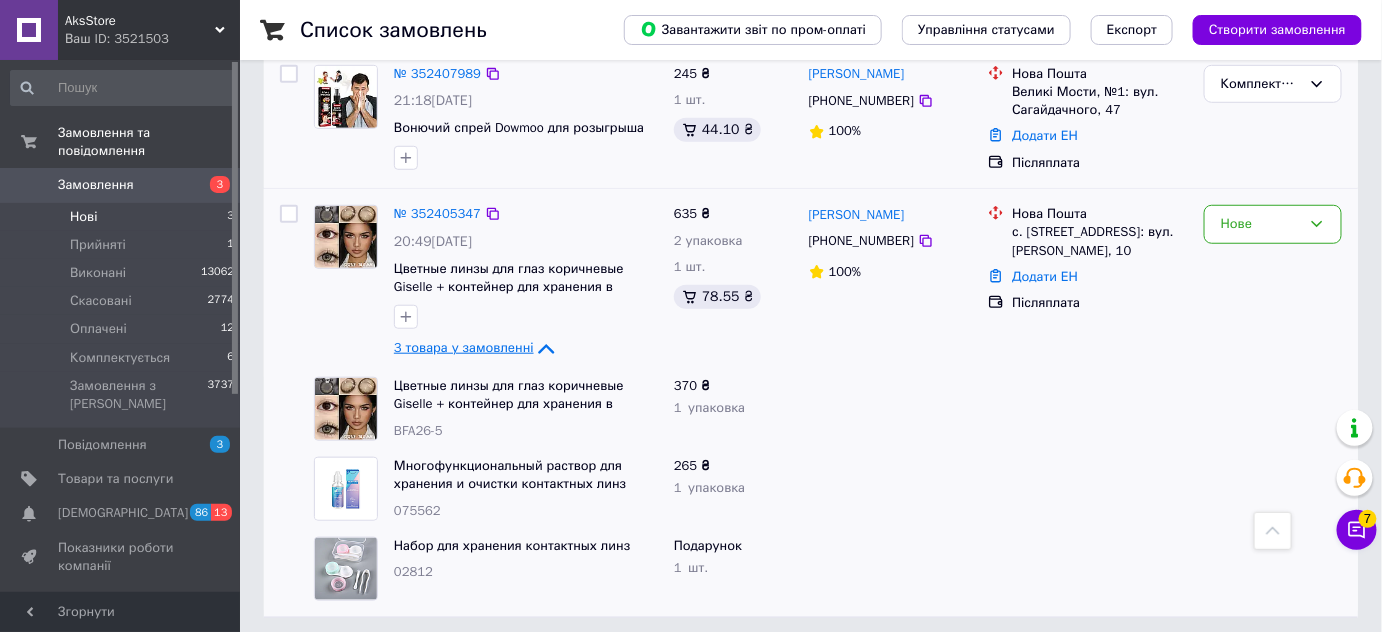 click on "Нове" at bounding box center (1273, 283) 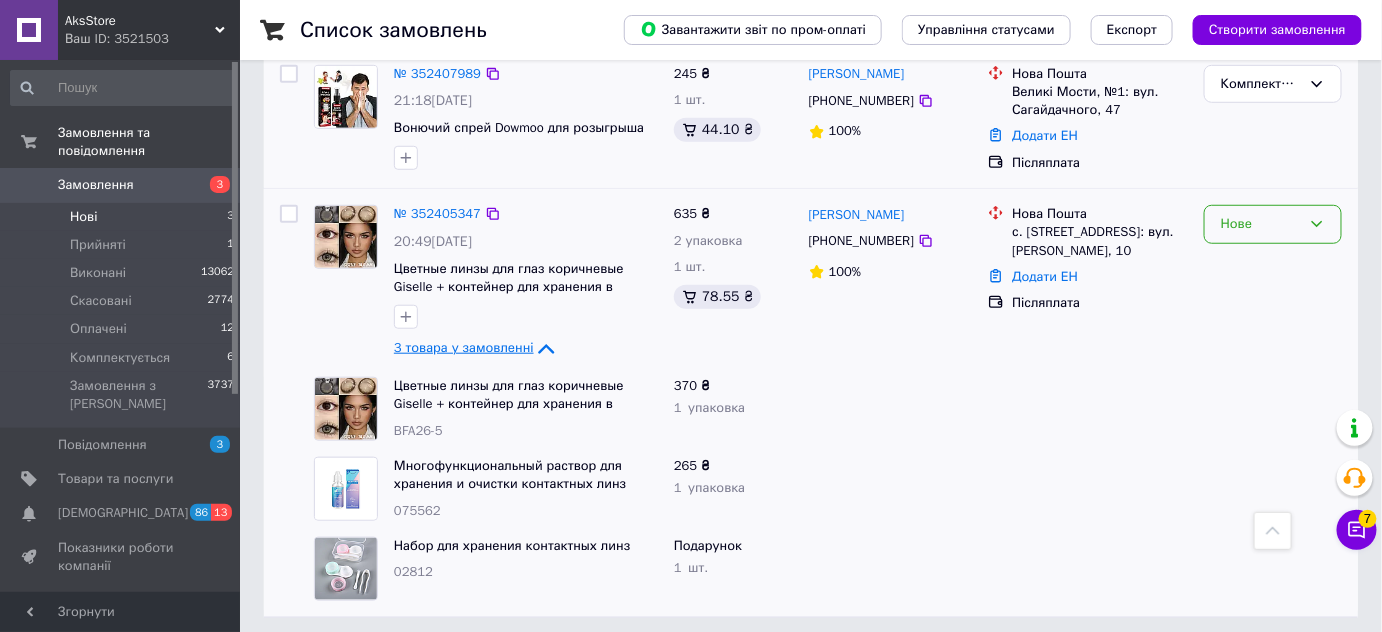 click on "Нове" at bounding box center [1261, 224] 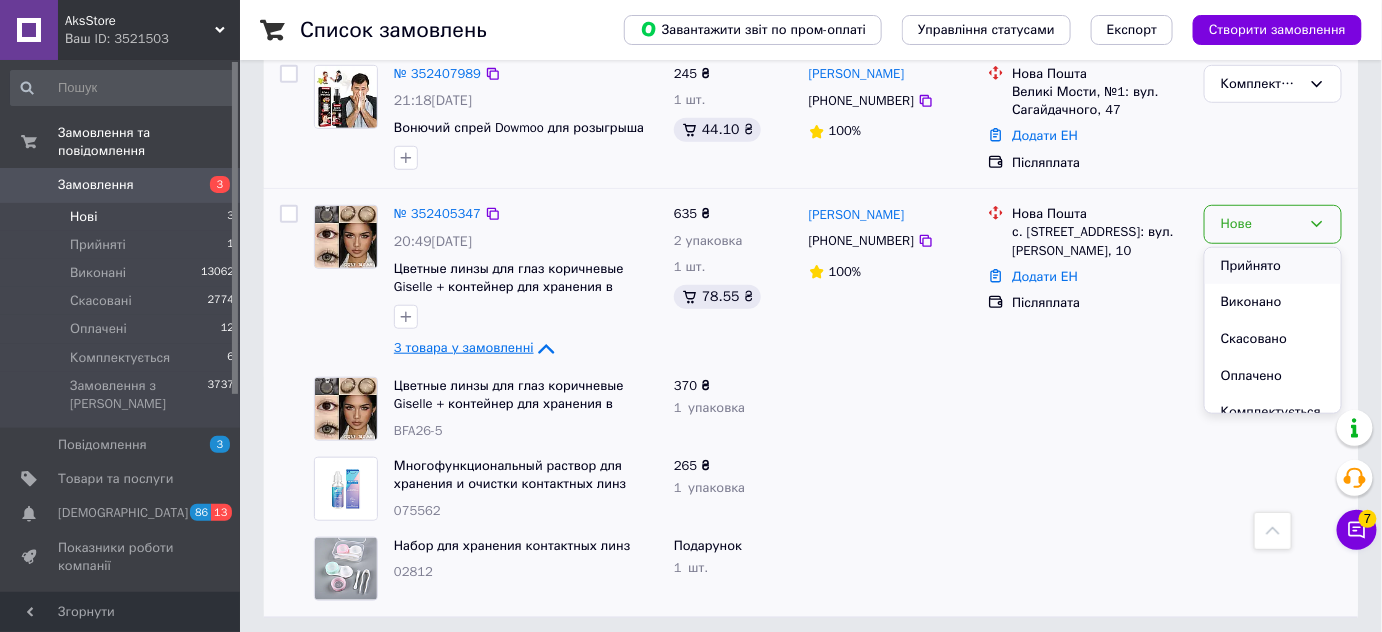 click on "Прийнято" at bounding box center [1273, 266] 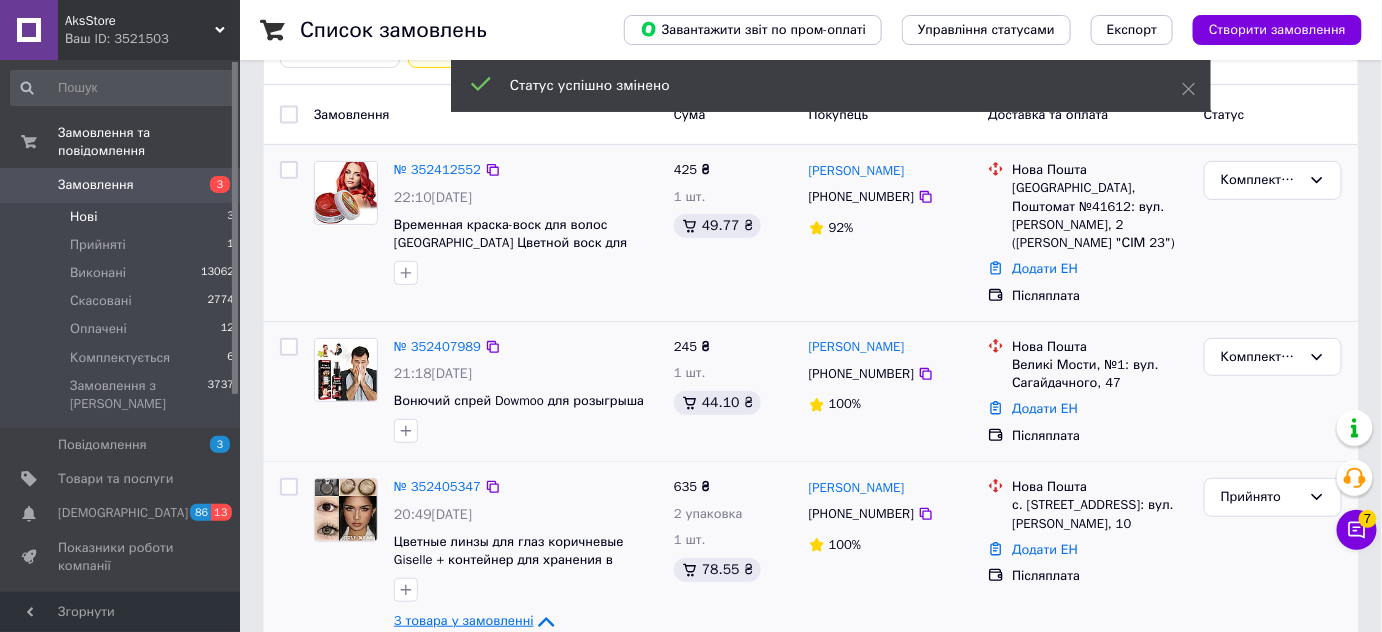 scroll, scrollTop: 415, scrollLeft: 0, axis: vertical 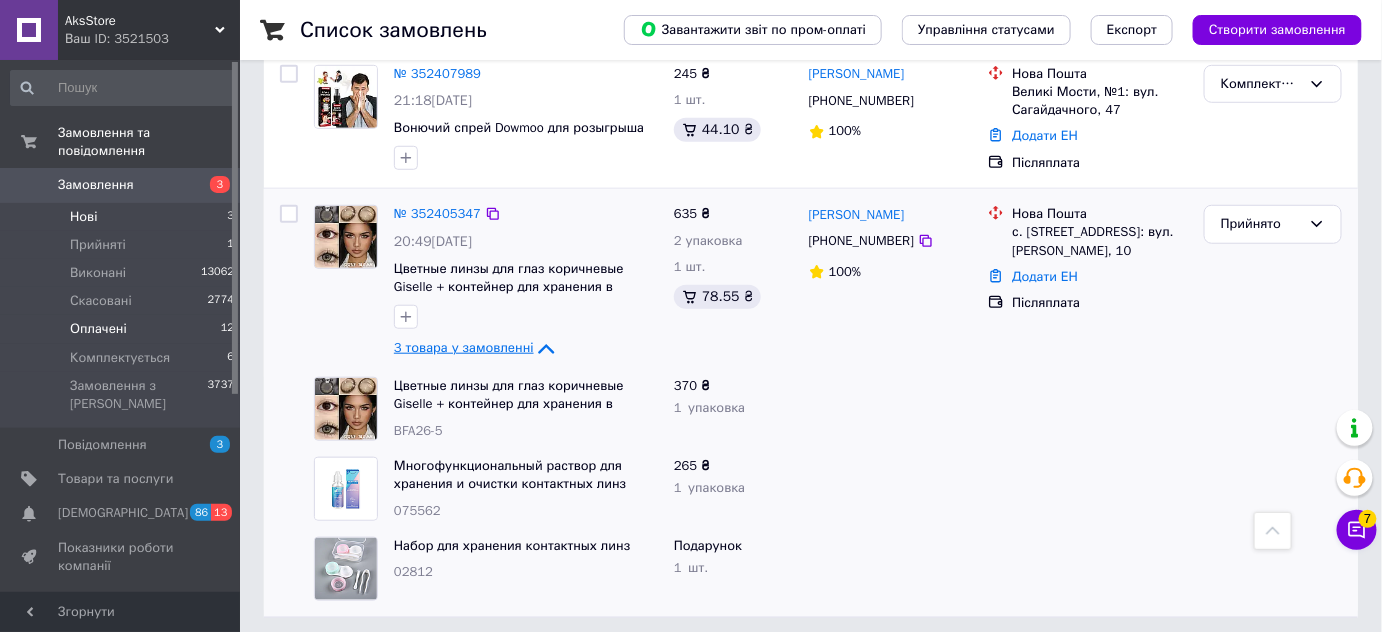 click on "Оплачені" at bounding box center [98, 329] 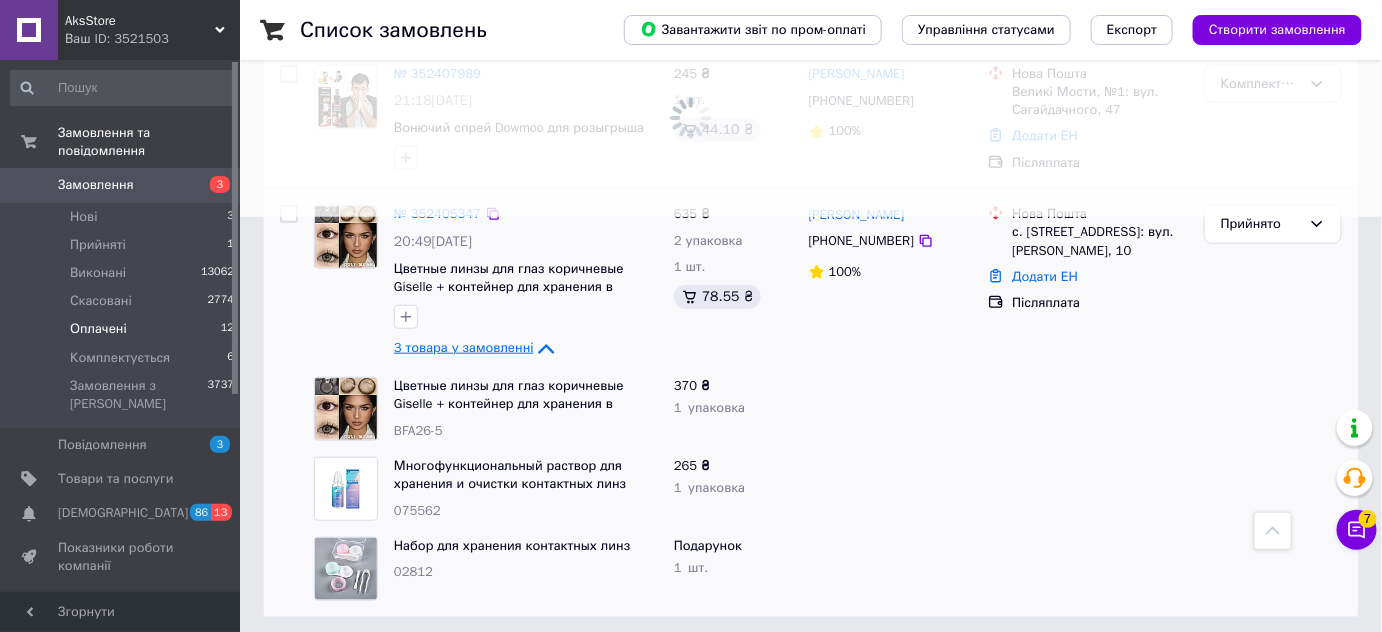scroll, scrollTop: 0, scrollLeft: 0, axis: both 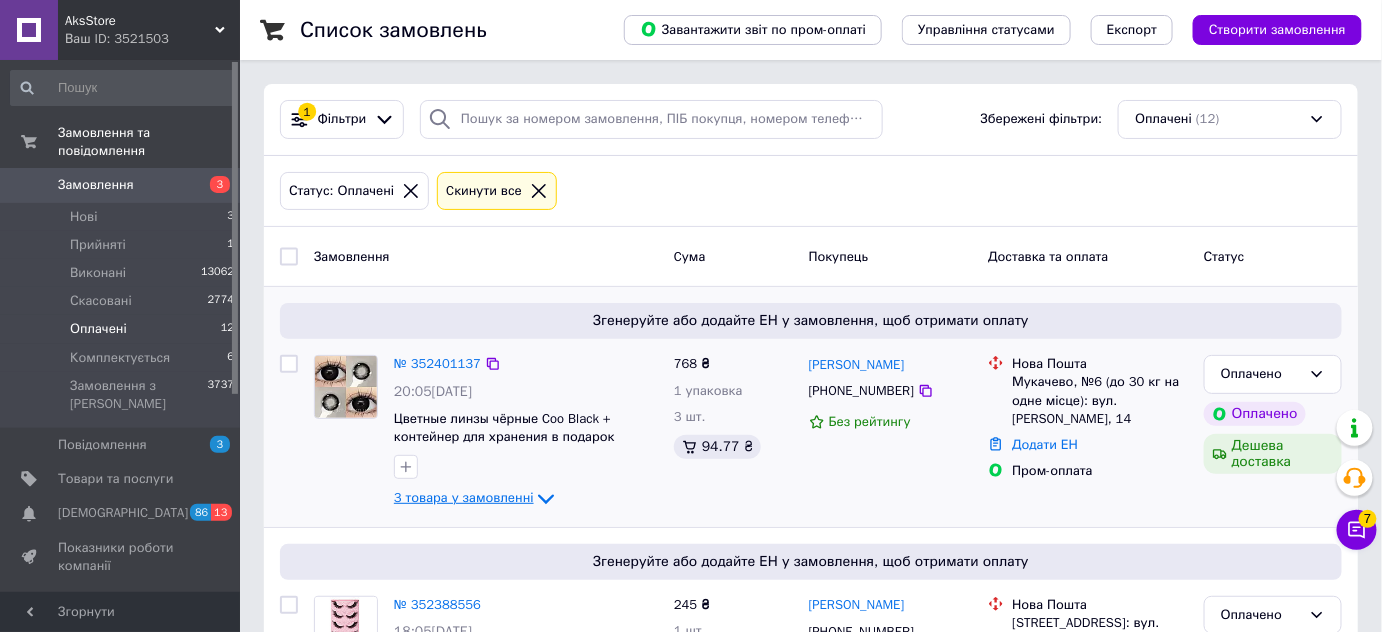 click 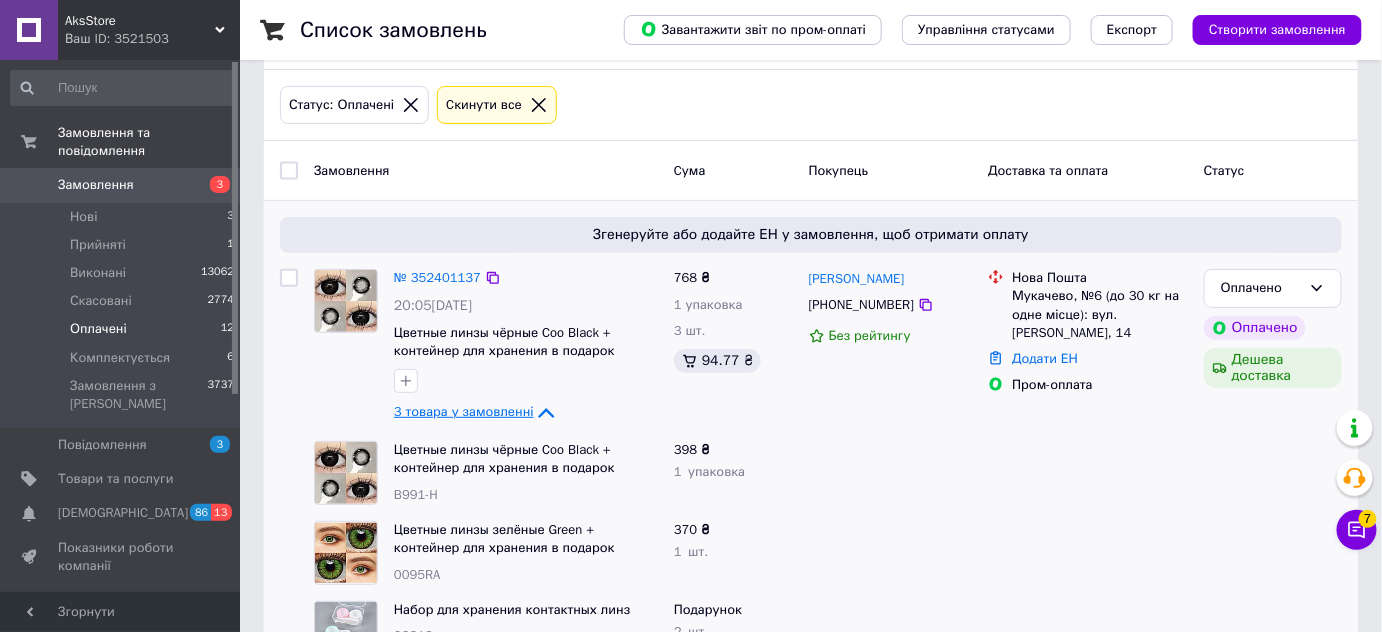 scroll, scrollTop: 181, scrollLeft: 0, axis: vertical 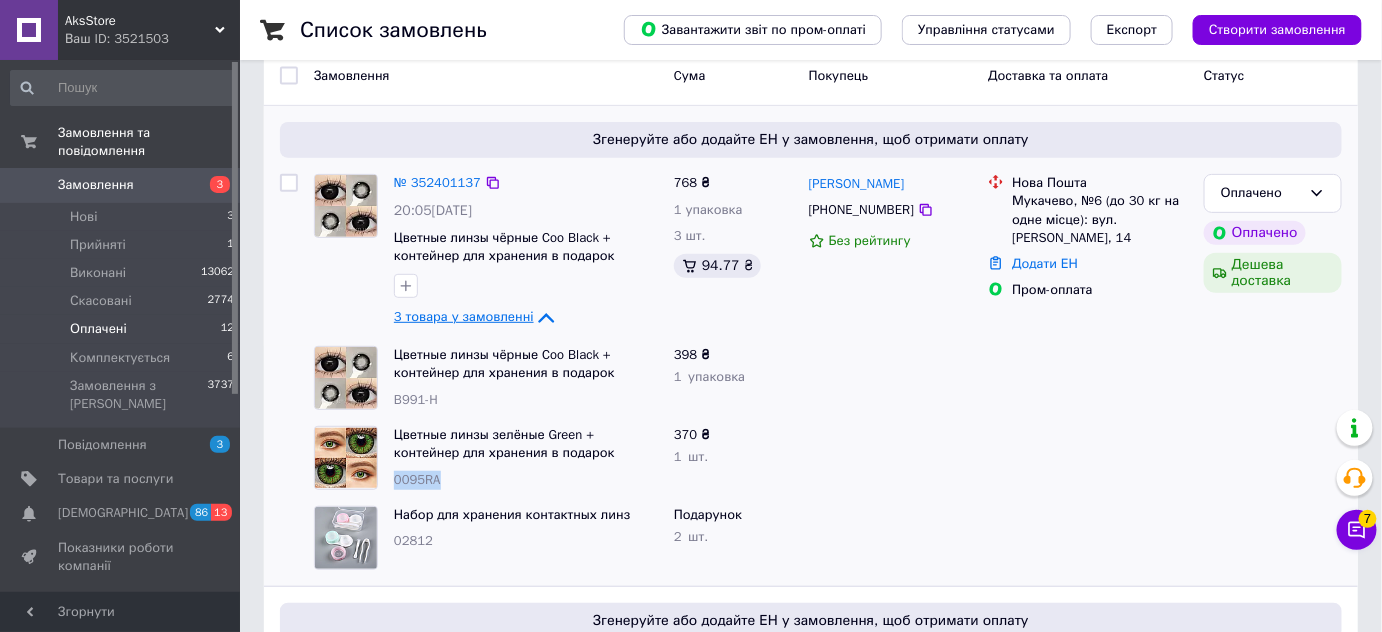 drag, startPoint x: 395, startPoint y: 489, endPoint x: 468, endPoint y: 488, distance: 73.00685 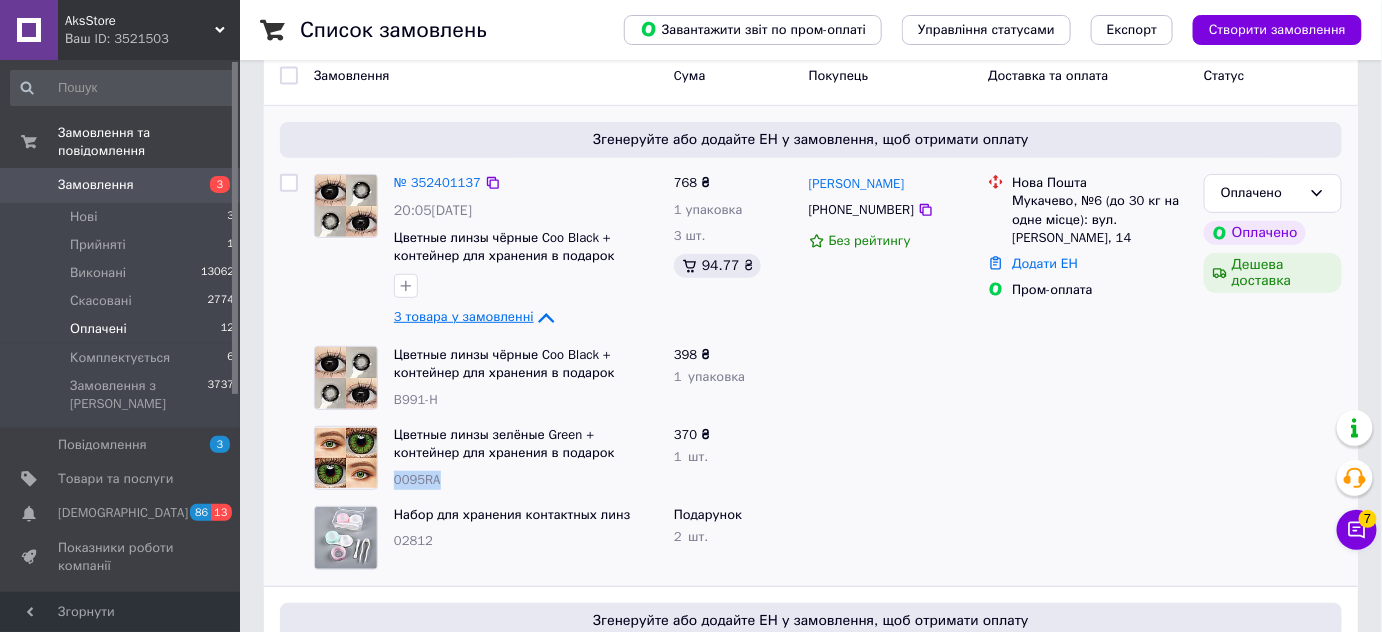 copy on "0095RA" 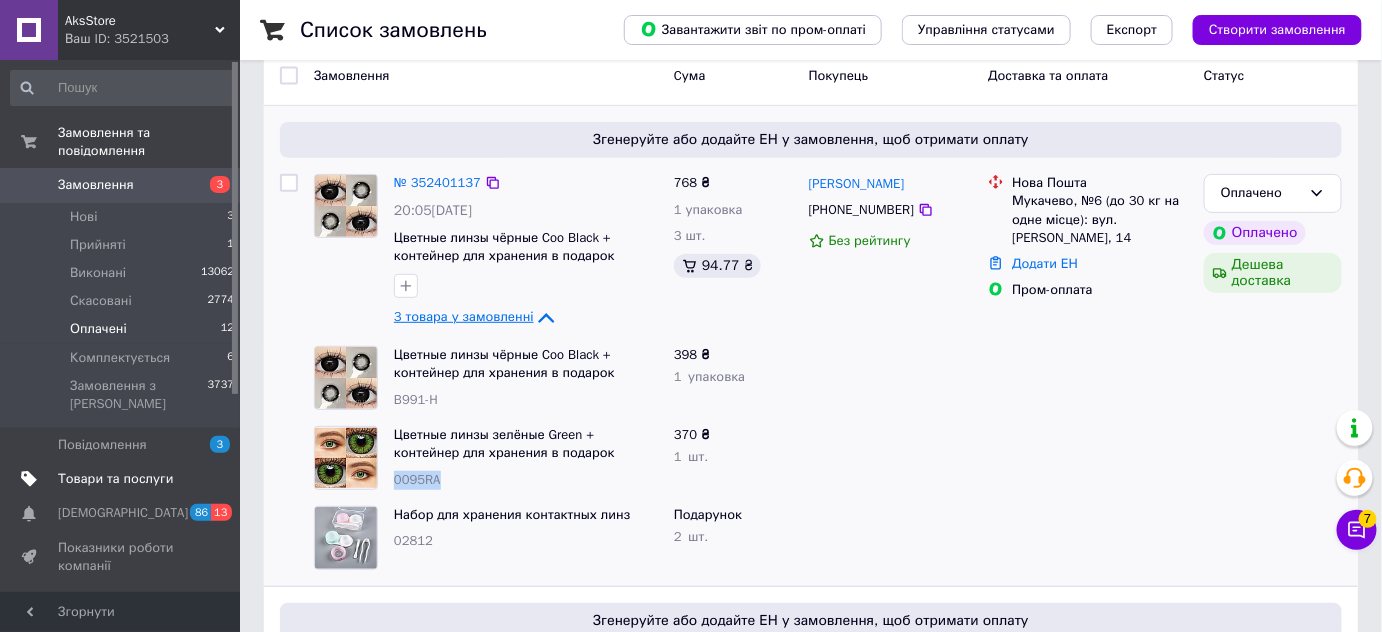 click on "Товари та послуги" at bounding box center (115, 479) 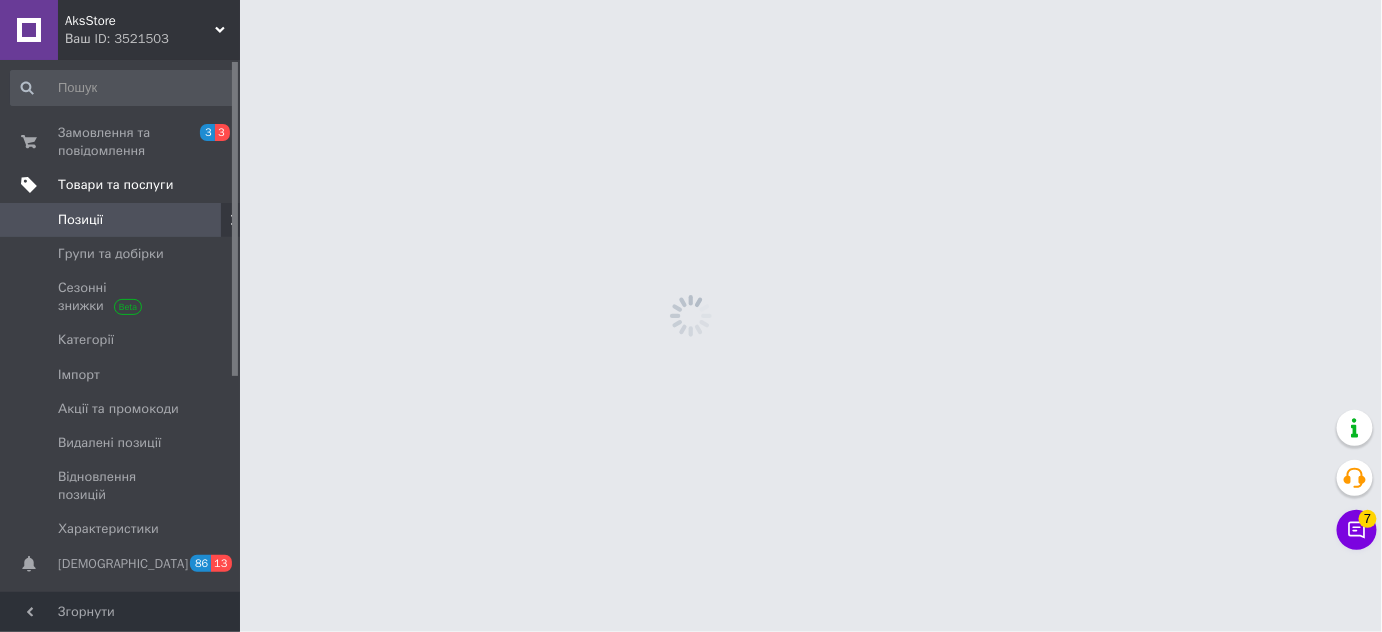 scroll, scrollTop: 0, scrollLeft: 0, axis: both 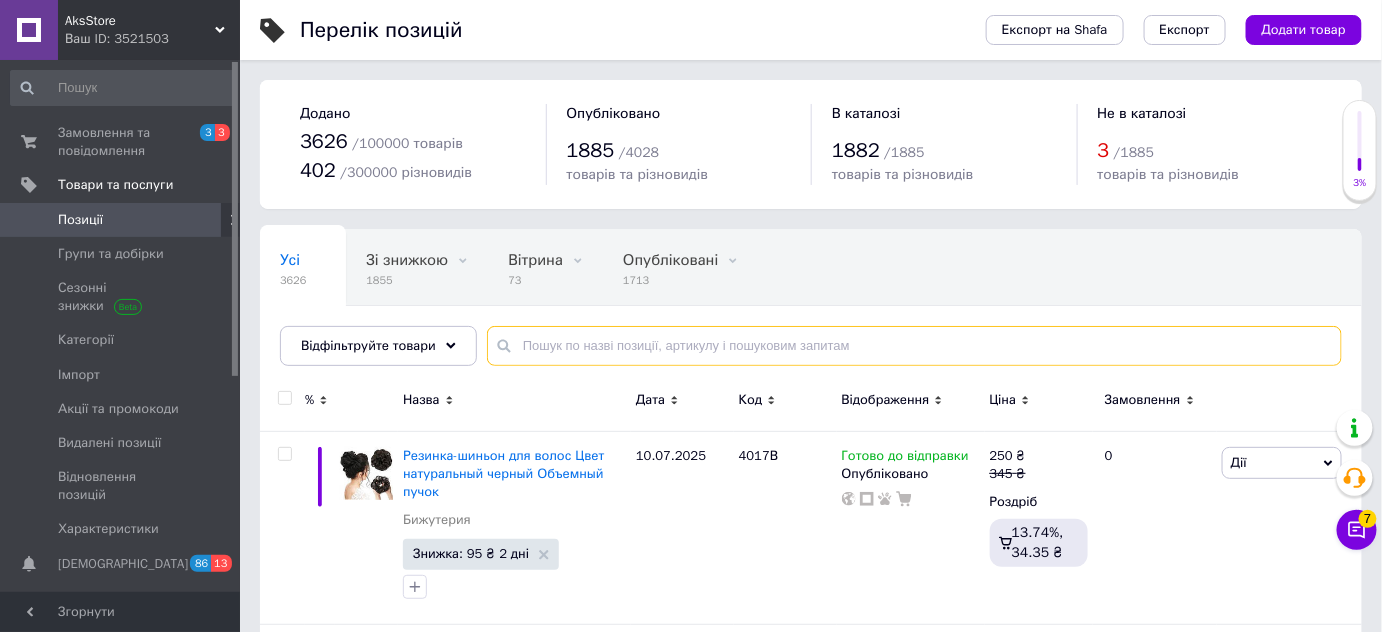 paste on "0095RA" 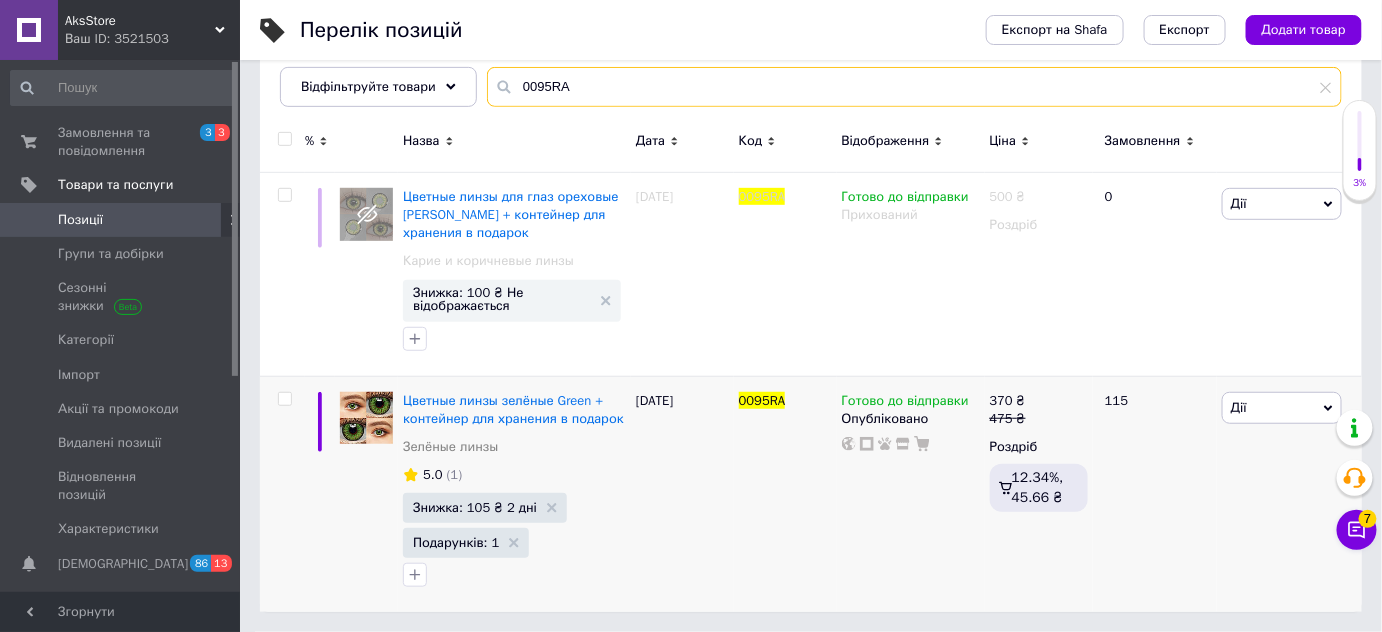 scroll, scrollTop: 276, scrollLeft: 0, axis: vertical 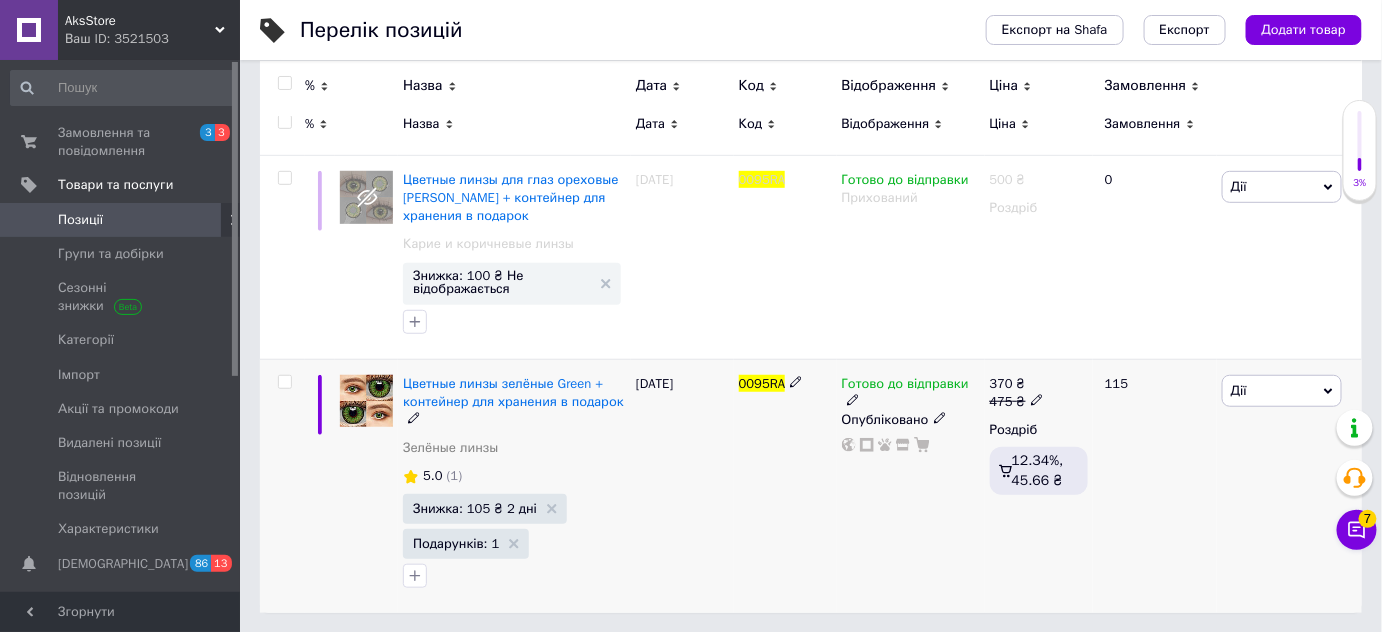 click 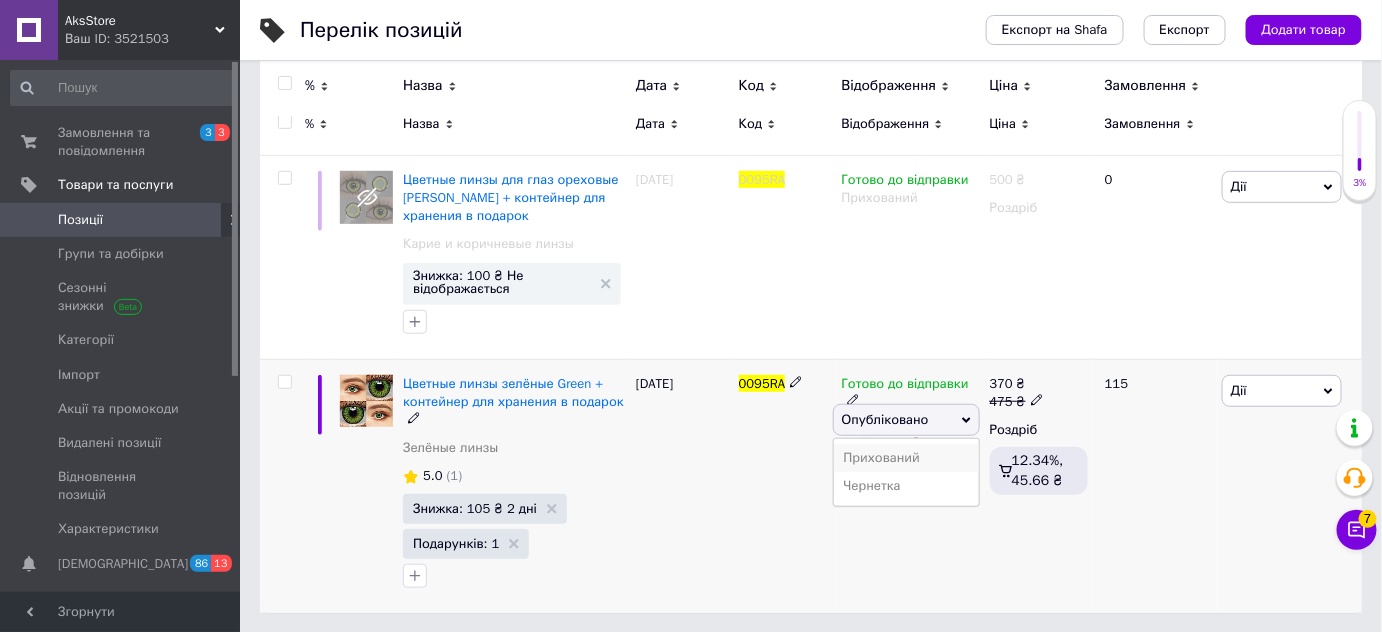 click on "Прихований" at bounding box center (906, 458) 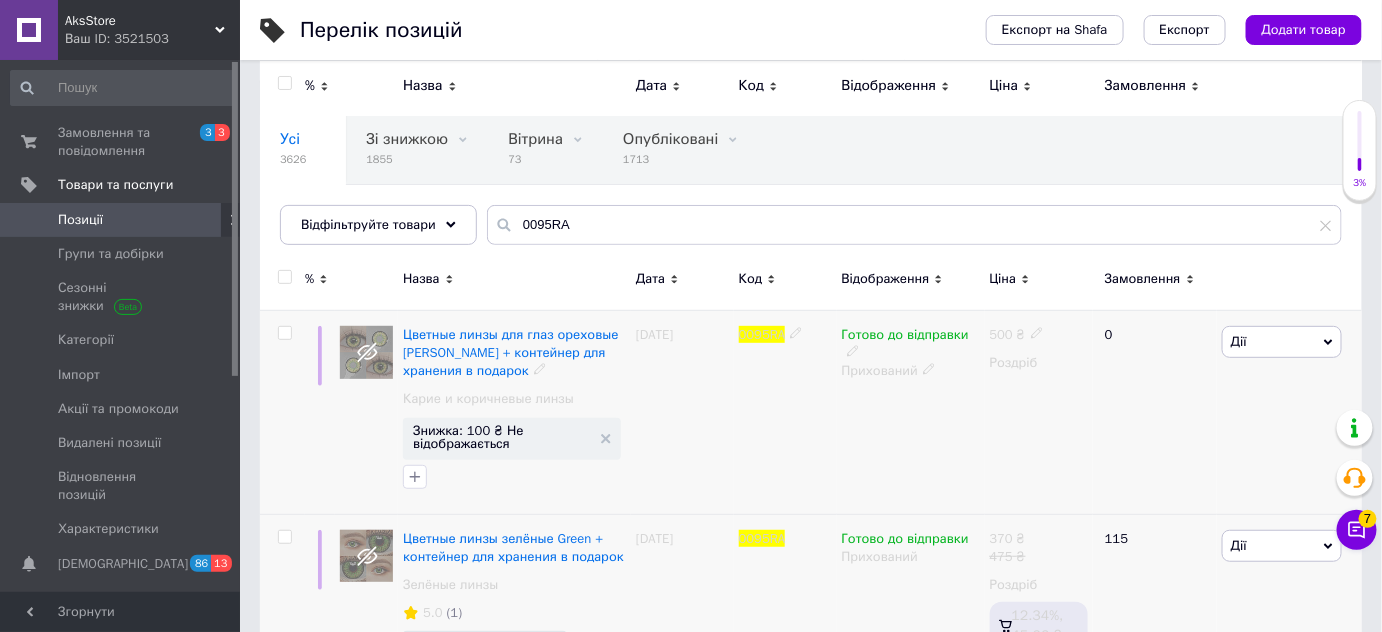 scroll, scrollTop: 0, scrollLeft: 0, axis: both 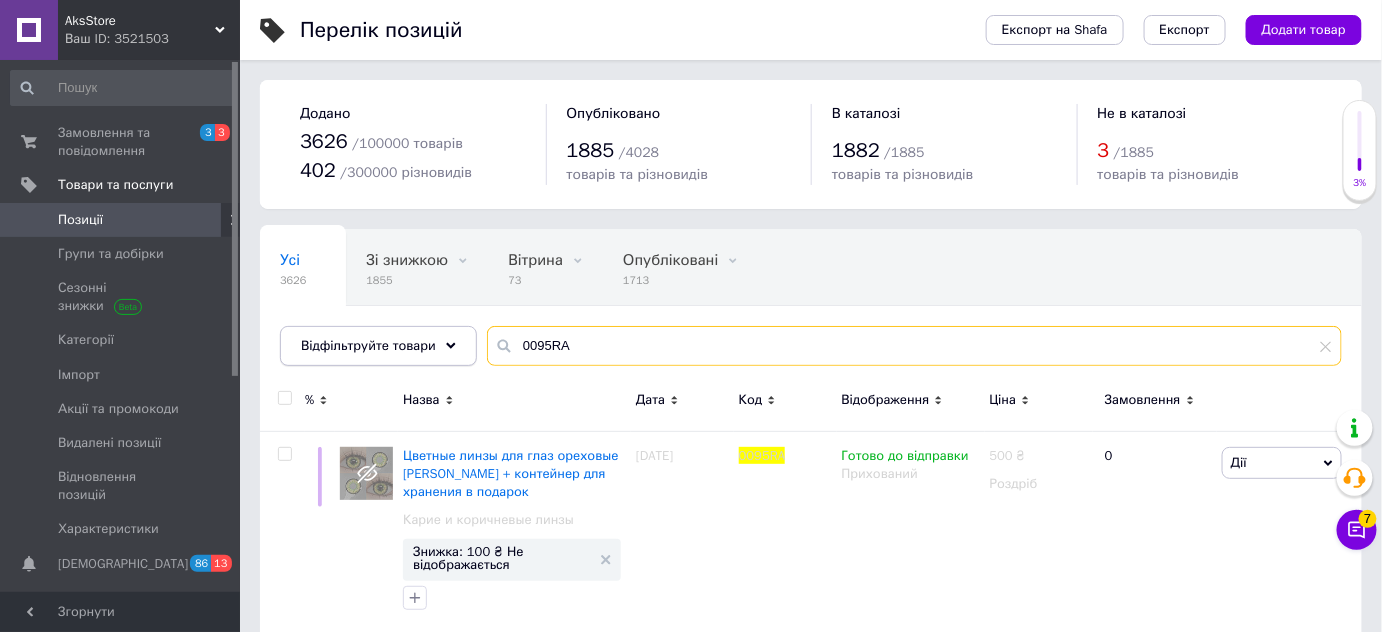drag, startPoint x: 592, startPoint y: 350, endPoint x: 330, endPoint y: 350, distance: 262 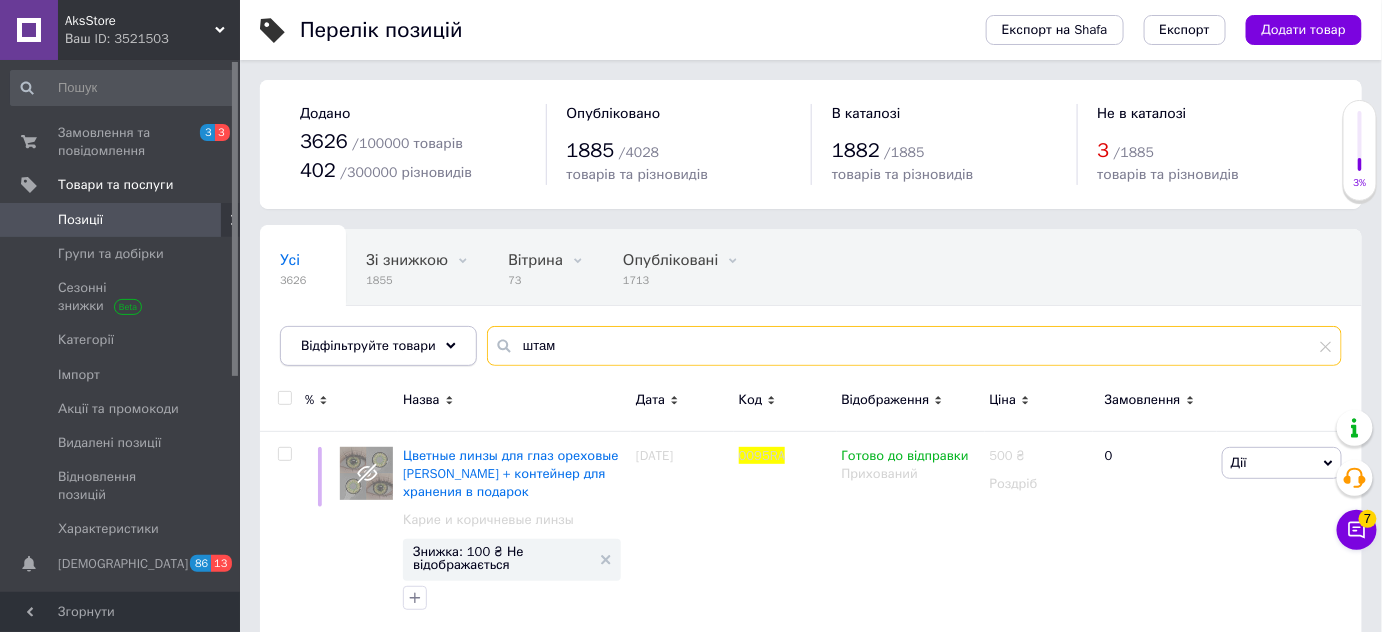 type on "штам" 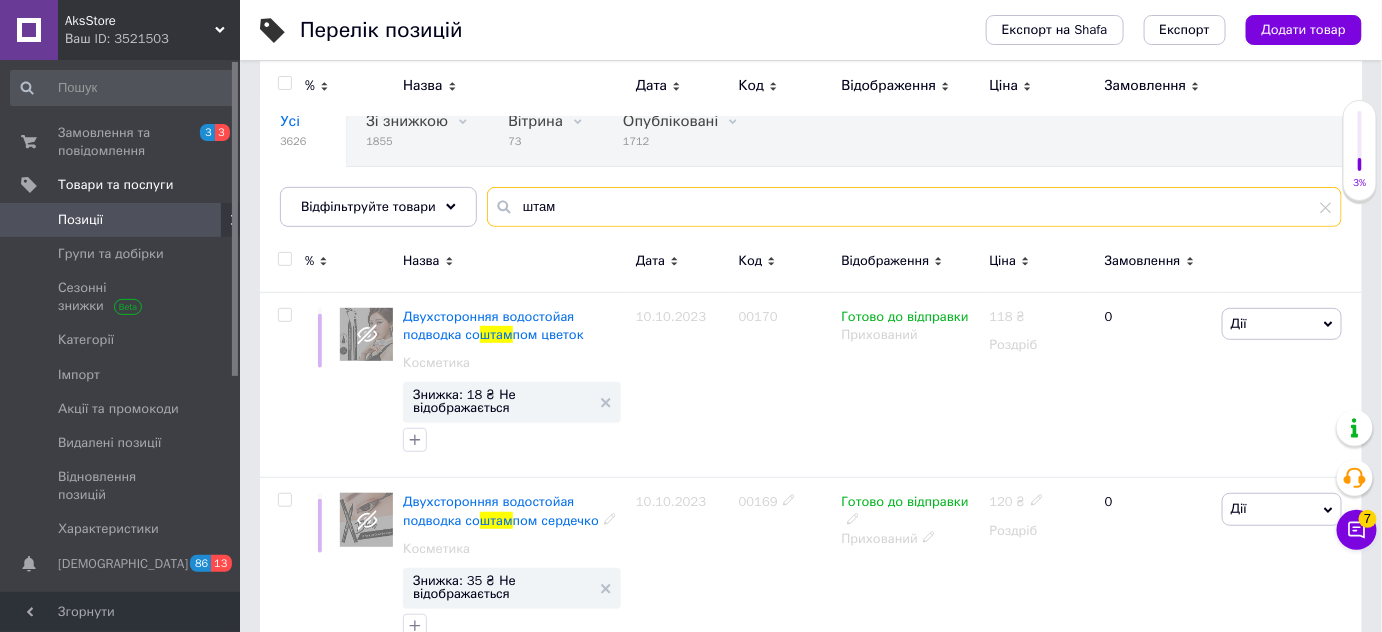 scroll, scrollTop: 0, scrollLeft: 0, axis: both 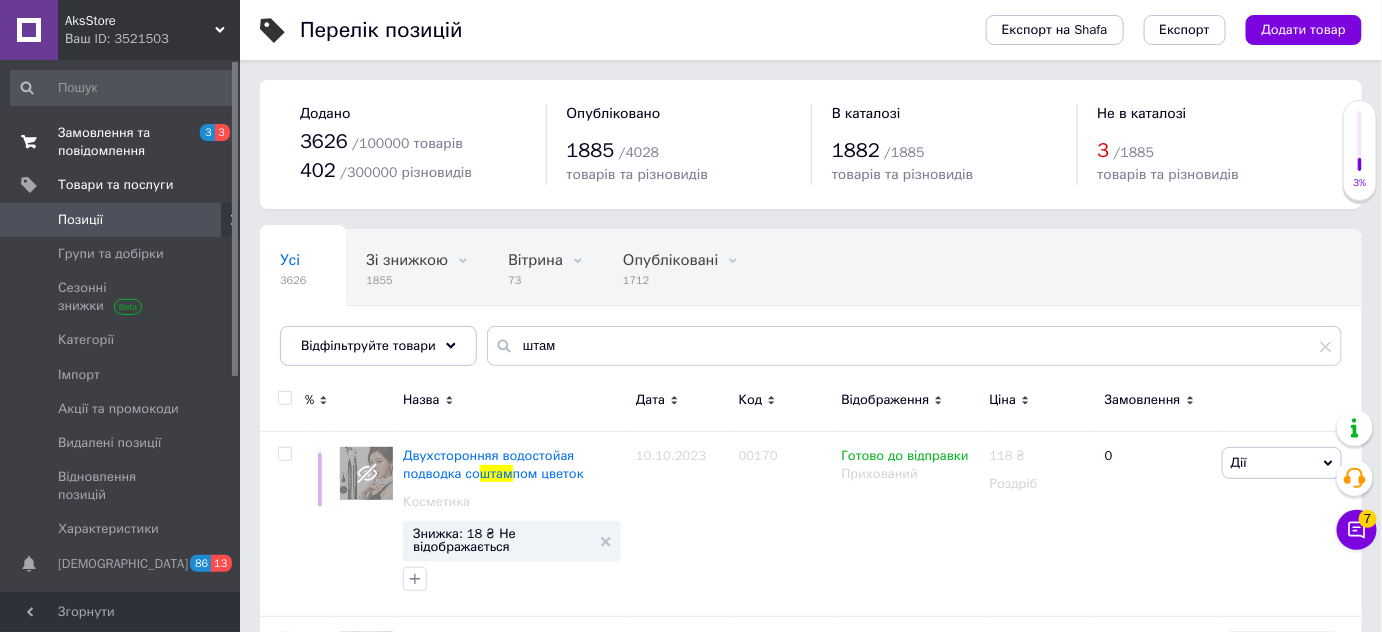 click on "Замовлення та повідомлення" at bounding box center [121, 142] 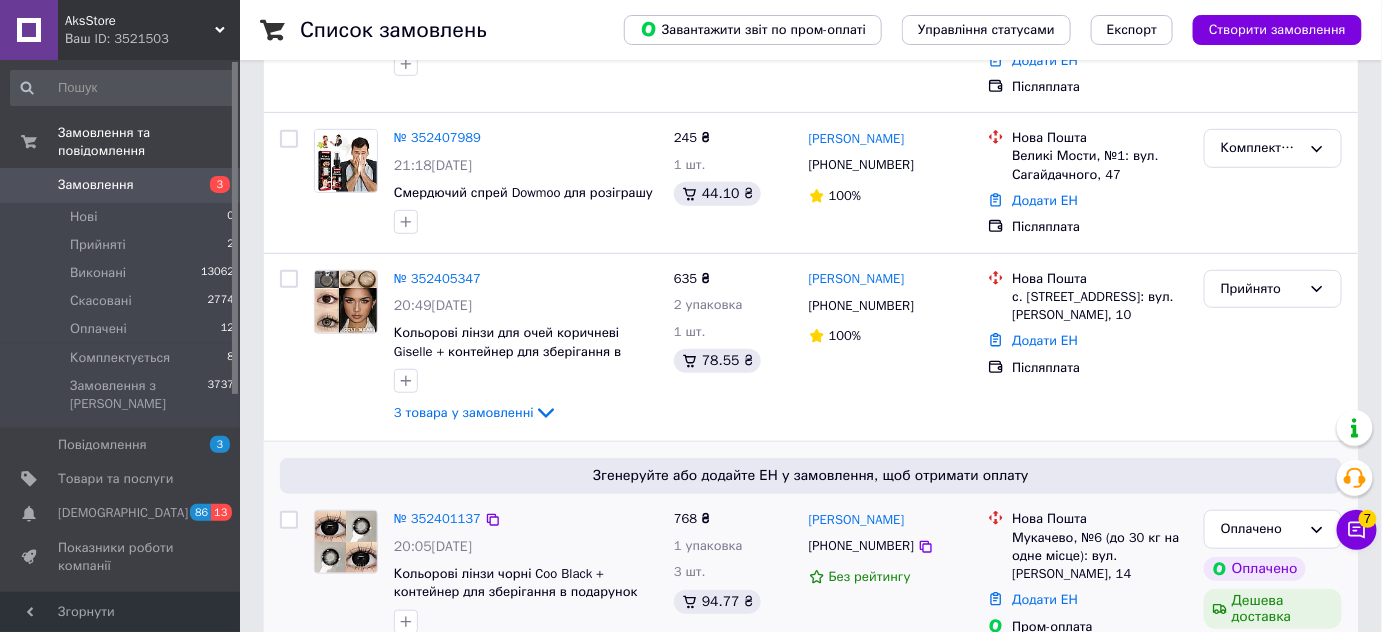 scroll, scrollTop: 454, scrollLeft: 0, axis: vertical 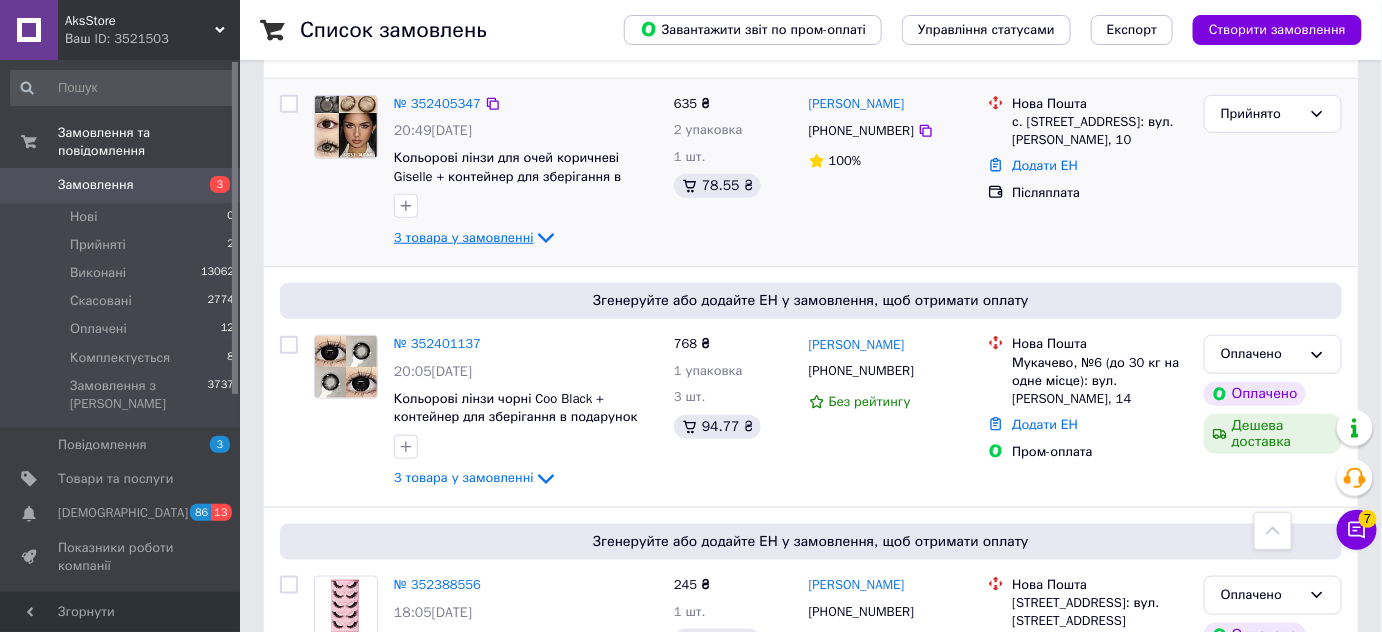 click 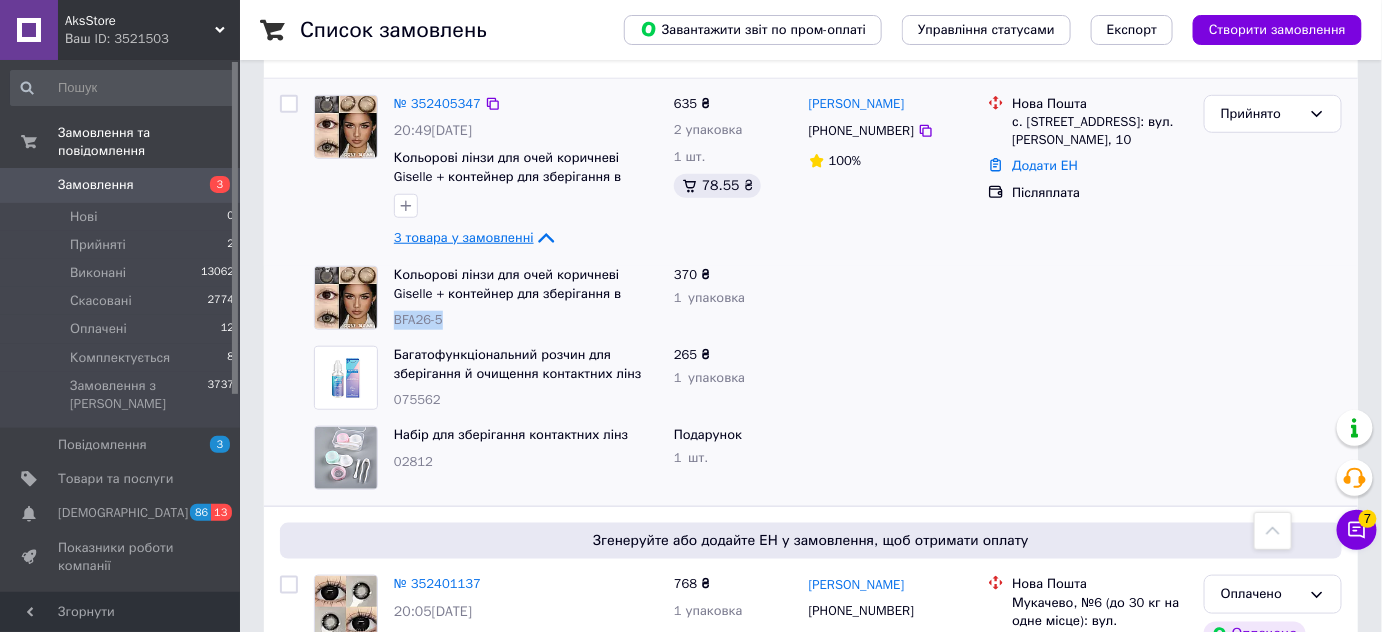 drag, startPoint x: 397, startPoint y: 311, endPoint x: 459, endPoint y: 310, distance: 62.008064 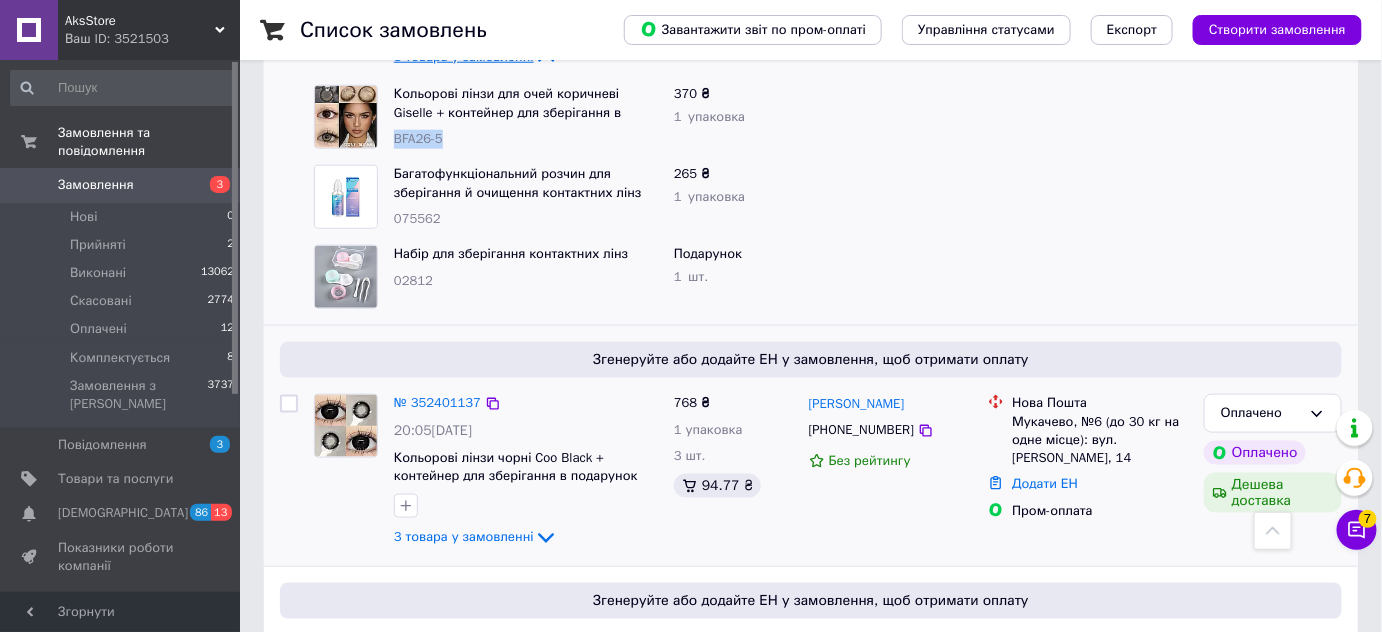 scroll, scrollTop: 636, scrollLeft: 0, axis: vertical 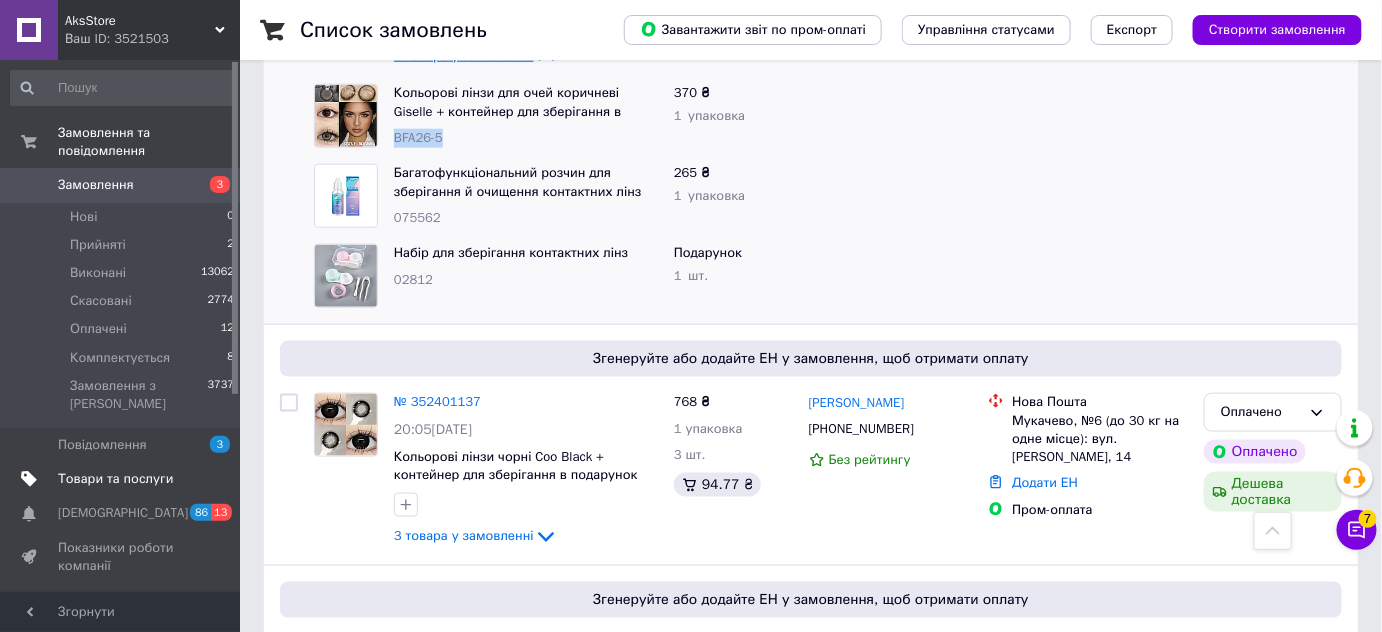 click on "Товари та послуги" at bounding box center (115, 479) 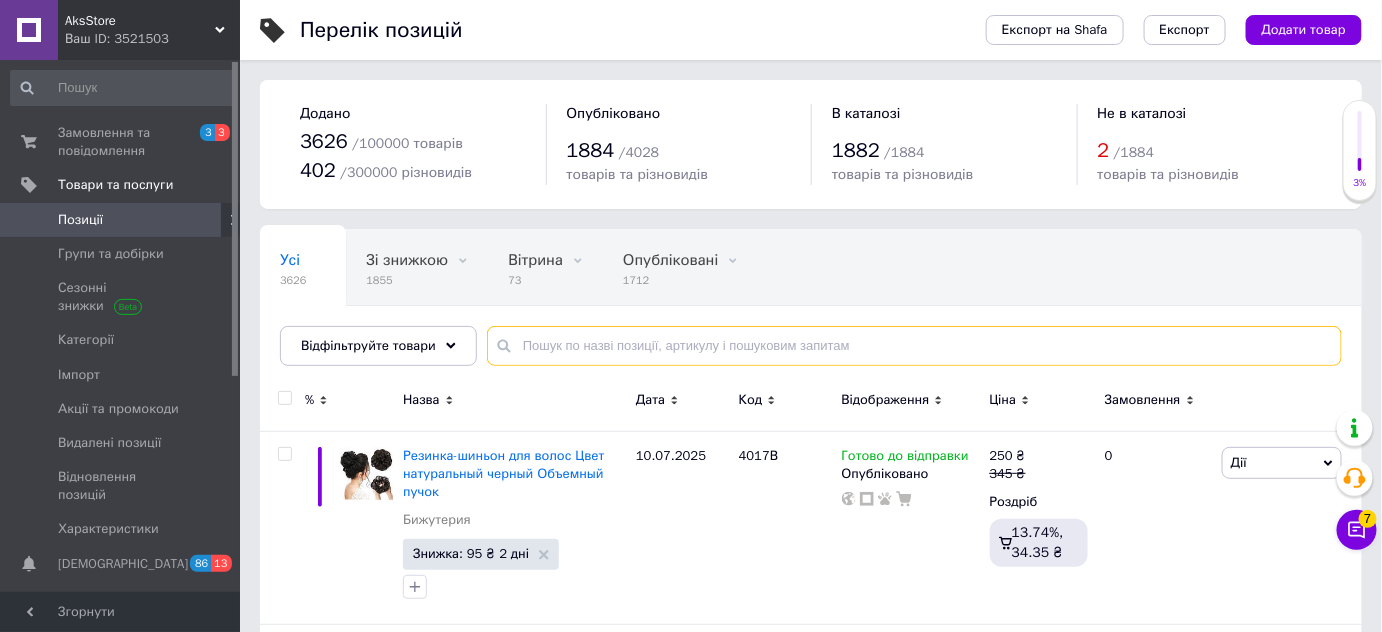 paste on "BFA26-5" 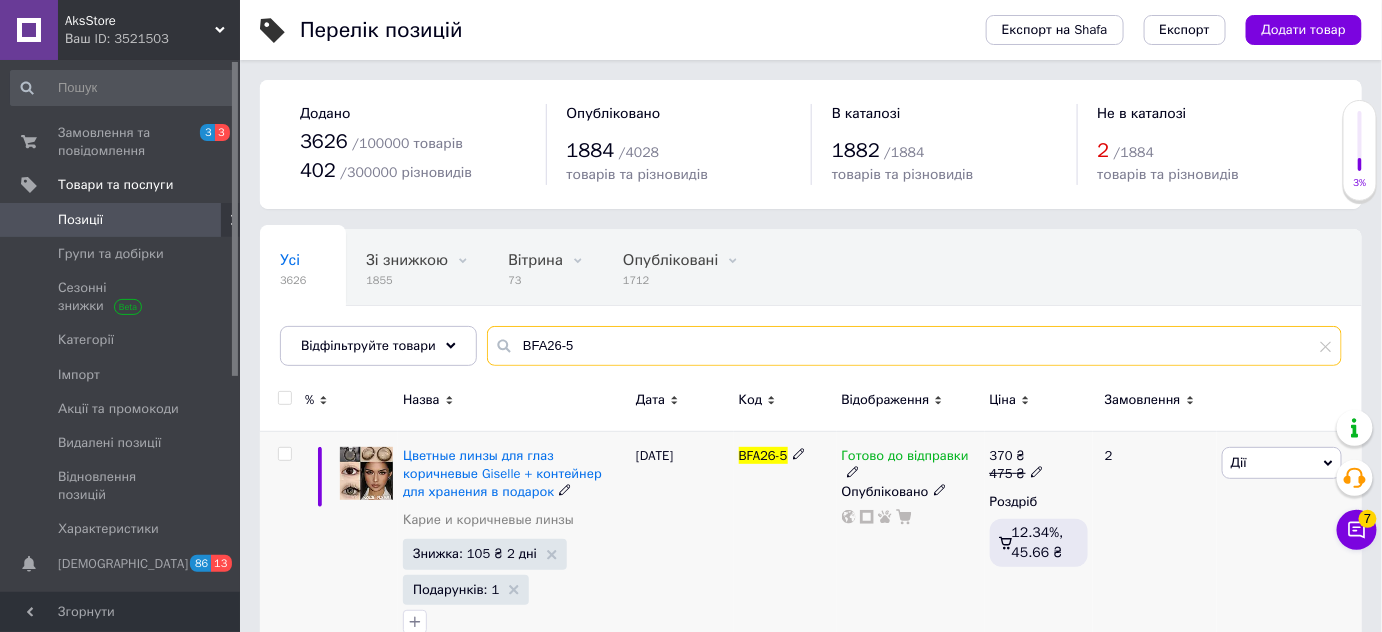 type on "BFA26-5" 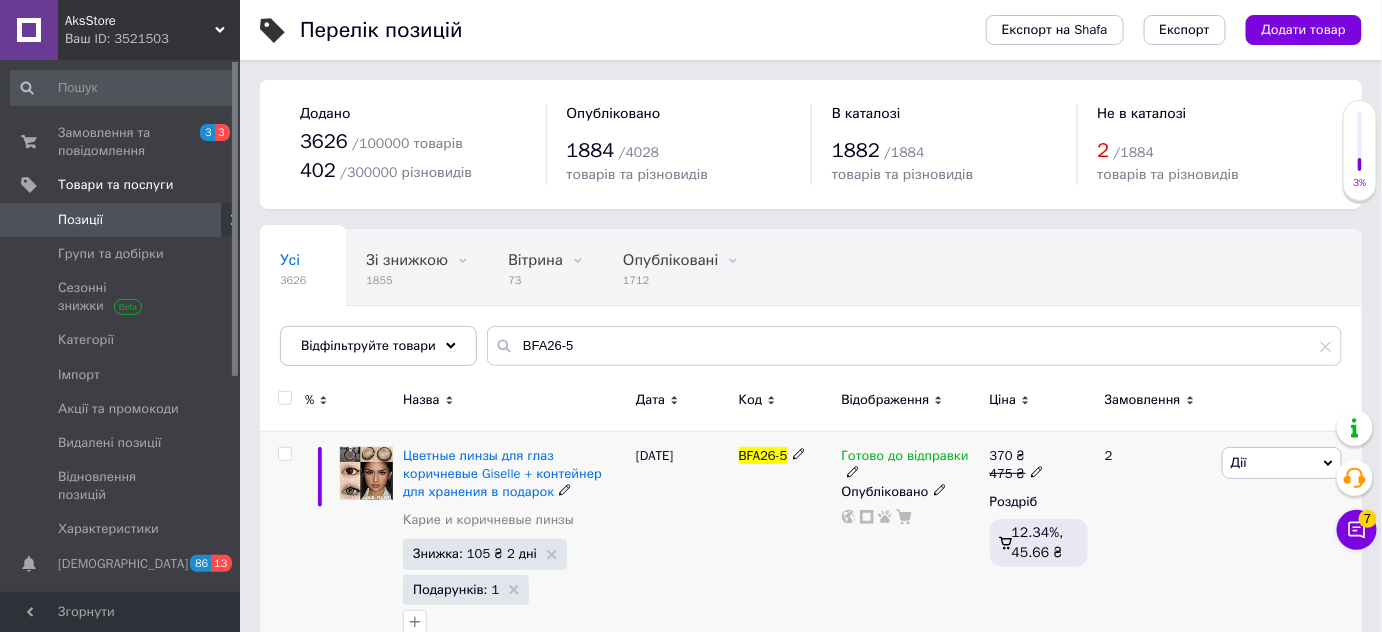click 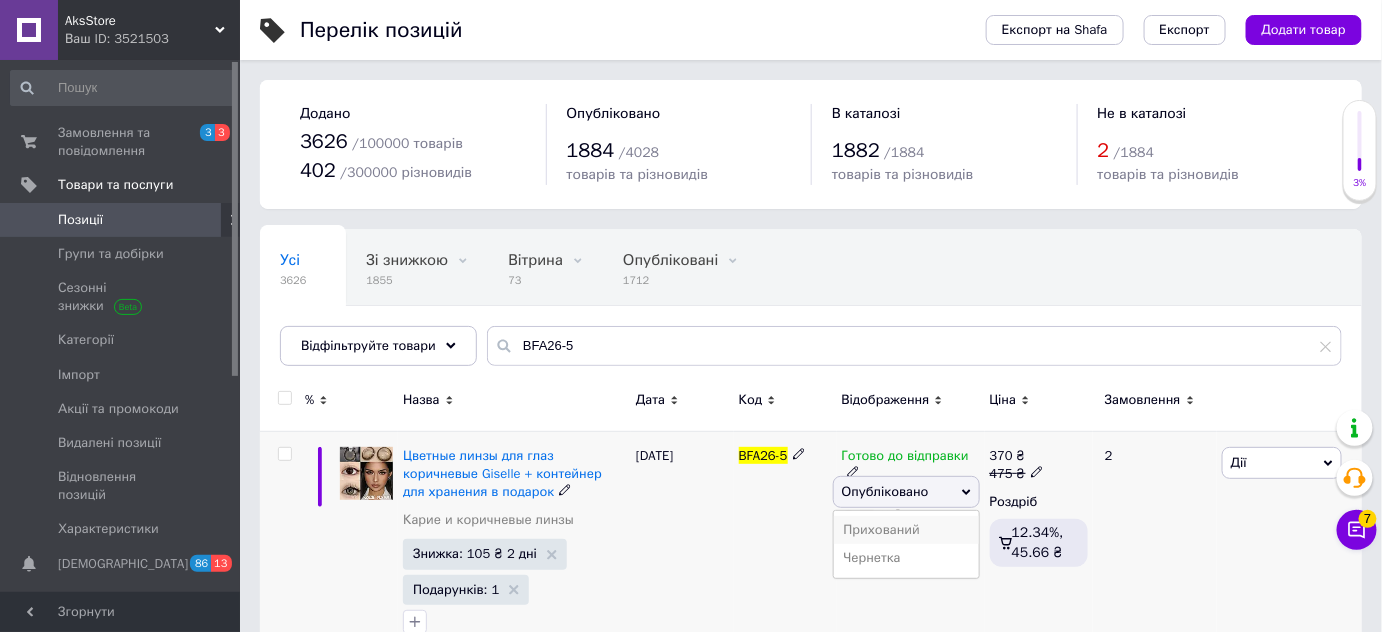 click on "Прихований" at bounding box center [906, 530] 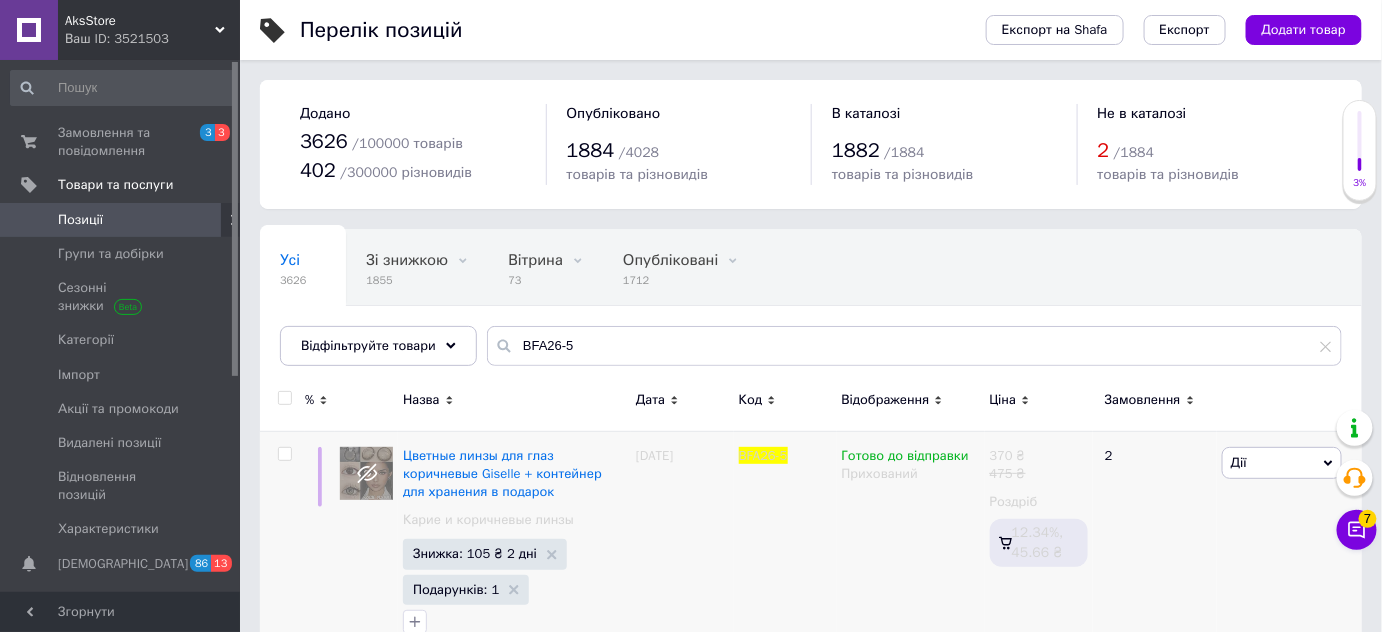 type 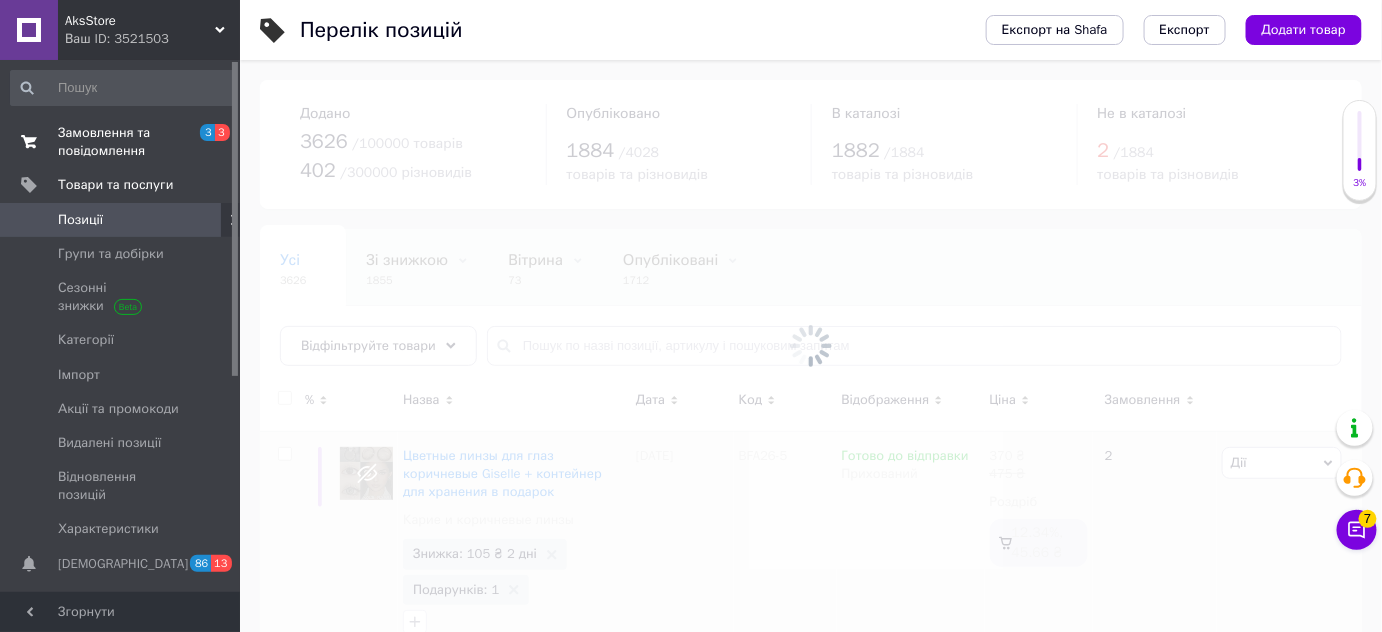 click on "Замовлення та повідомлення" at bounding box center (121, 142) 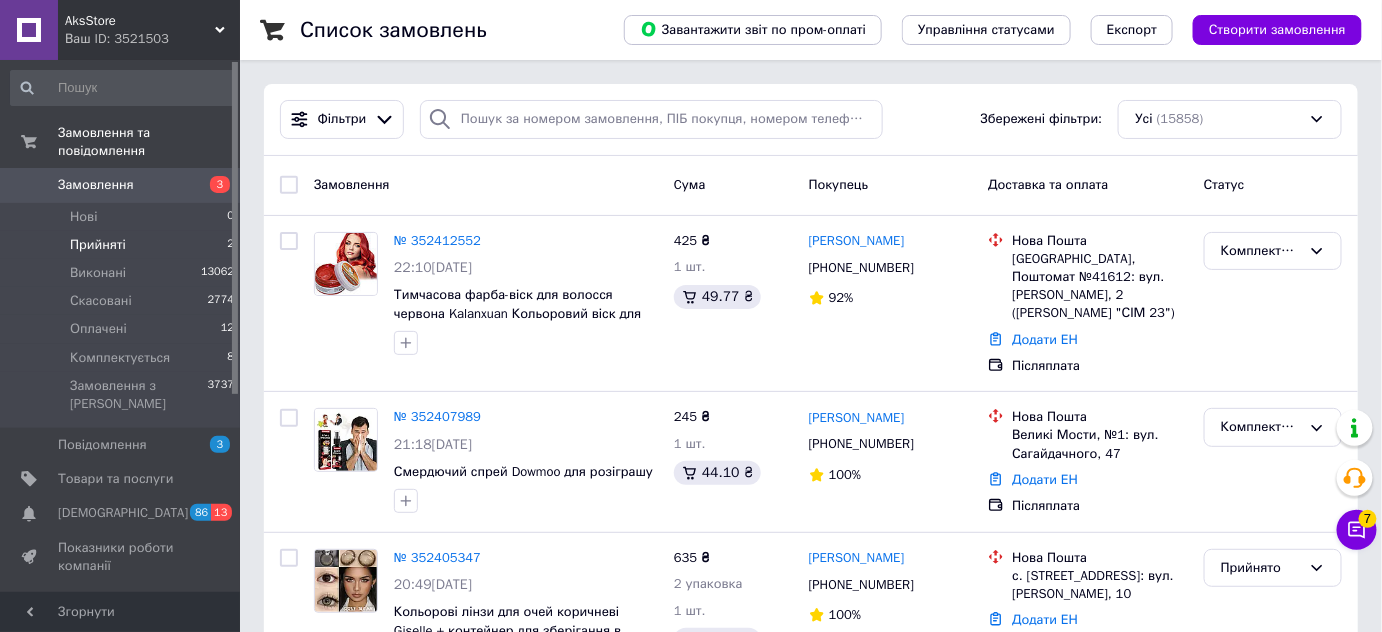 click on "Прийняті" at bounding box center [98, 245] 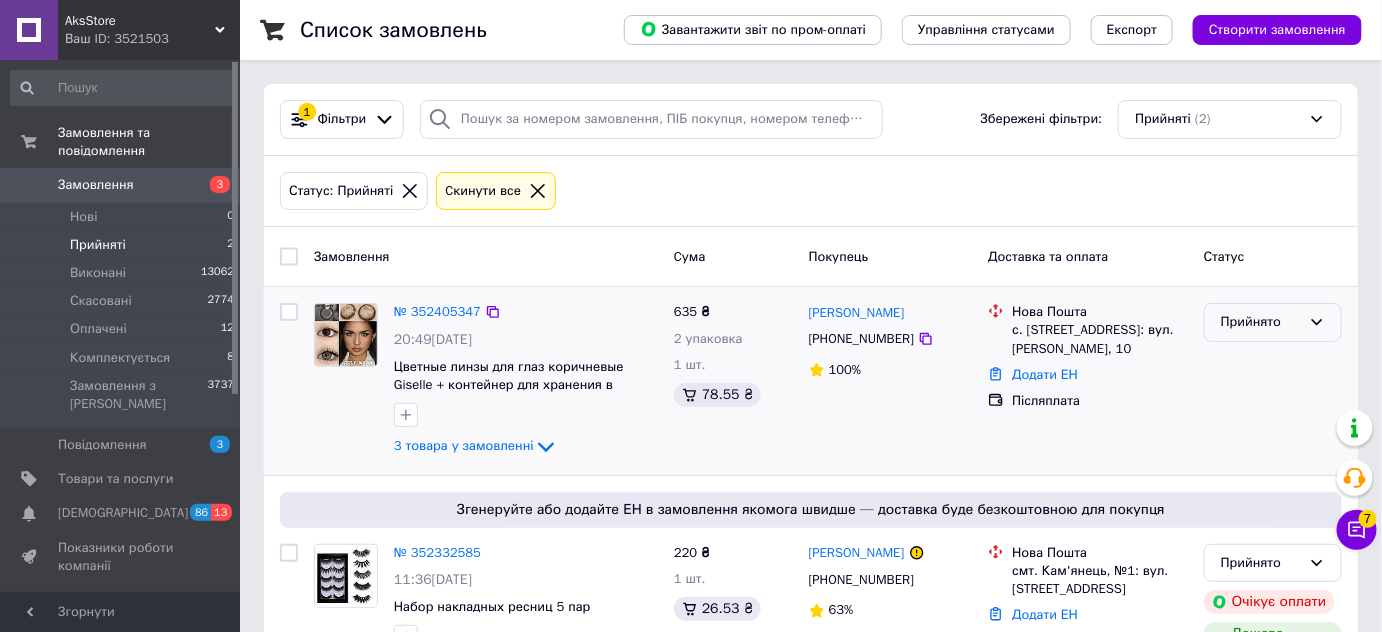 click on "Прийнято" at bounding box center [1273, 322] 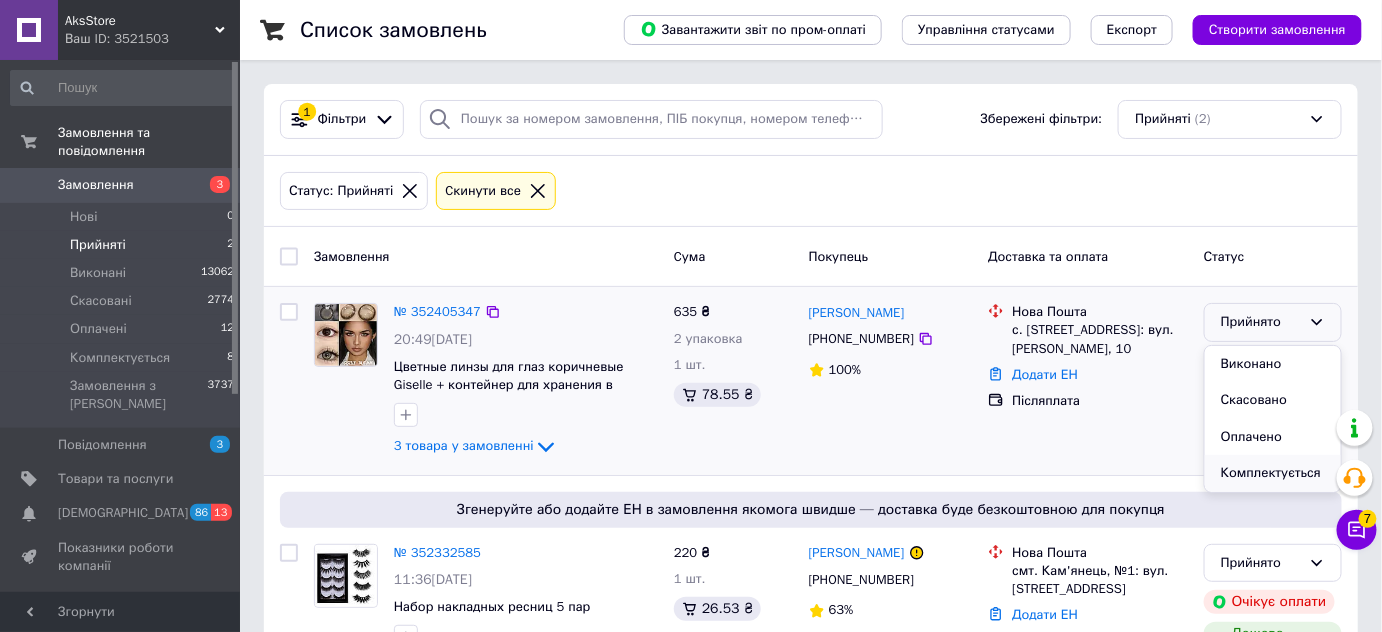 click on "Комплектується" at bounding box center [1273, 473] 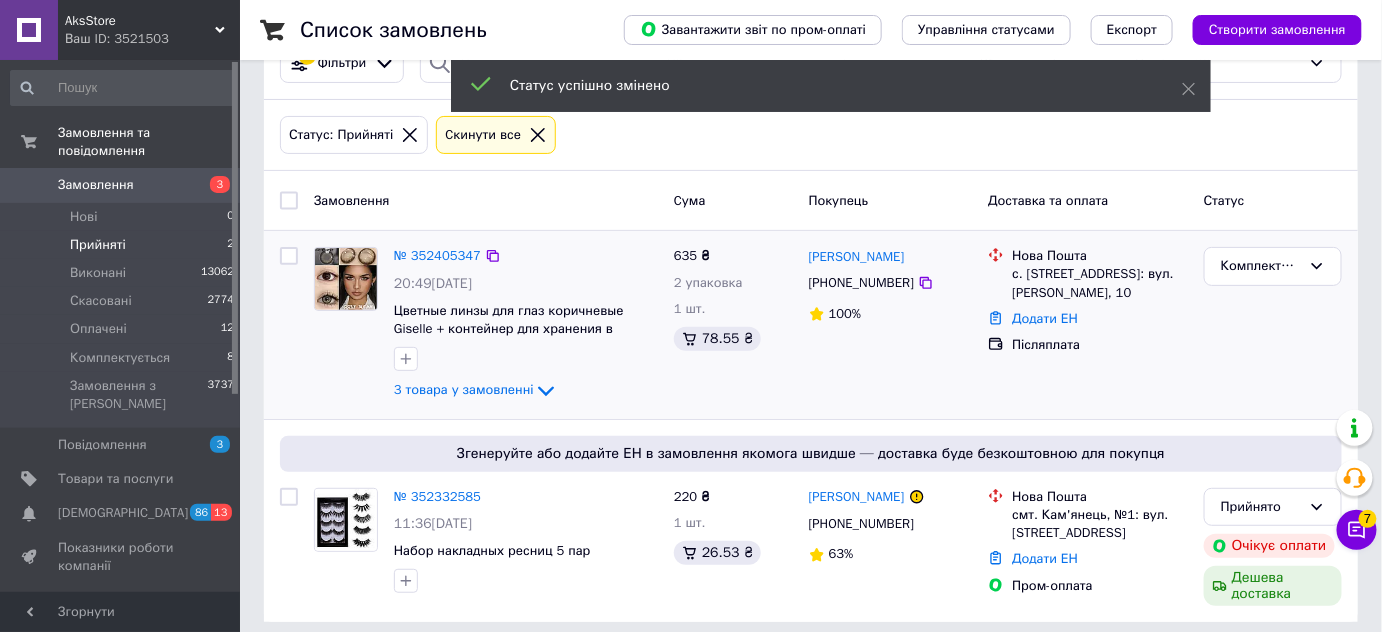 scroll, scrollTop: 108, scrollLeft: 0, axis: vertical 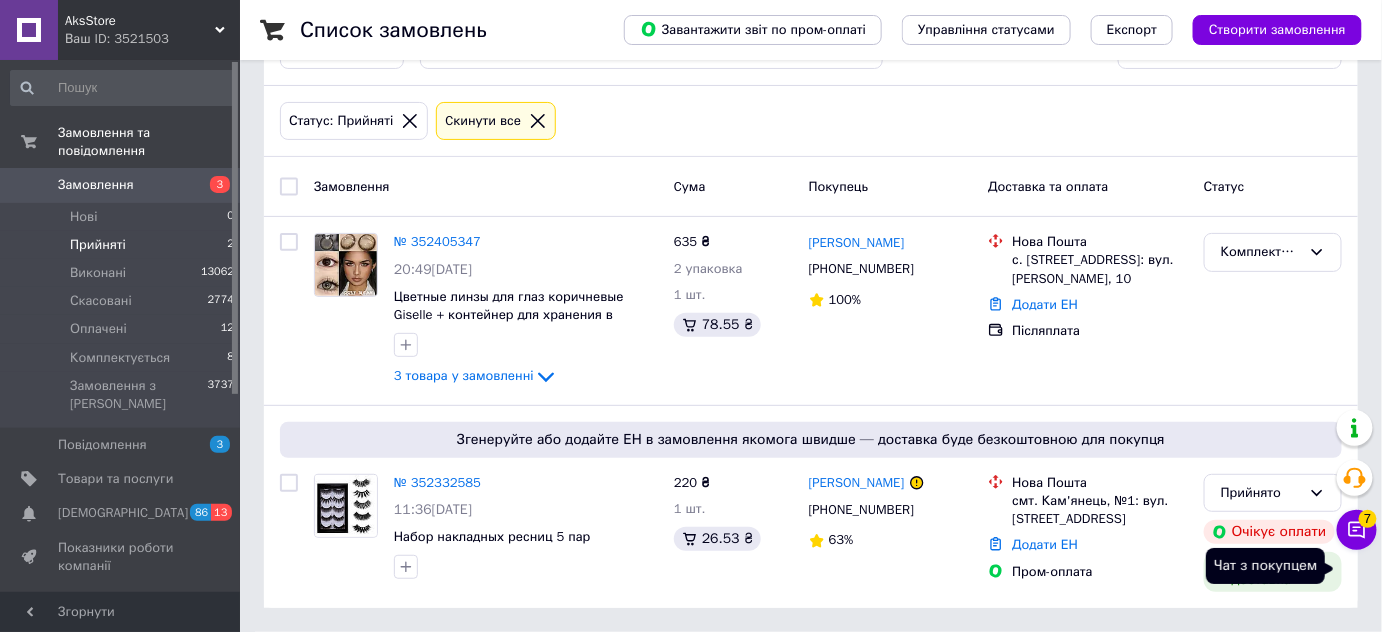click on "7" at bounding box center (1368, 519) 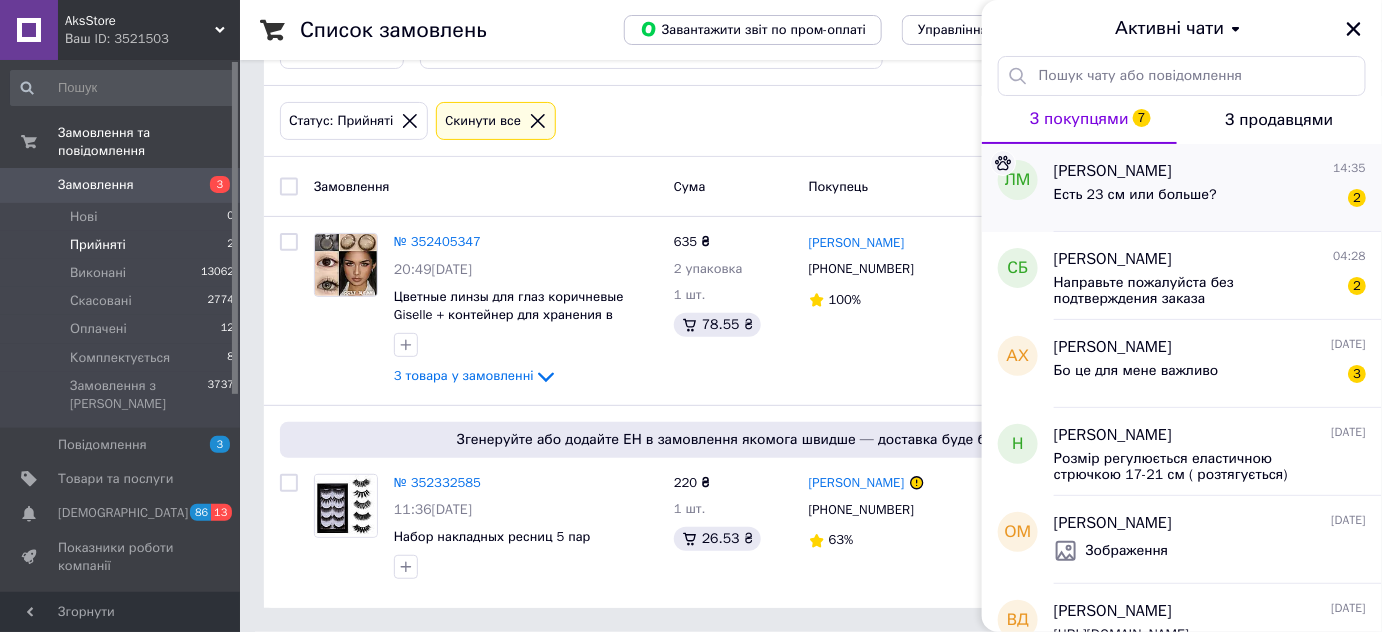 click on "Есть 23 см или больше?" at bounding box center [1135, 195] 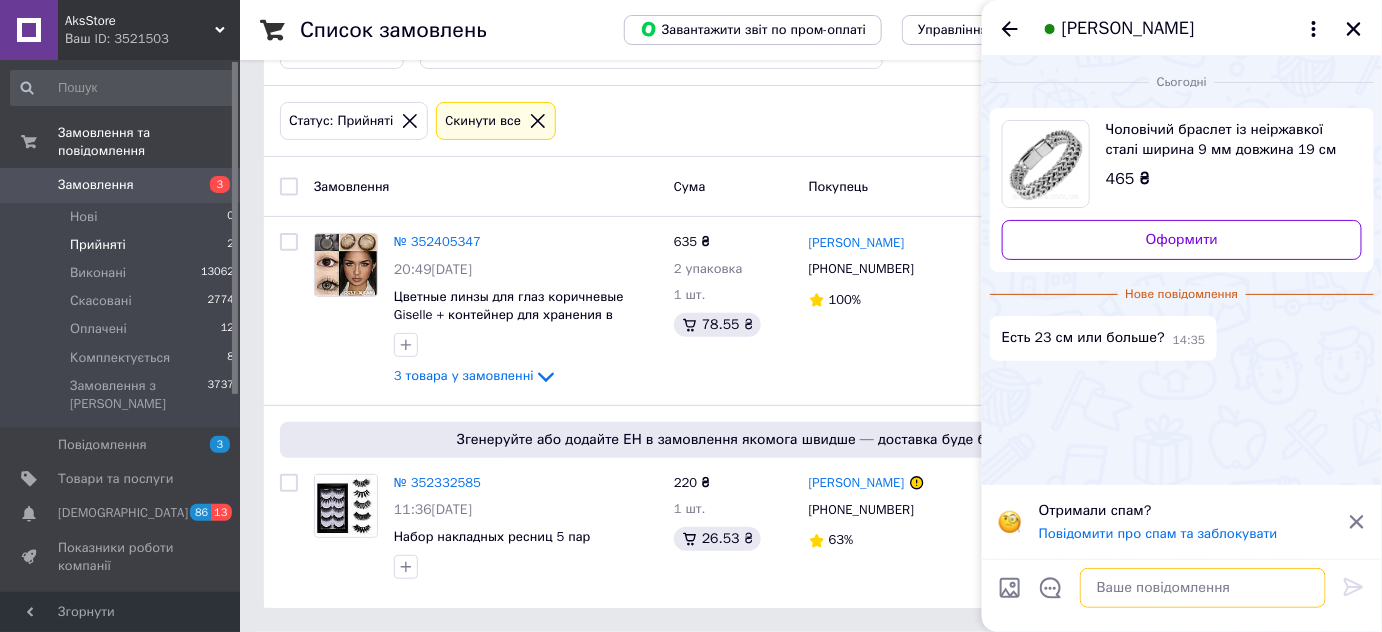 click at bounding box center (1203, 588) 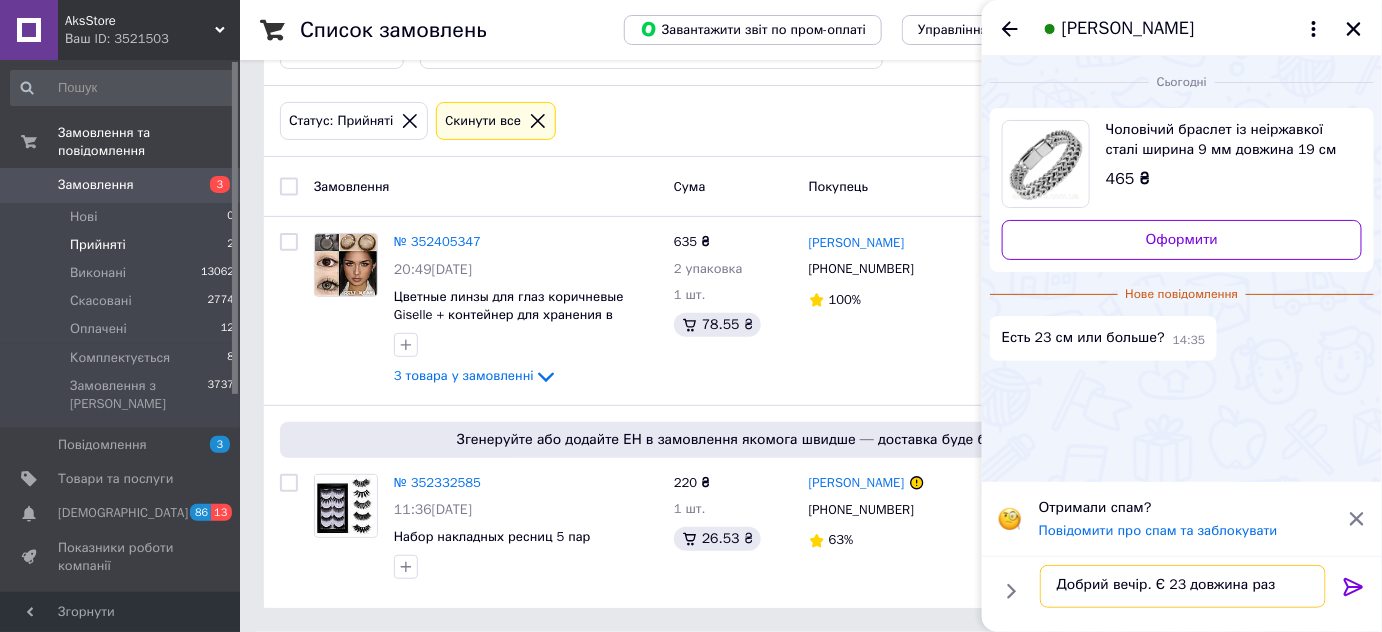 scroll, scrollTop: 1, scrollLeft: 0, axis: vertical 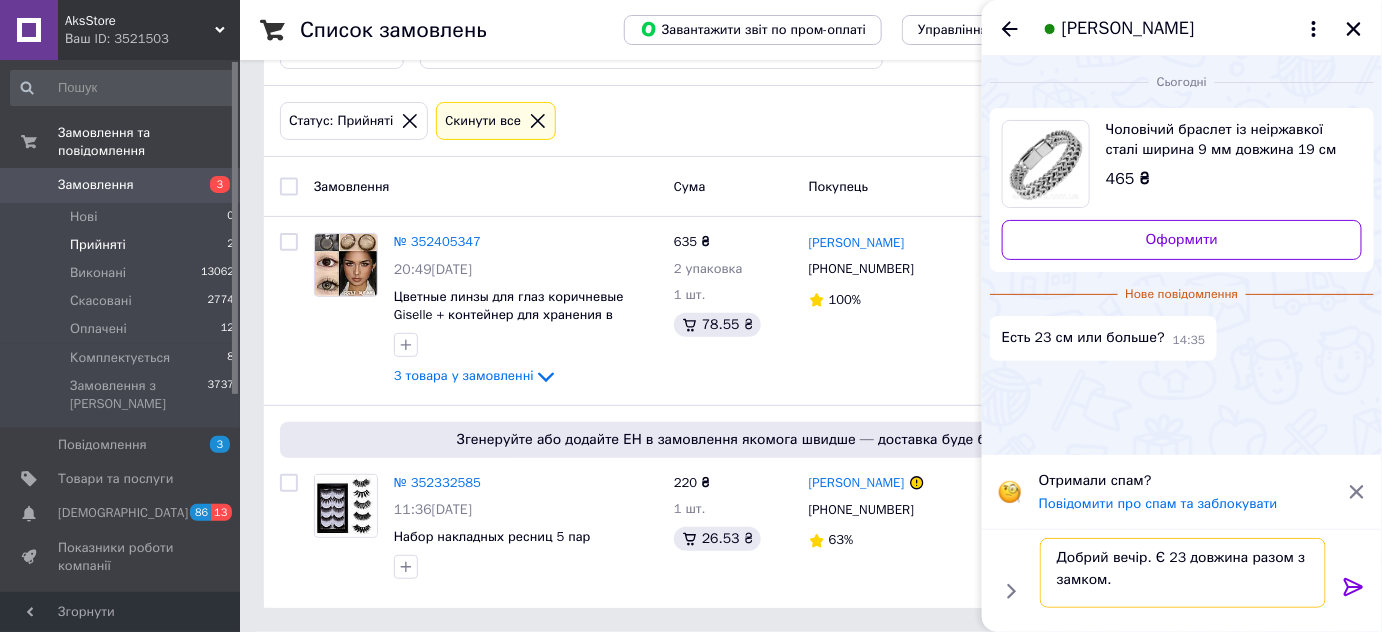 click on "Добрий вечір. Є 23 довжина разом з замком." at bounding box center [1183, 573] 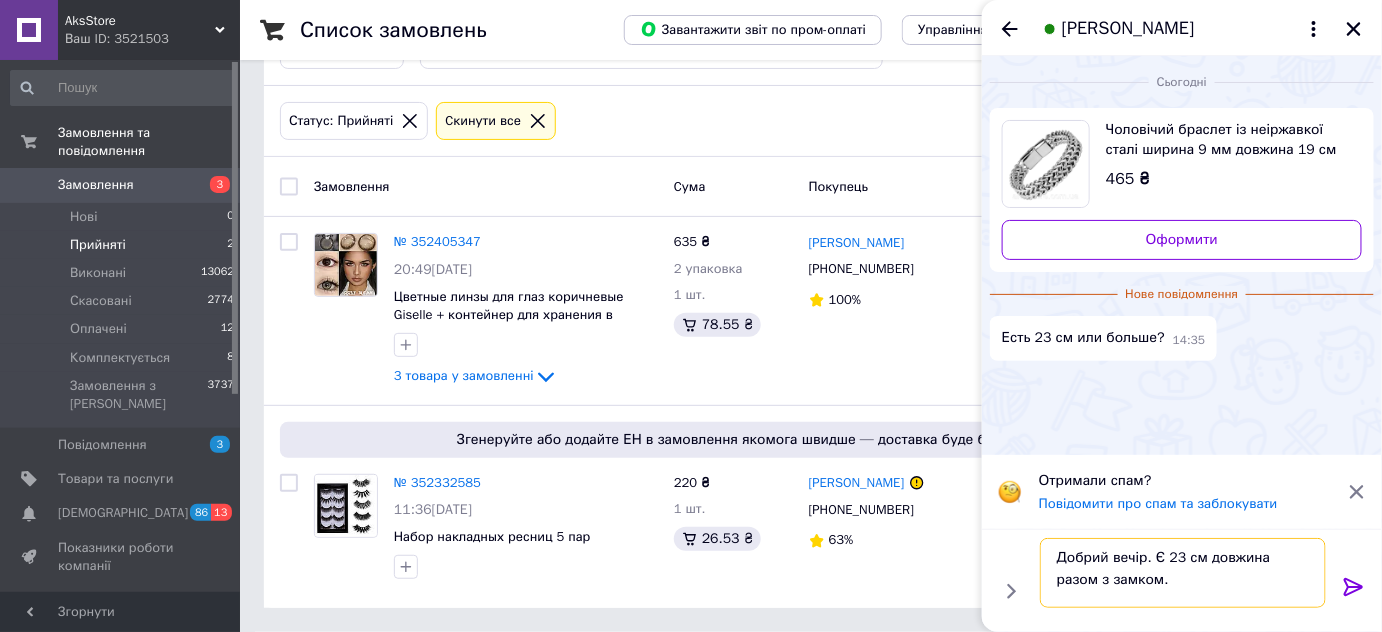 click on "Добрий вечір. Є 23 см довжина разом з замком." at bounding box center (1183, 573) 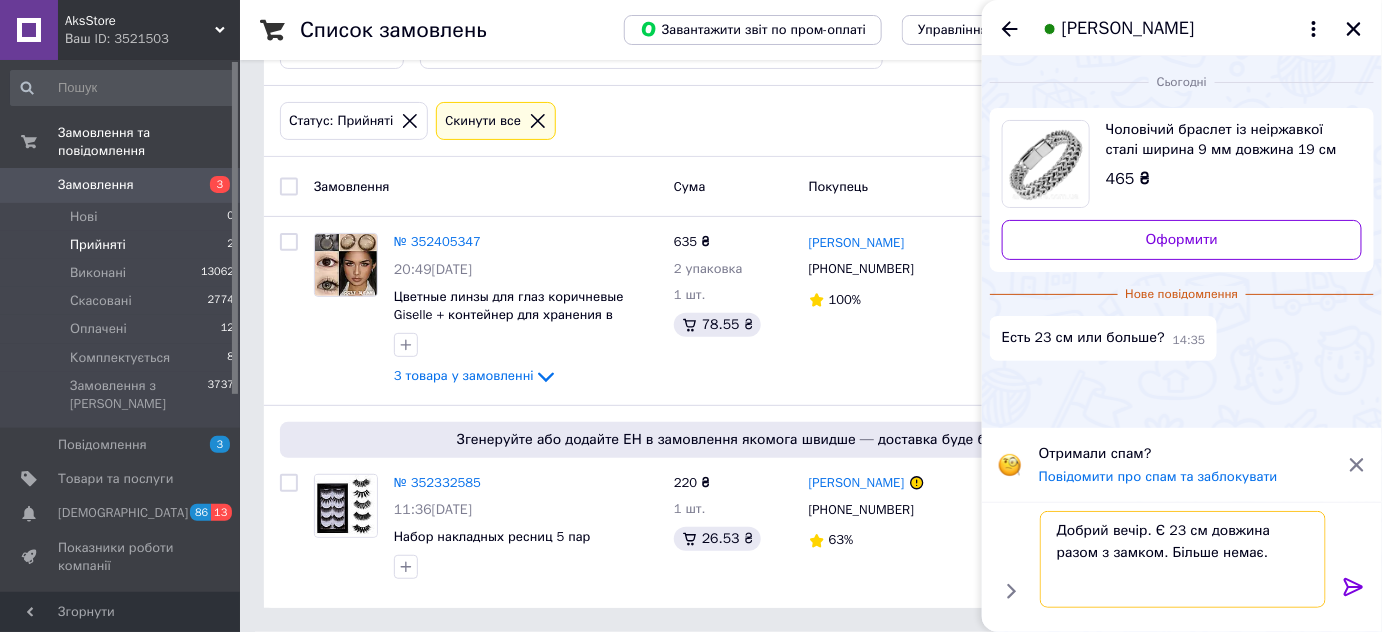 type on "Добрий вечір. Є 23 см довжина разом з замком. Більше немає." 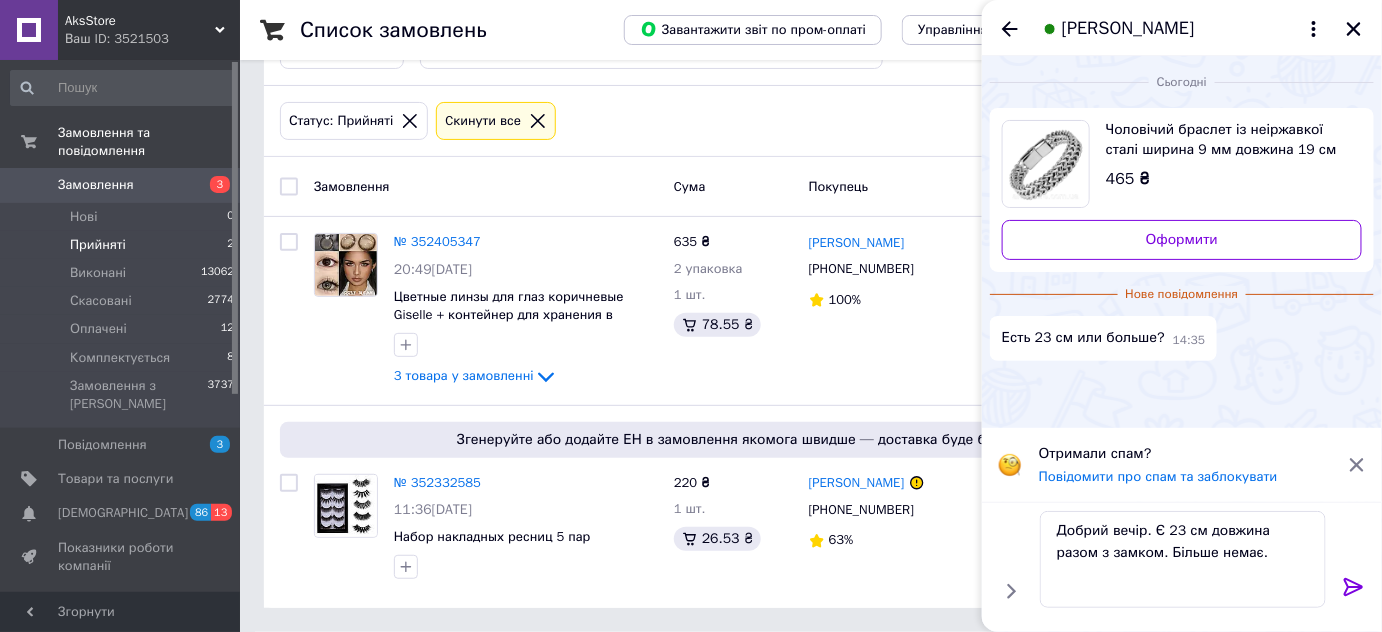 click 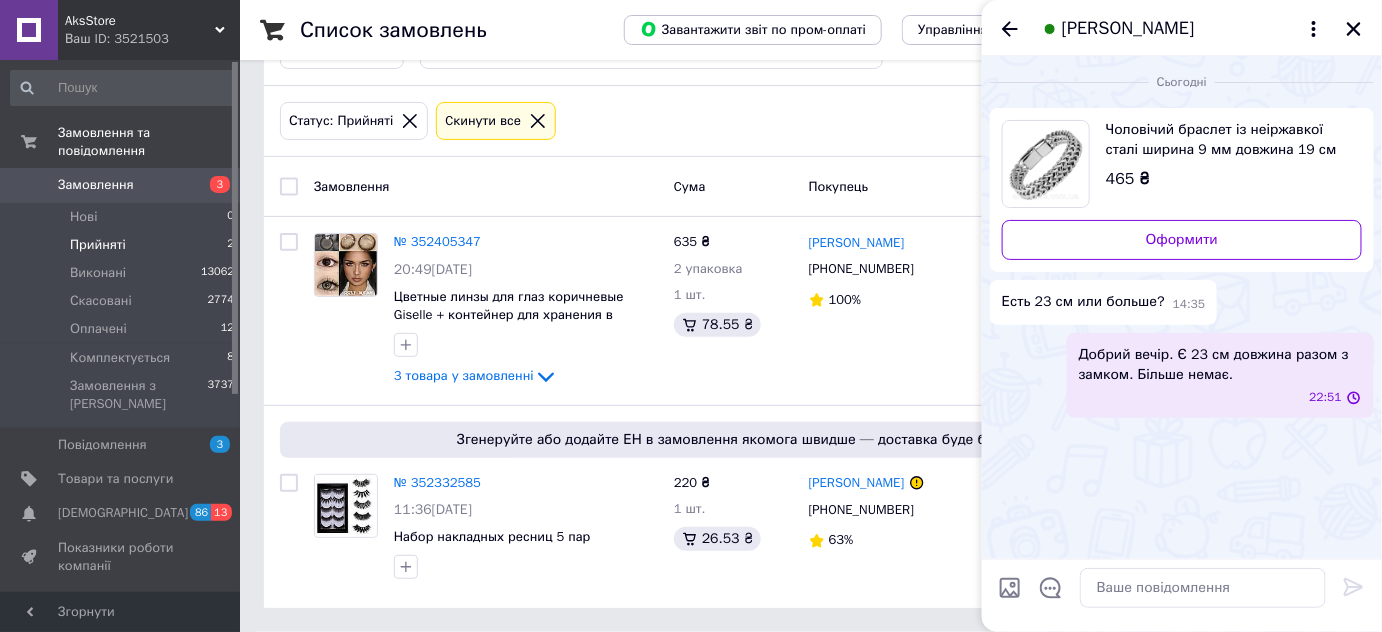 scroll, scrollTop: 0, scrollLeft: 0, axis: both 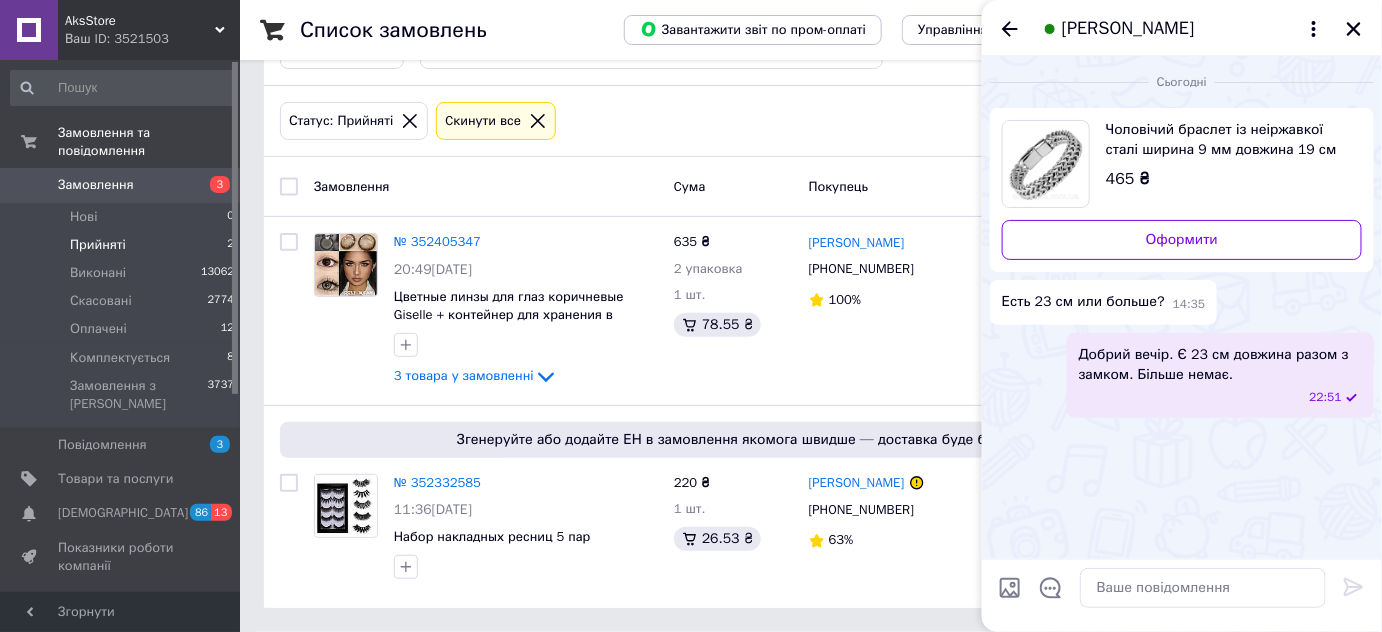 click 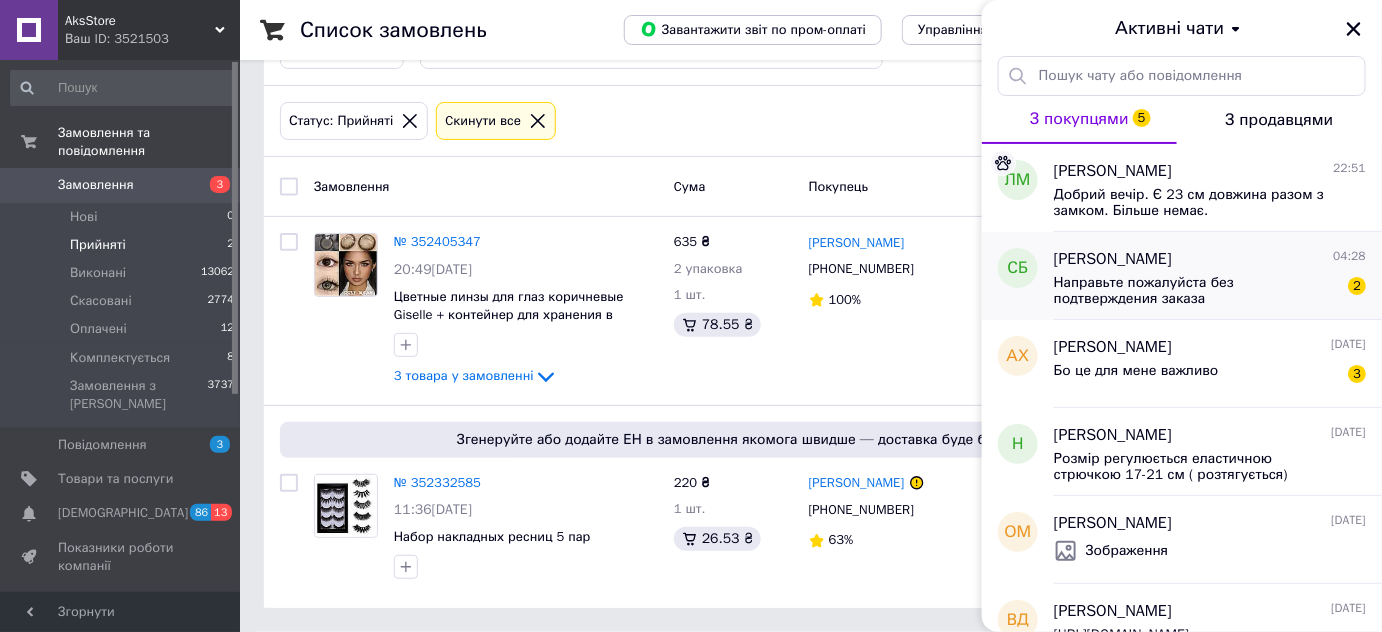 click on "[PERSON_NAME]" at bounding box center [1113, 259] 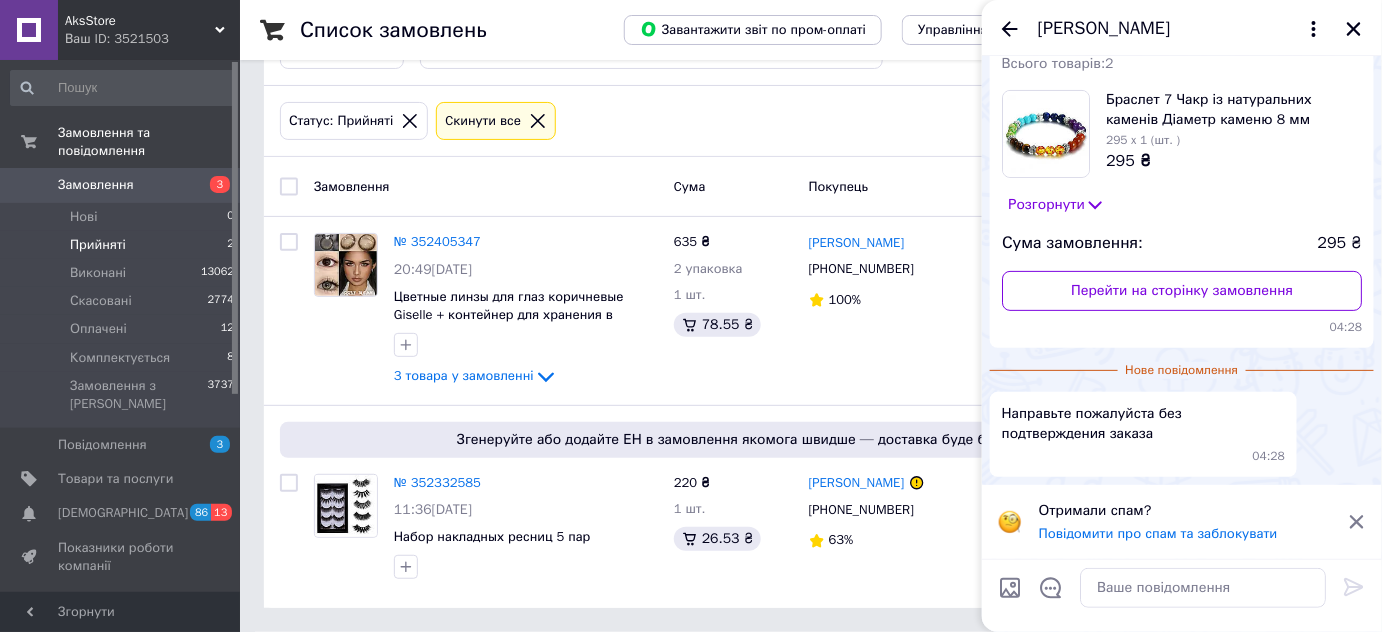 scroll, scrollTop: 194, scrollLeft: 0, axis: vertical 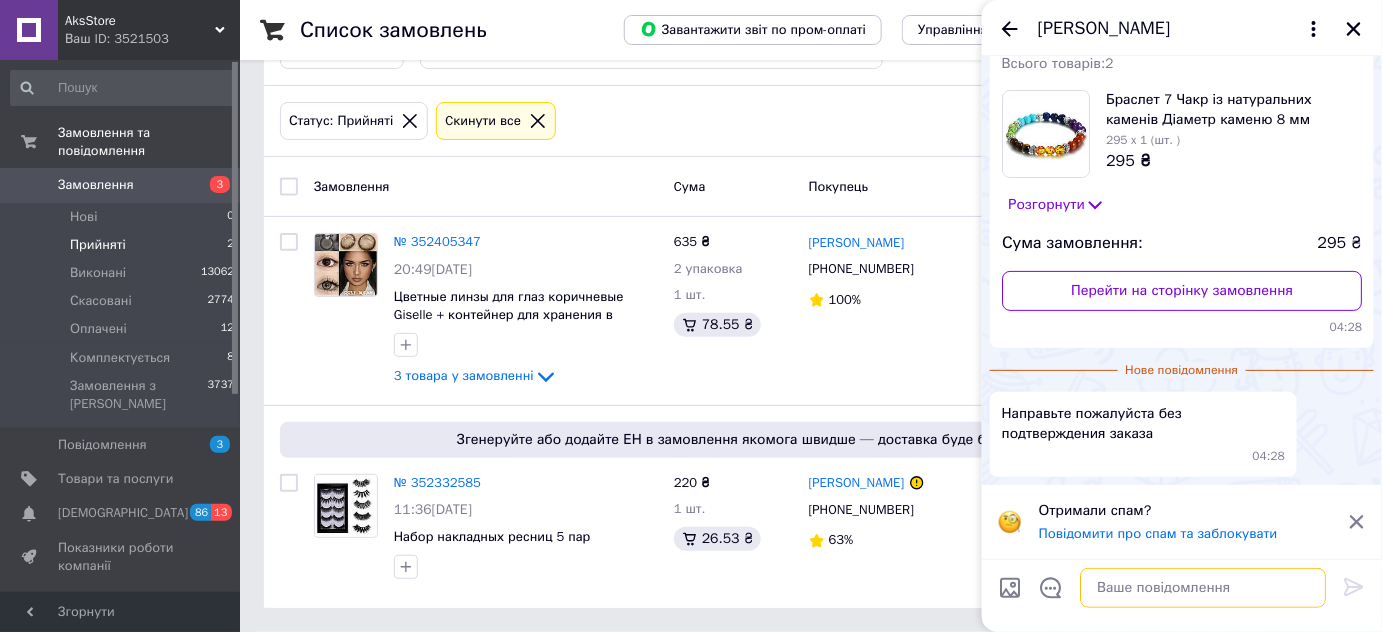 click at bounding box center (1203, 588) 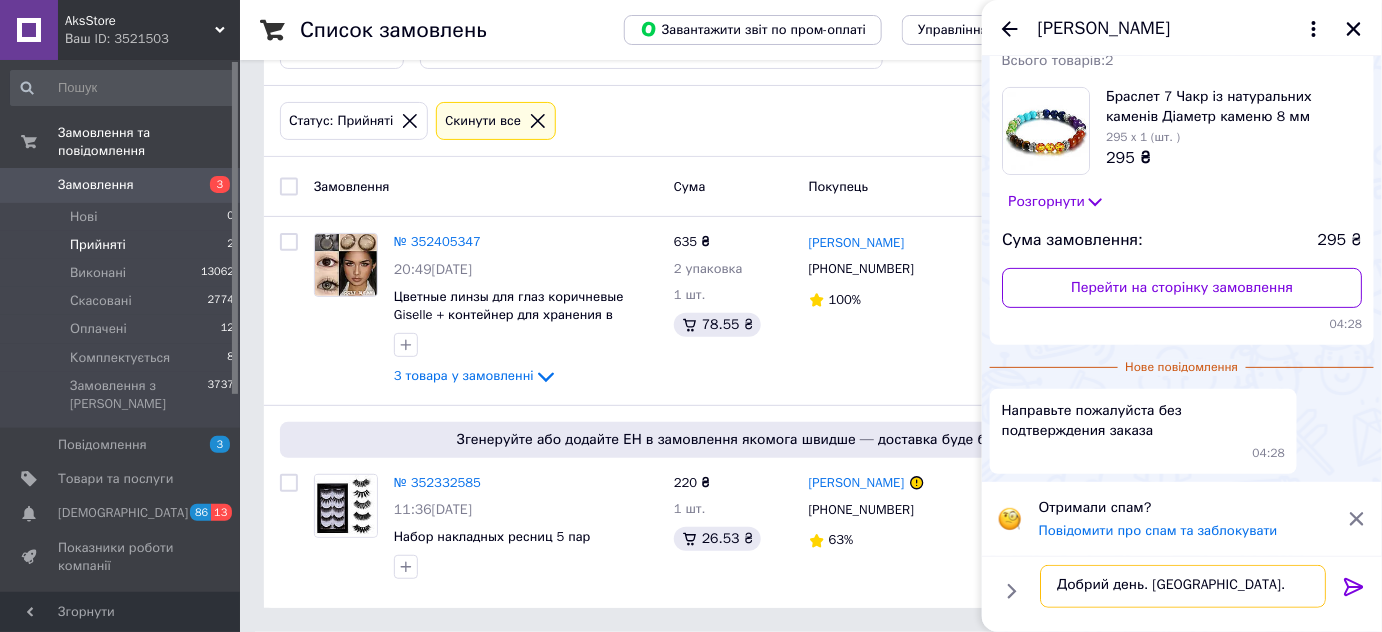 type on "Добрий день. [GEOGRAPHIC_DATA]." 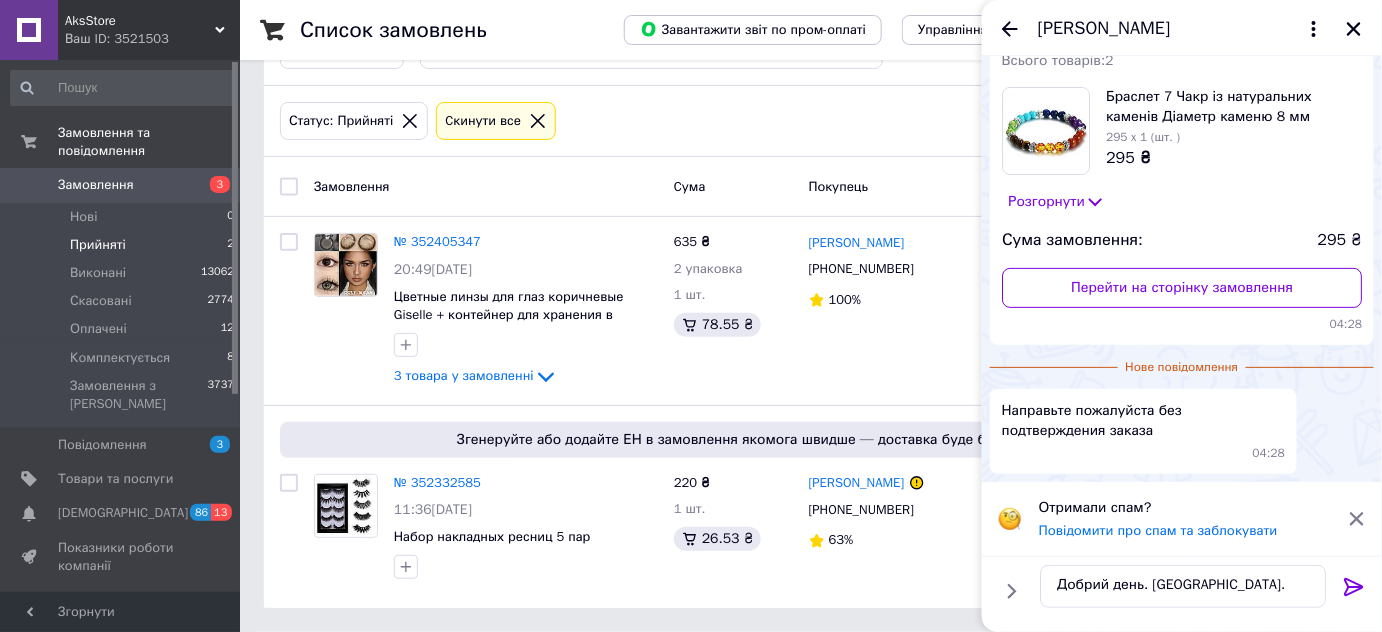 click 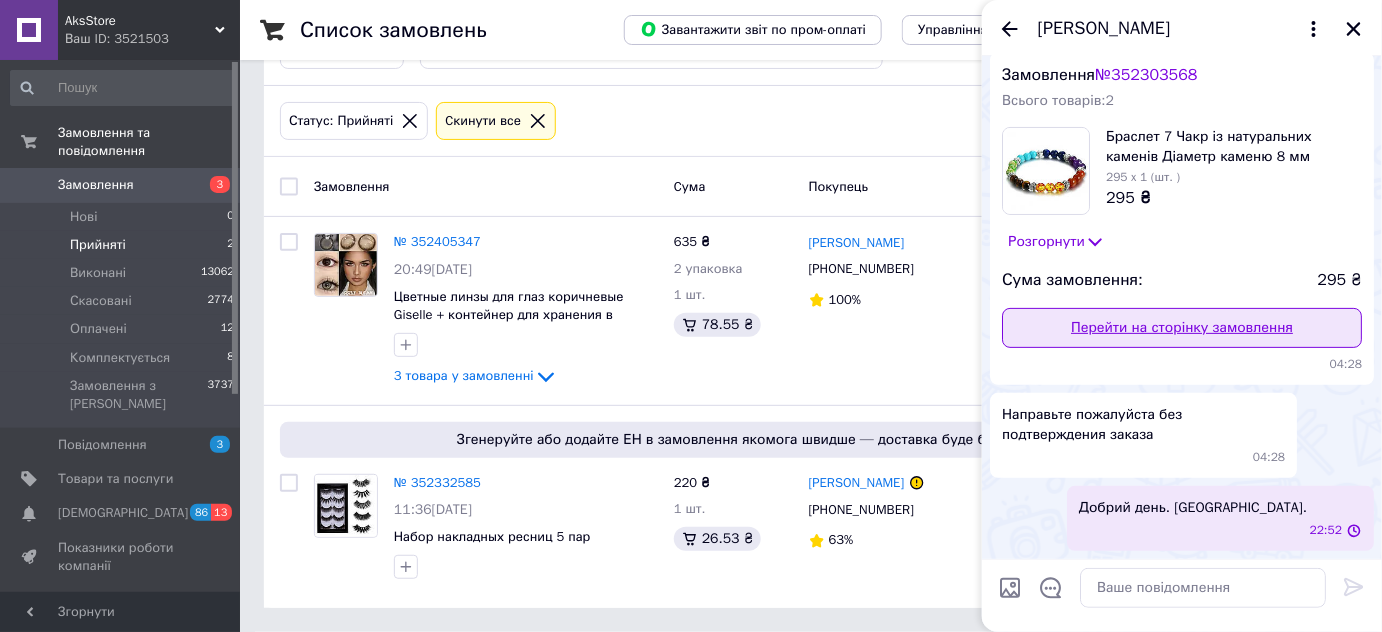 scroll, scrollTop: 103, scrollLeft: 0, axis: vertical 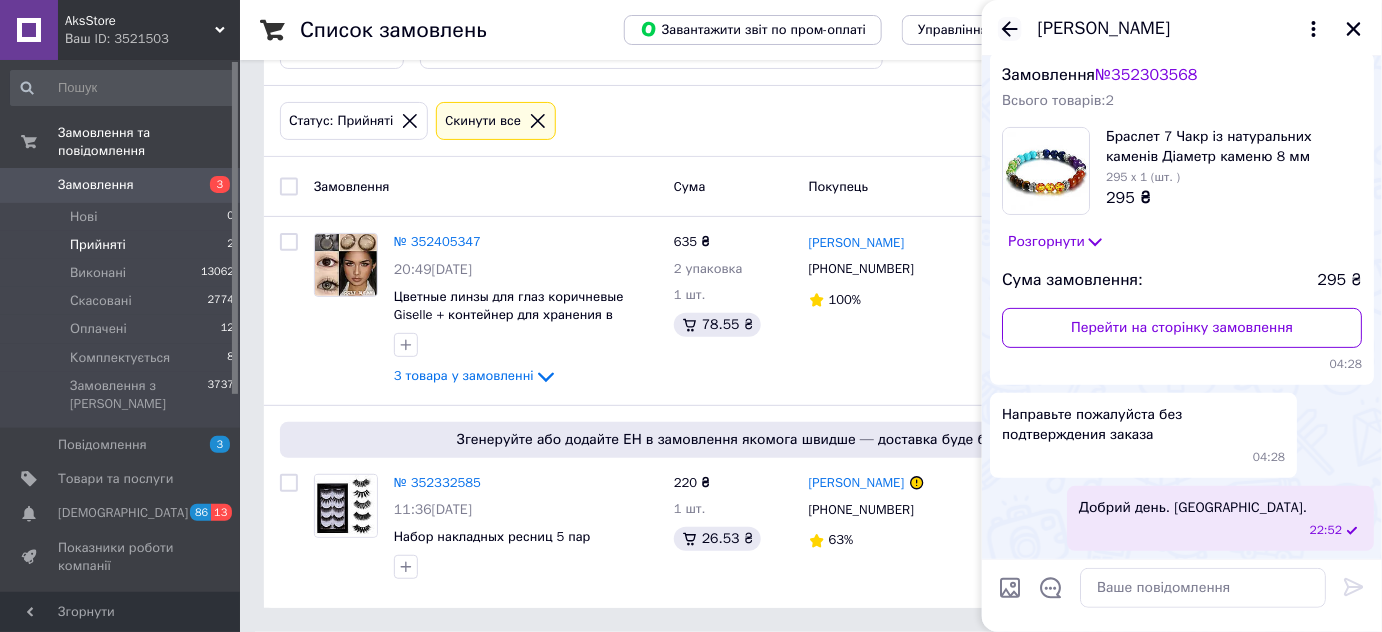 click 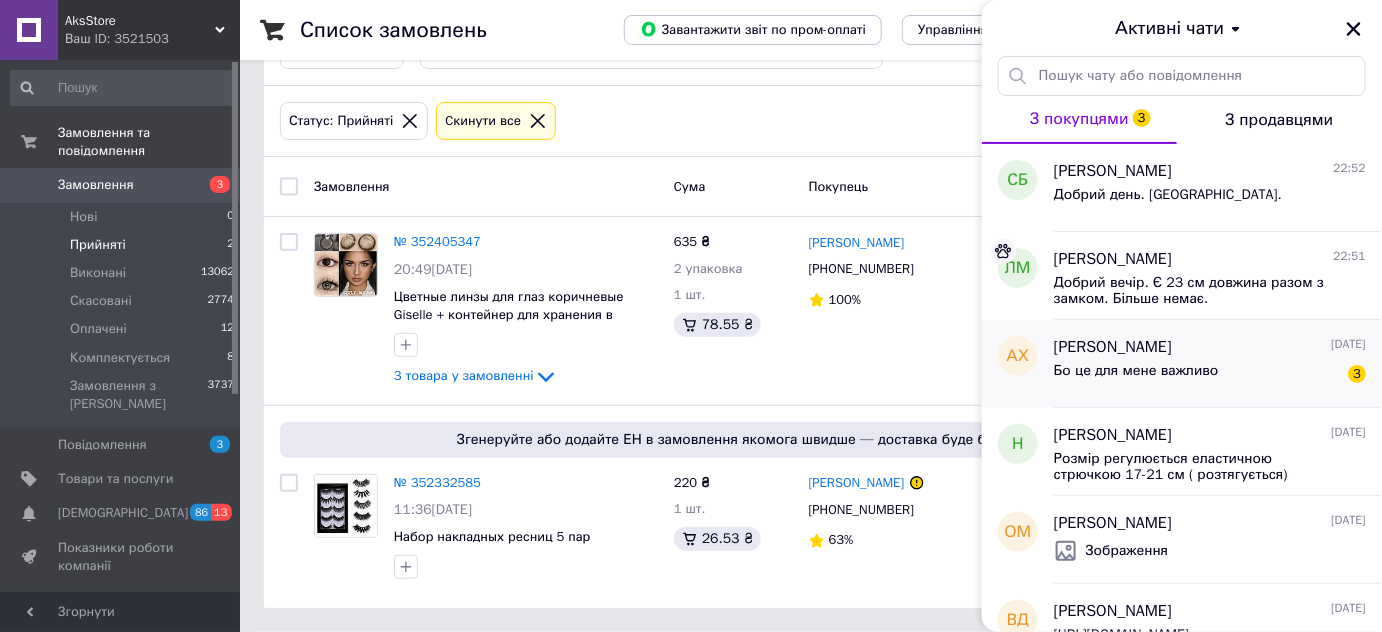 click on "Бо це для мене важливо 3" at bounding box center (1210, 375) 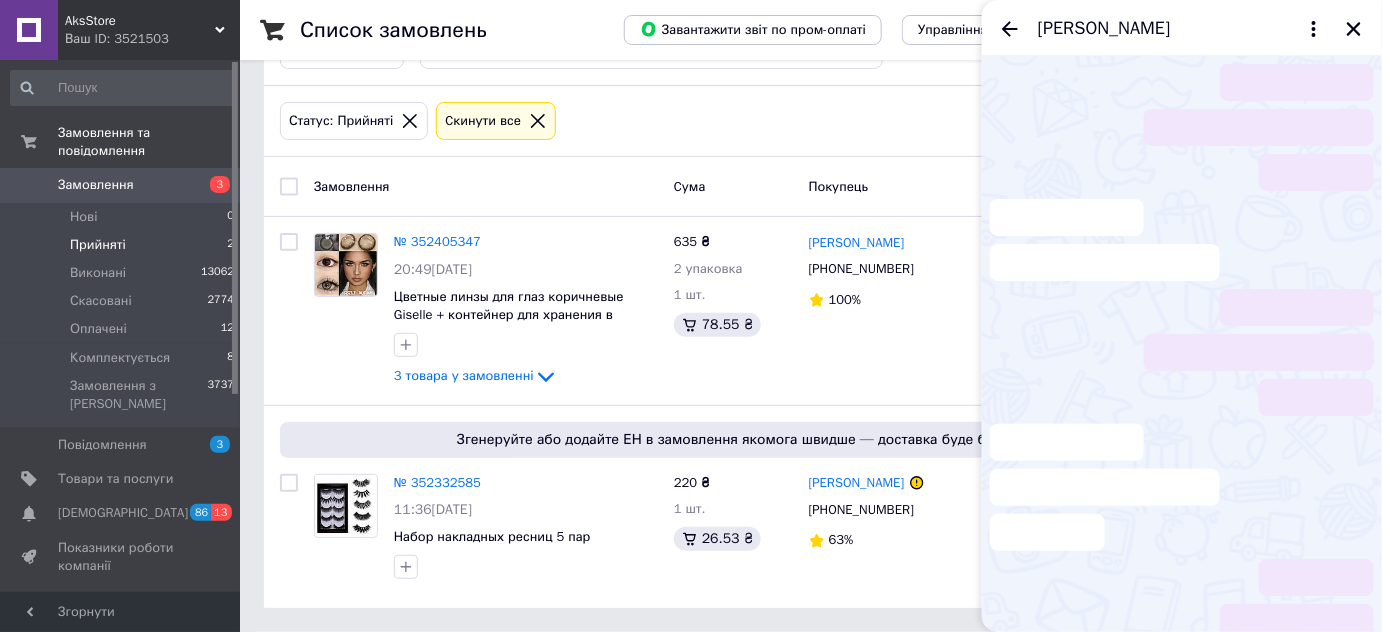 scroll, scrollTop: 18, scrollLeft: 0, axis: vertical 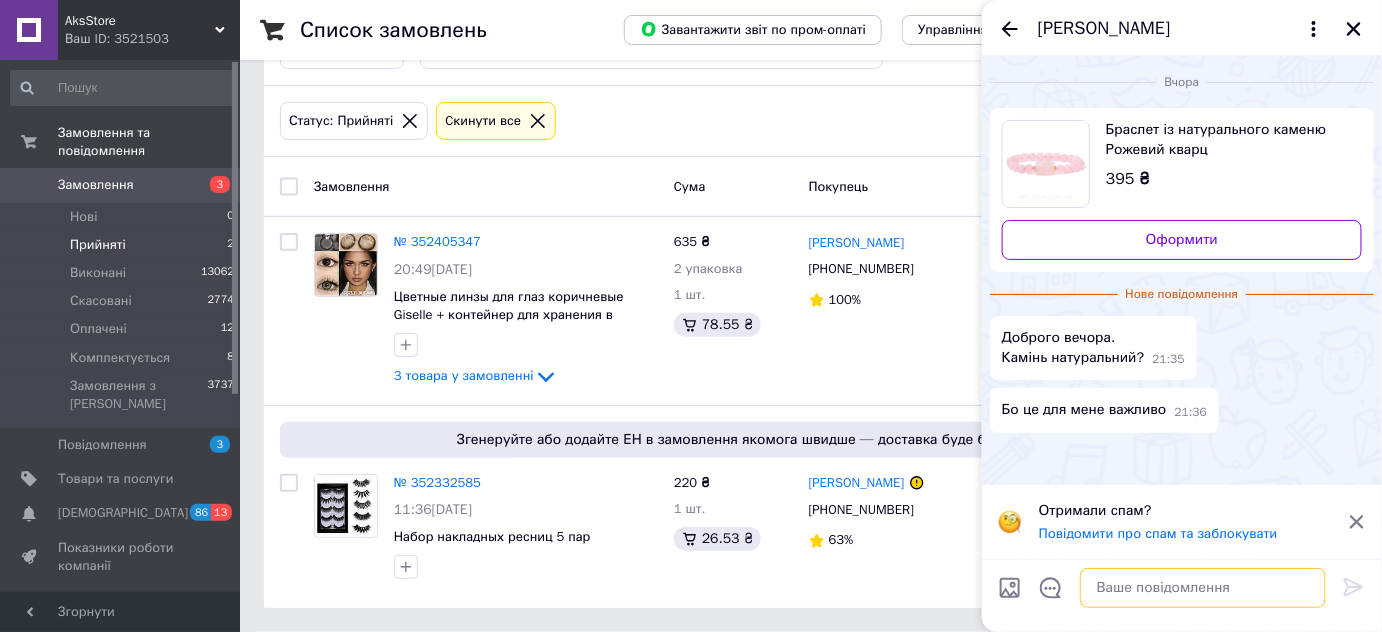 click at bounding box center (1203, 588) 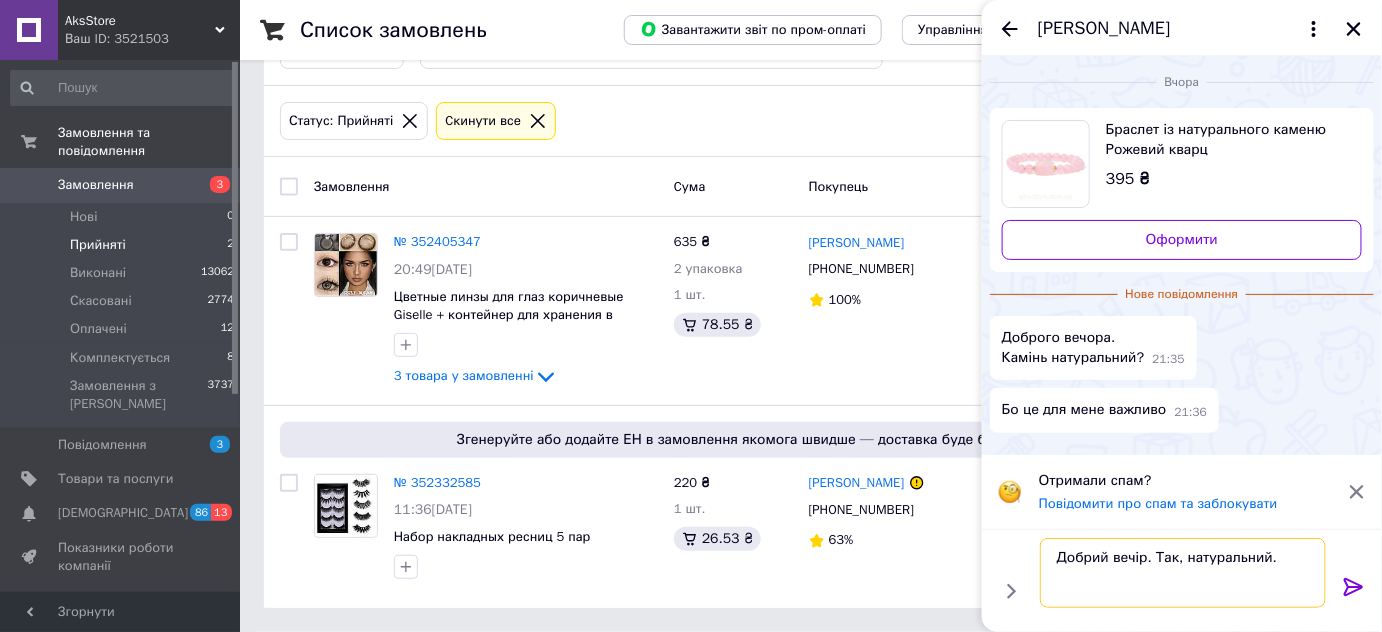 type on "Добрий вечір. Так, натуральний." 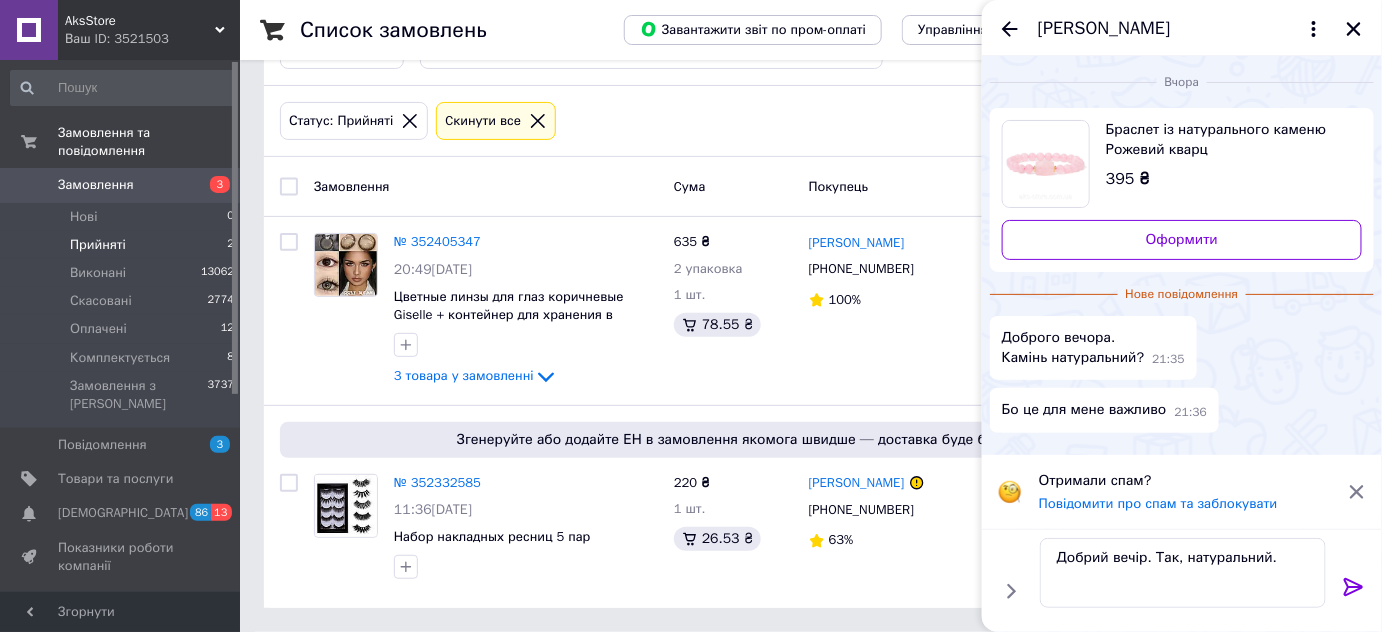 click 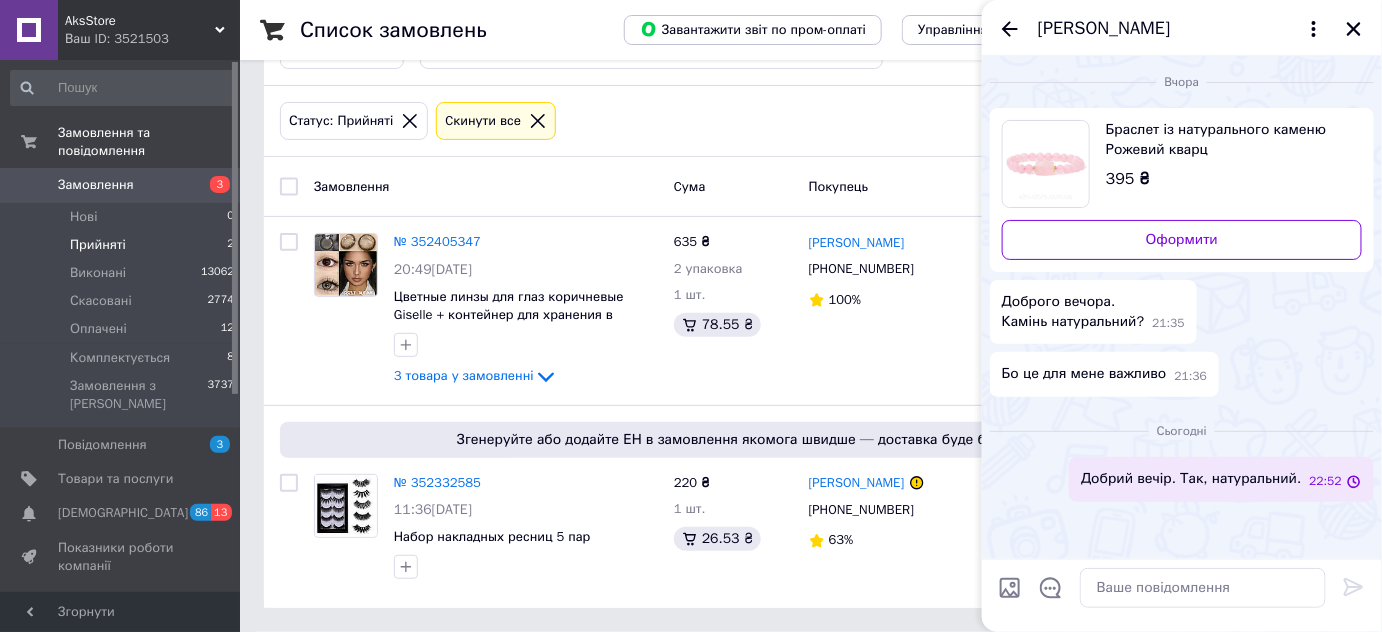 scroll, scrollTop: 9, scrollLeft: 0, axis: vertical 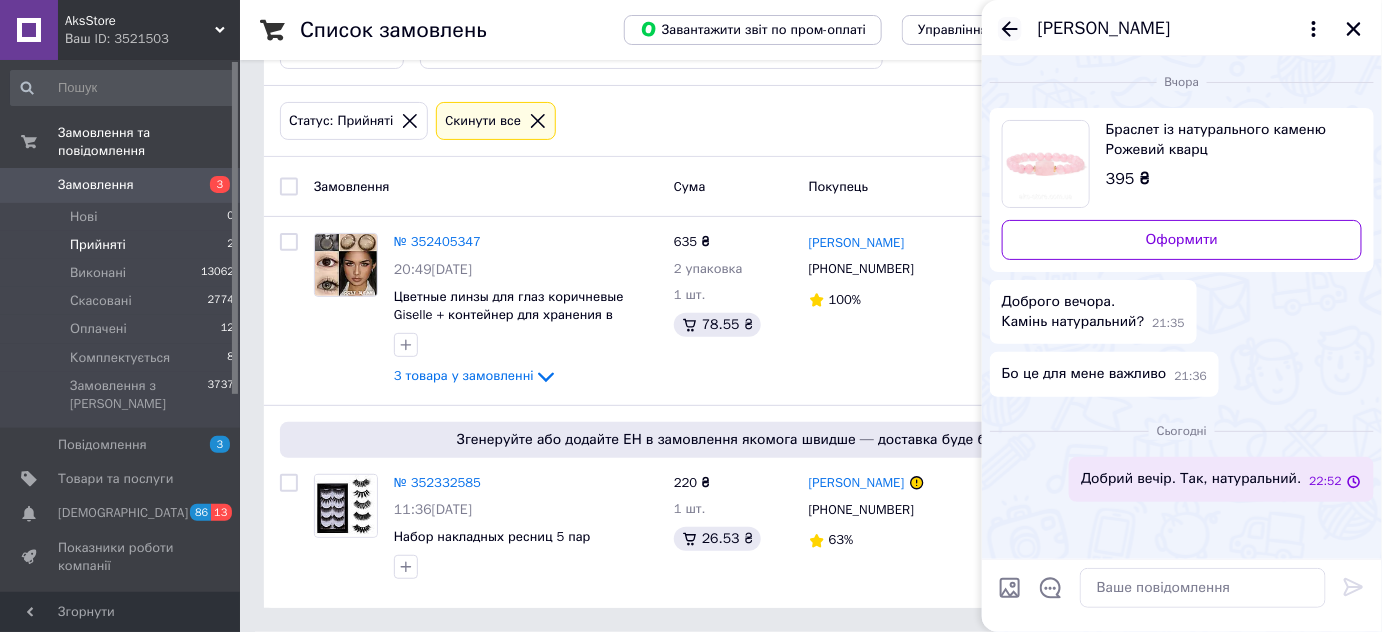 click 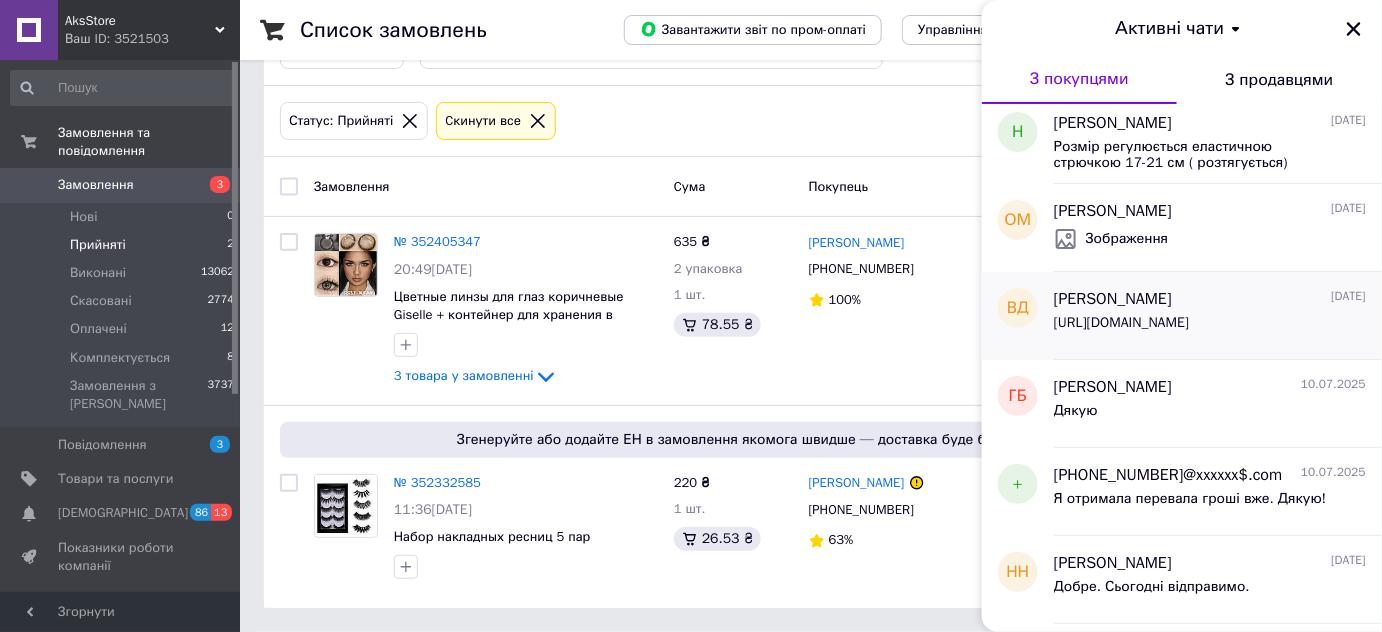 scroll, scrollTop: 636, scrollLeft: 0, axis: vertical 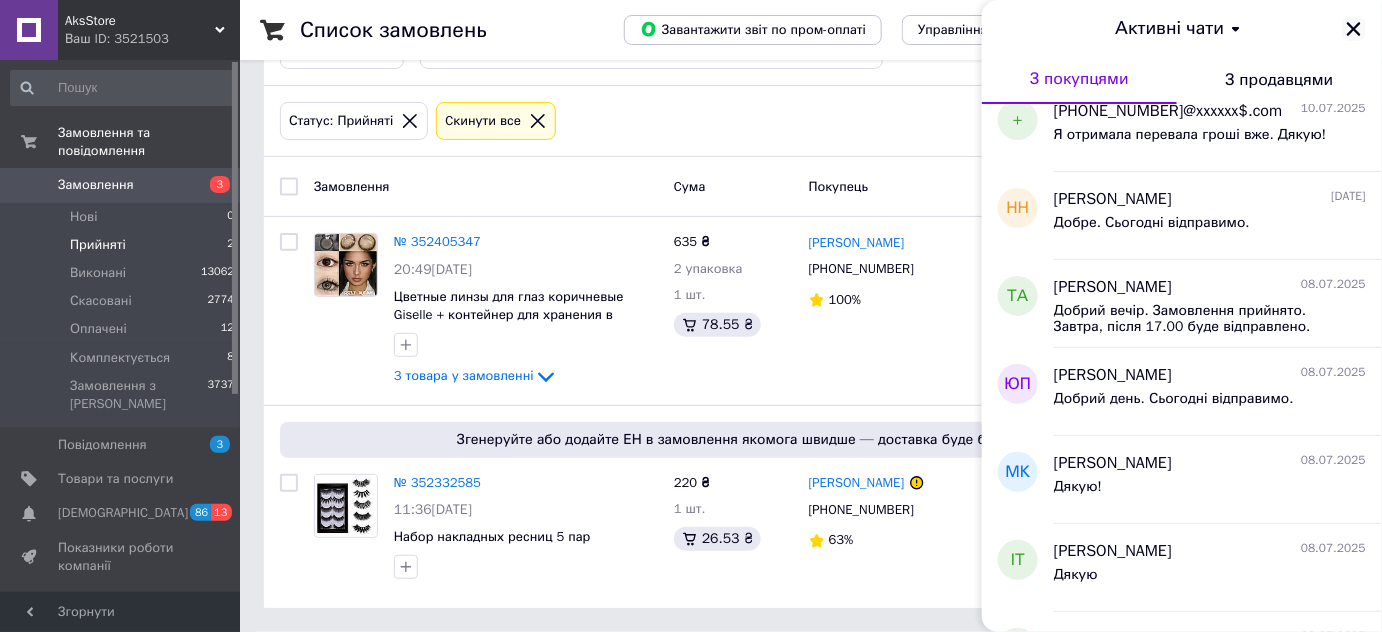 click 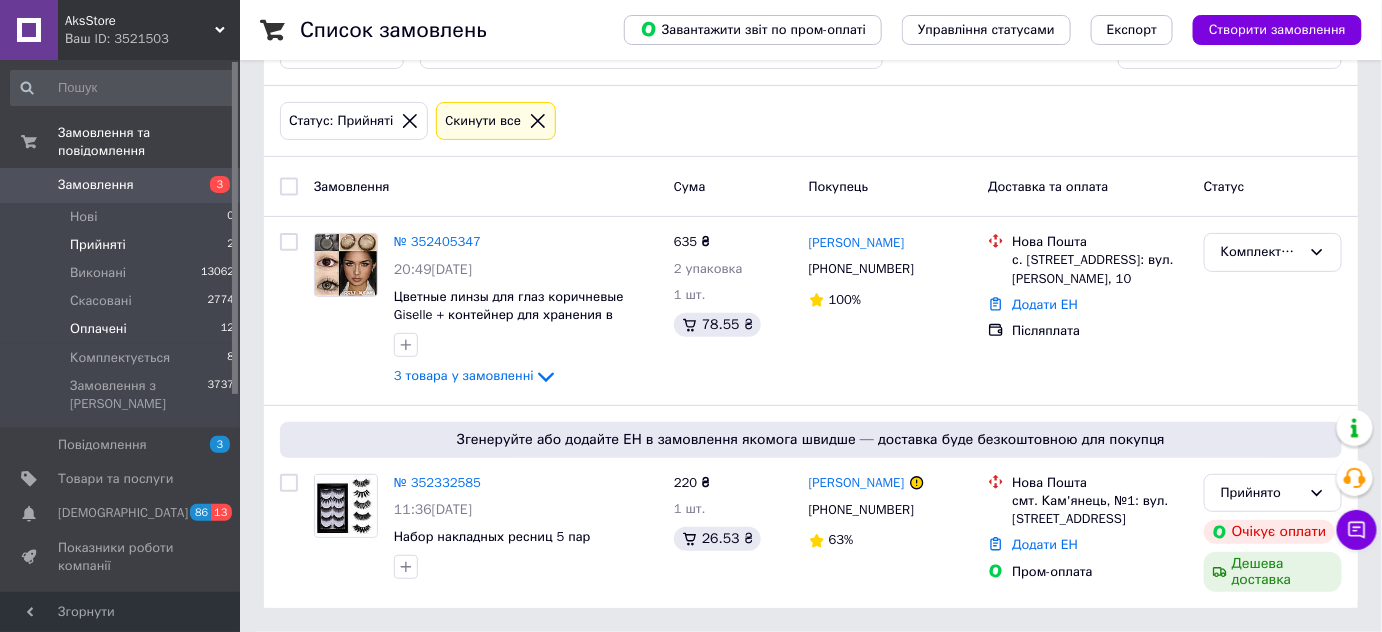 click on "Оплачені" at bounding box center (98, 329) 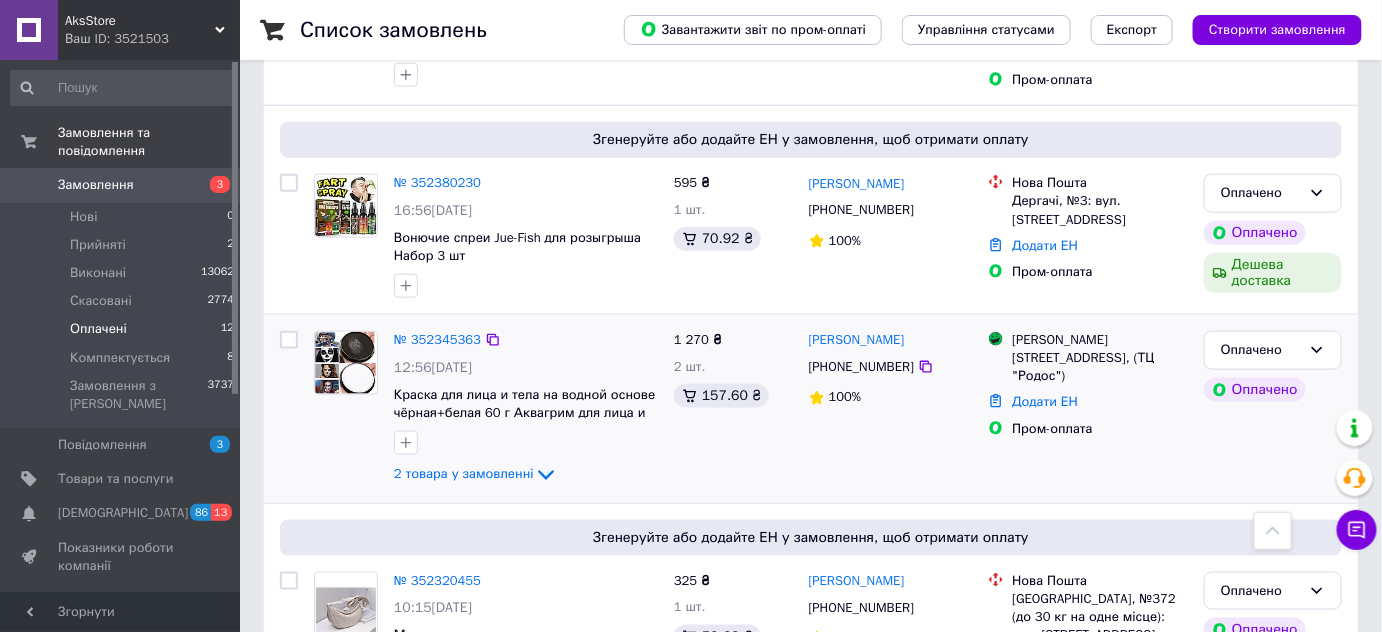scroll, scrollTop: 818, scrollLeft: 0, axis: vertical 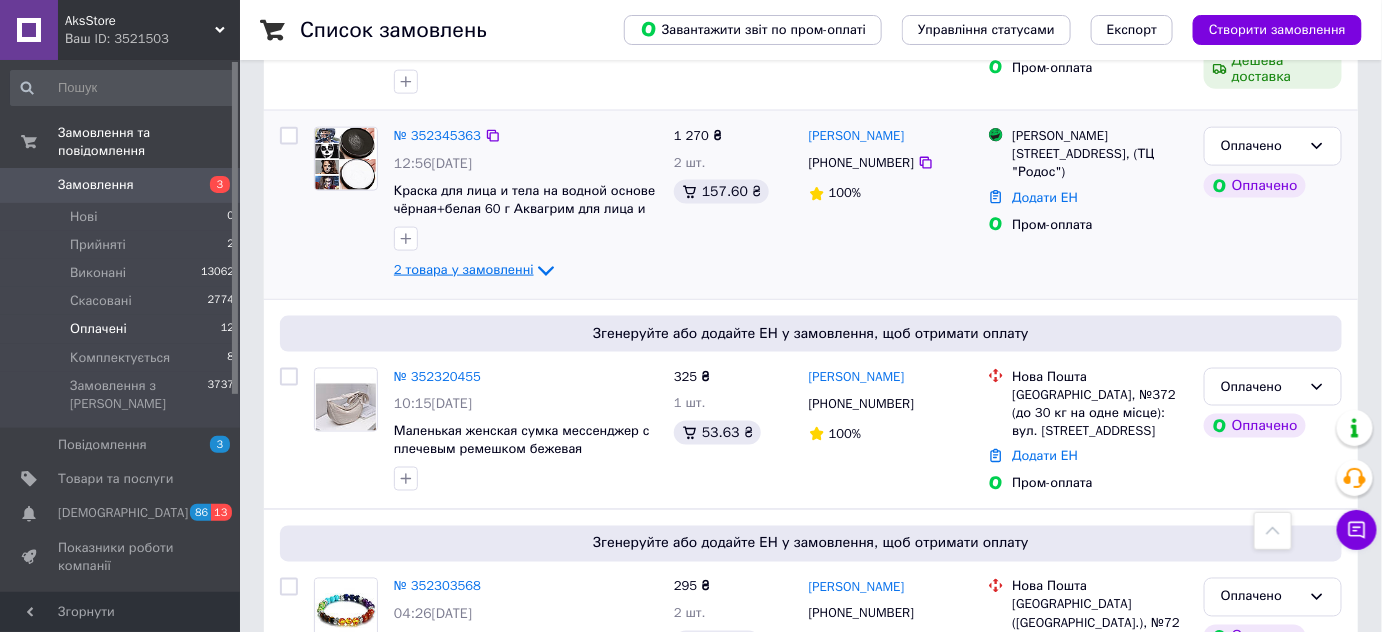 click 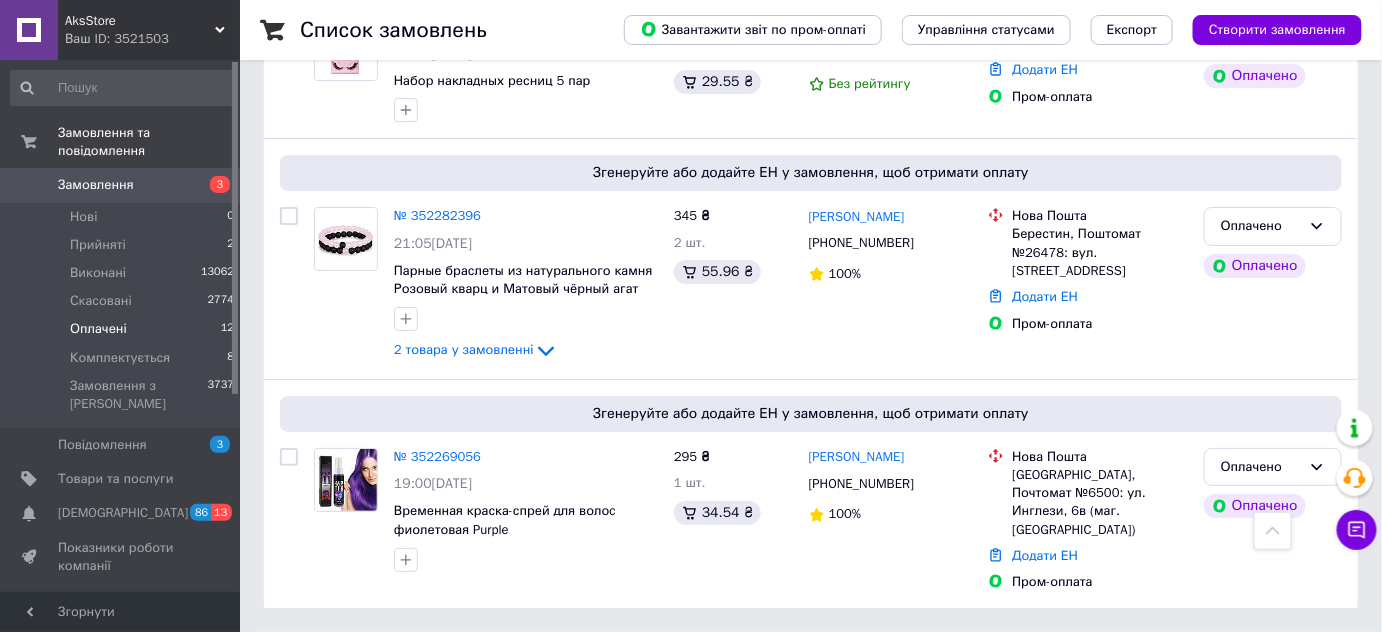 scroll, scrollTop: 2489, scrollLeft: 0, axis: vertical 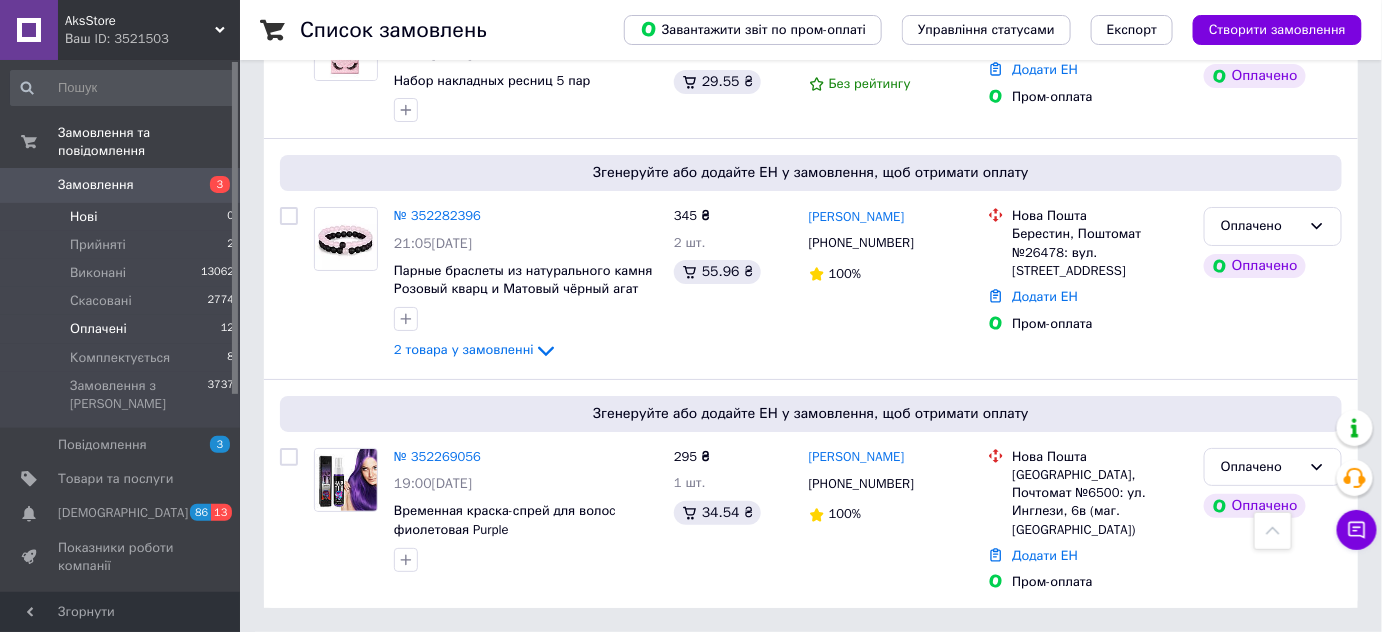 click on "Нові" at bounding box center [83, 217] 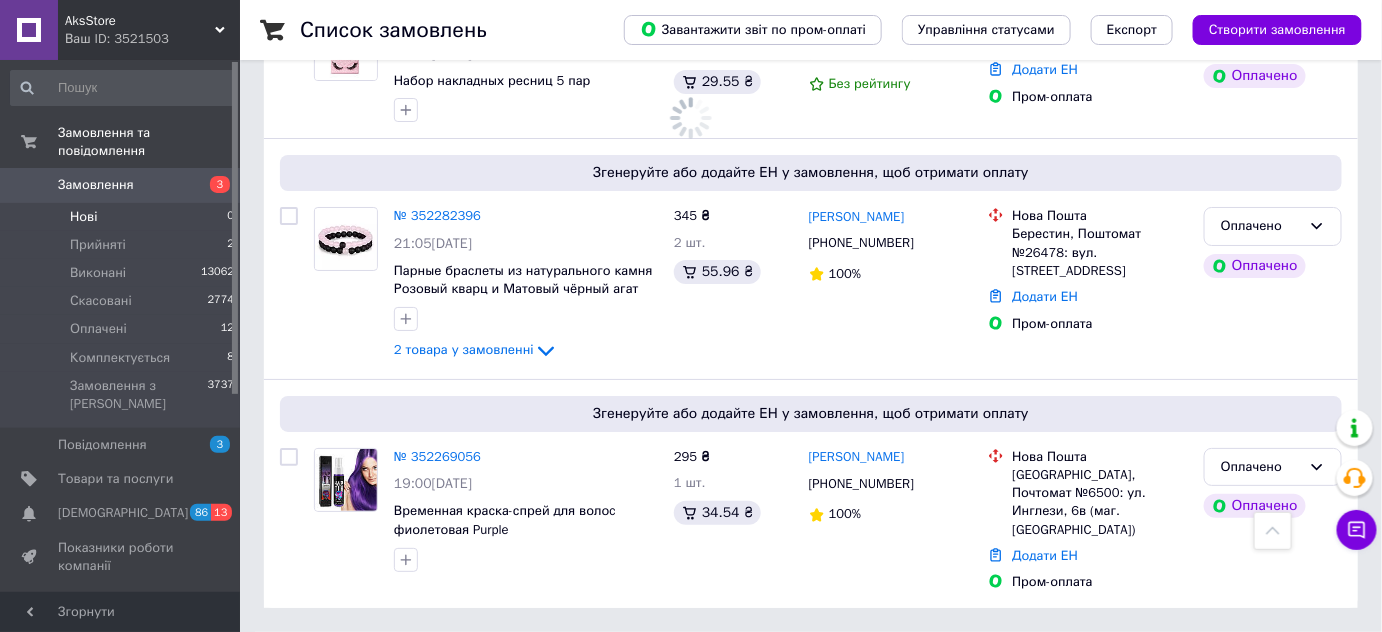 scroll, scrollTop: 0, scrollLeft: 0, axis: both 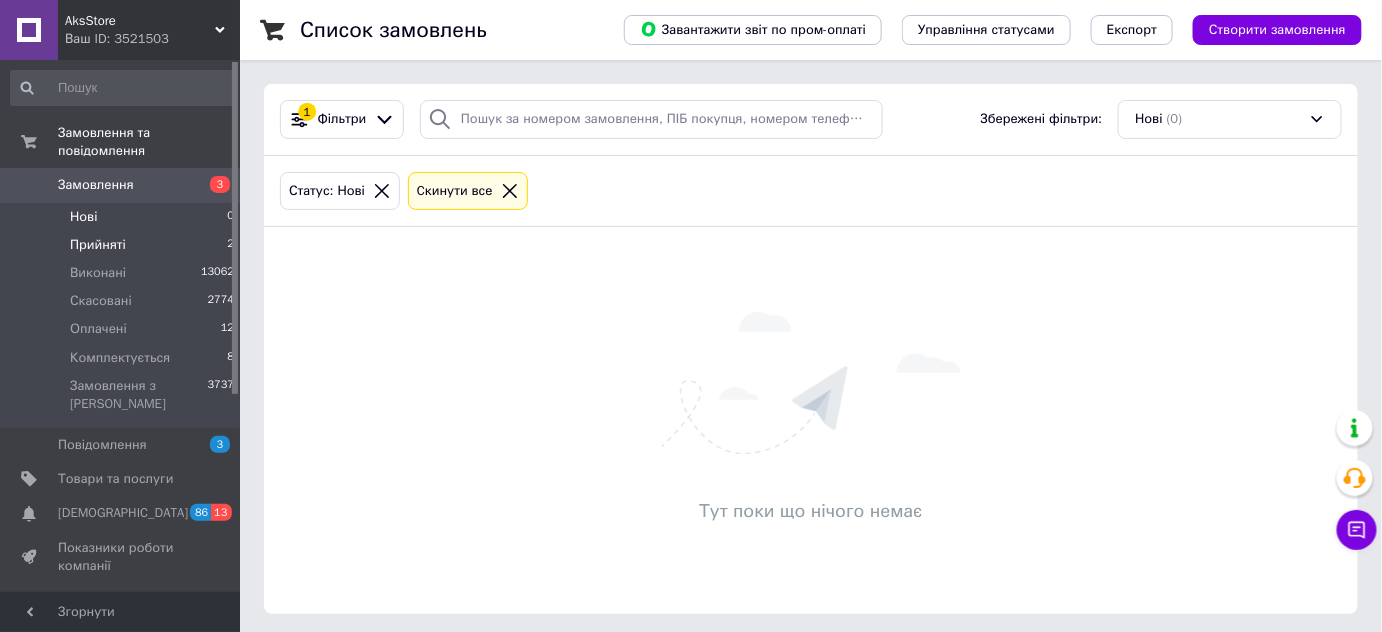 click on "Прийняті" at bounding box center [98, 245] 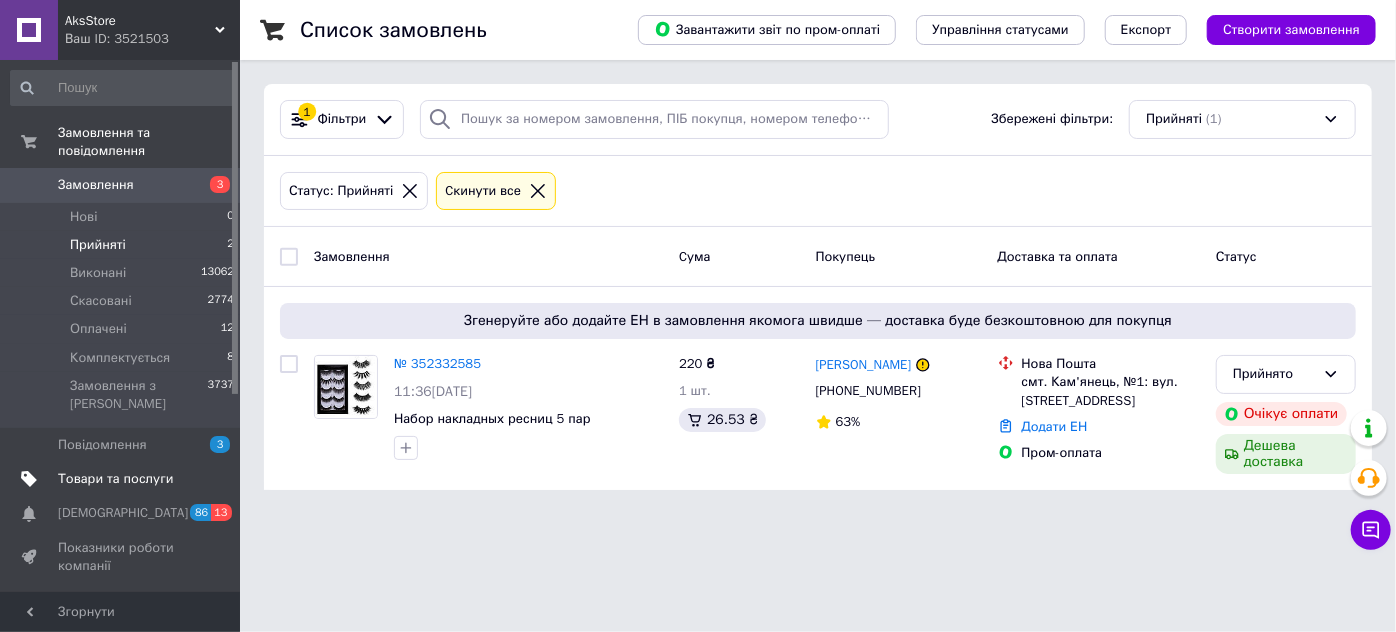 click on "Товари та послуги" at bounding box center (115, 479) 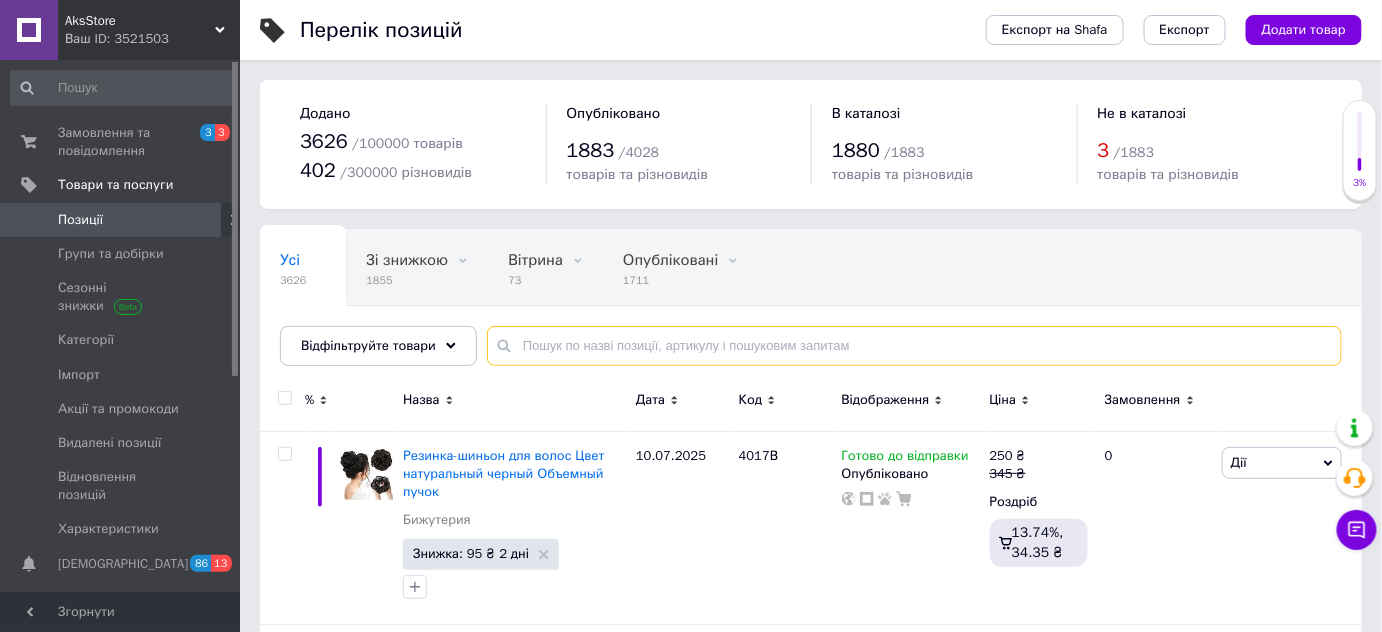 paste on "086123" 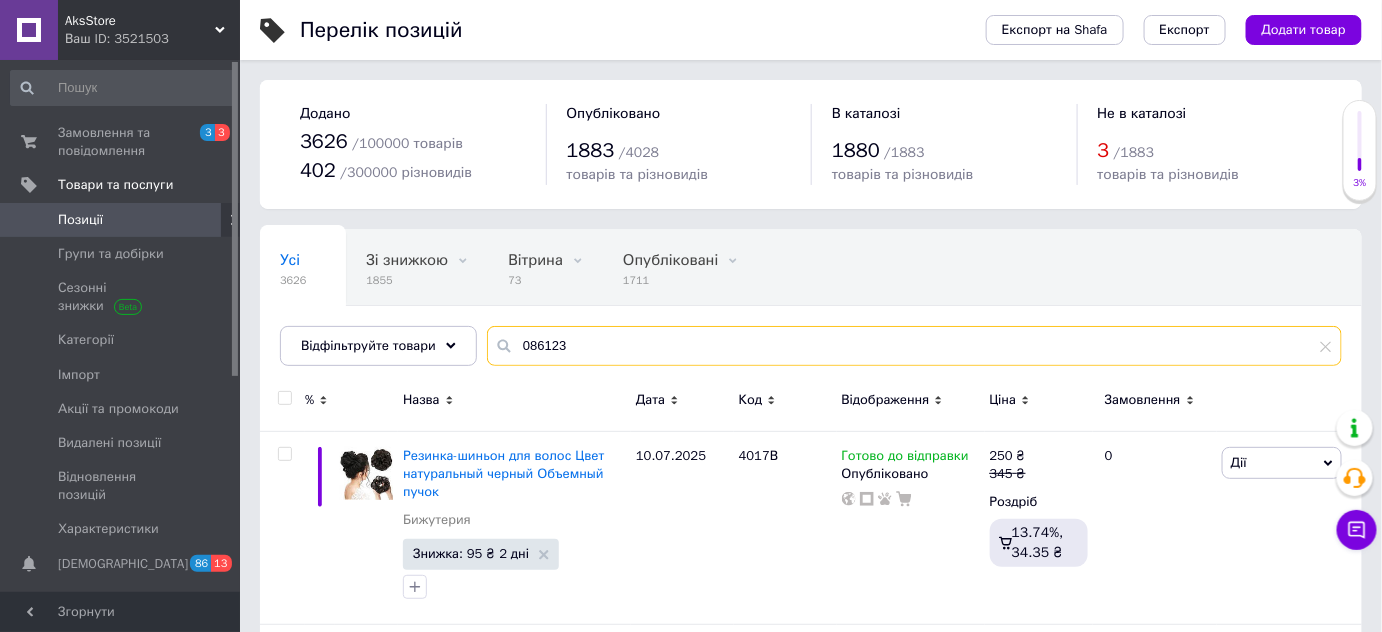 type on "086123" 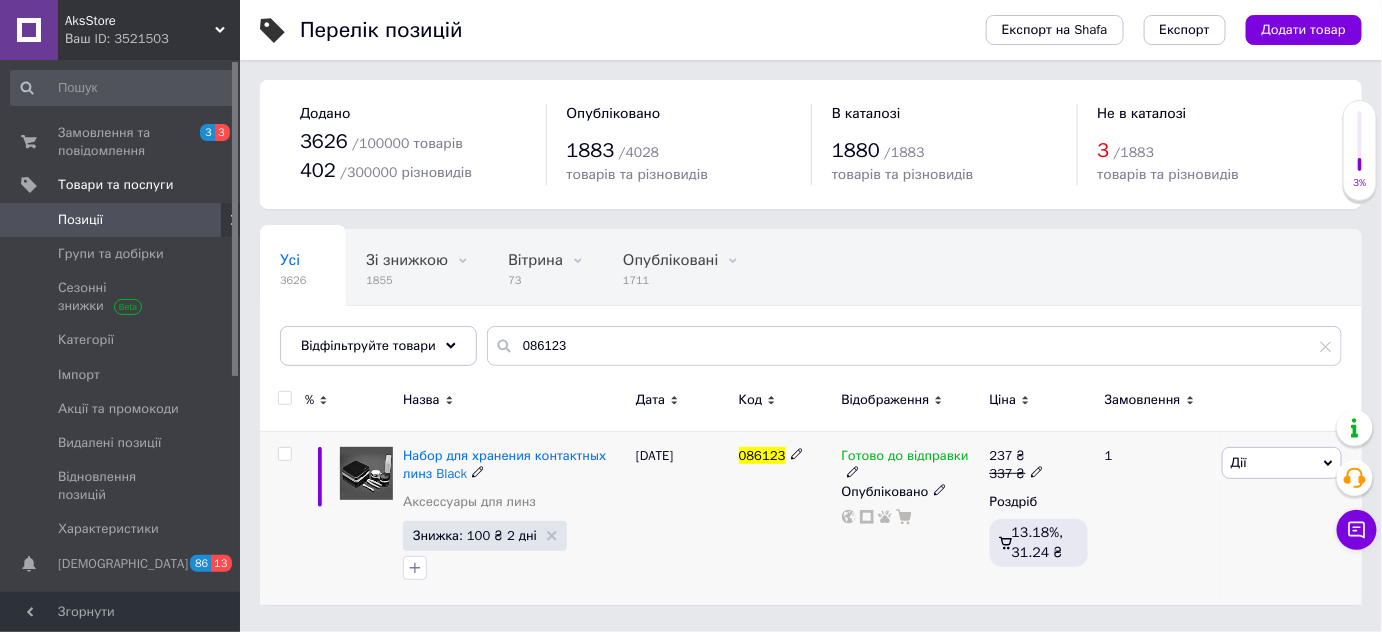 click at bounding box center (940, 489) 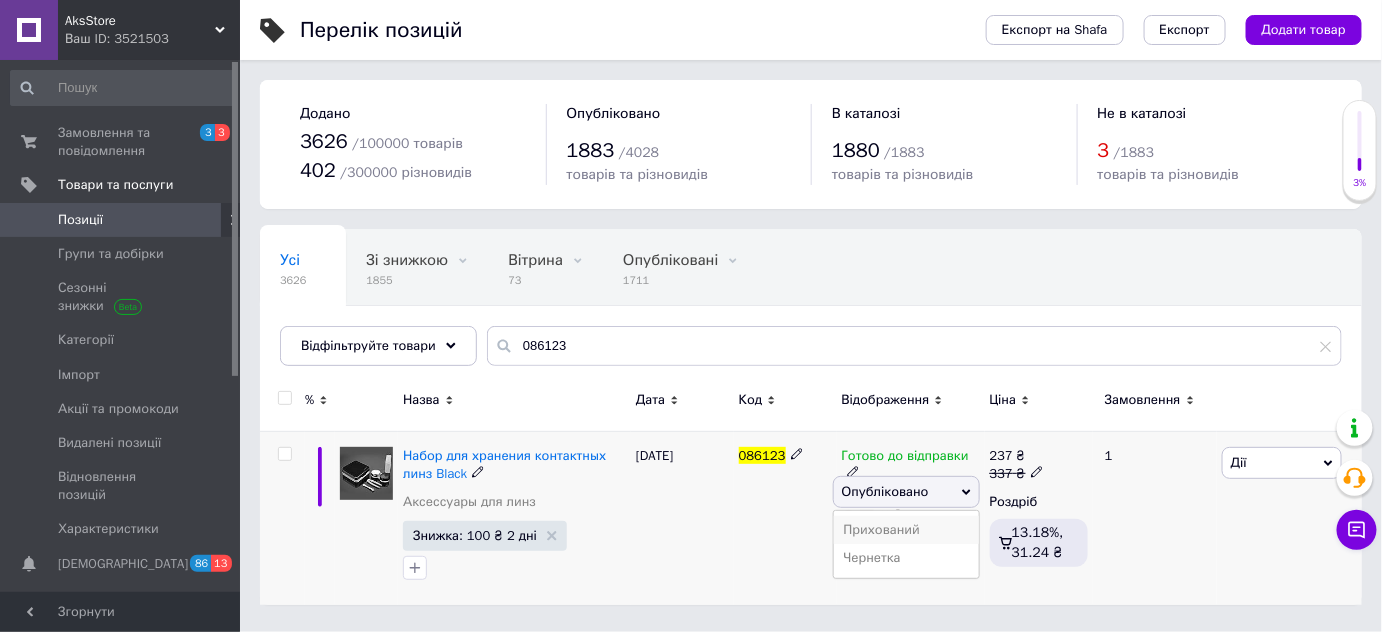 click on "Прихований" at bounding box center (906, 530) 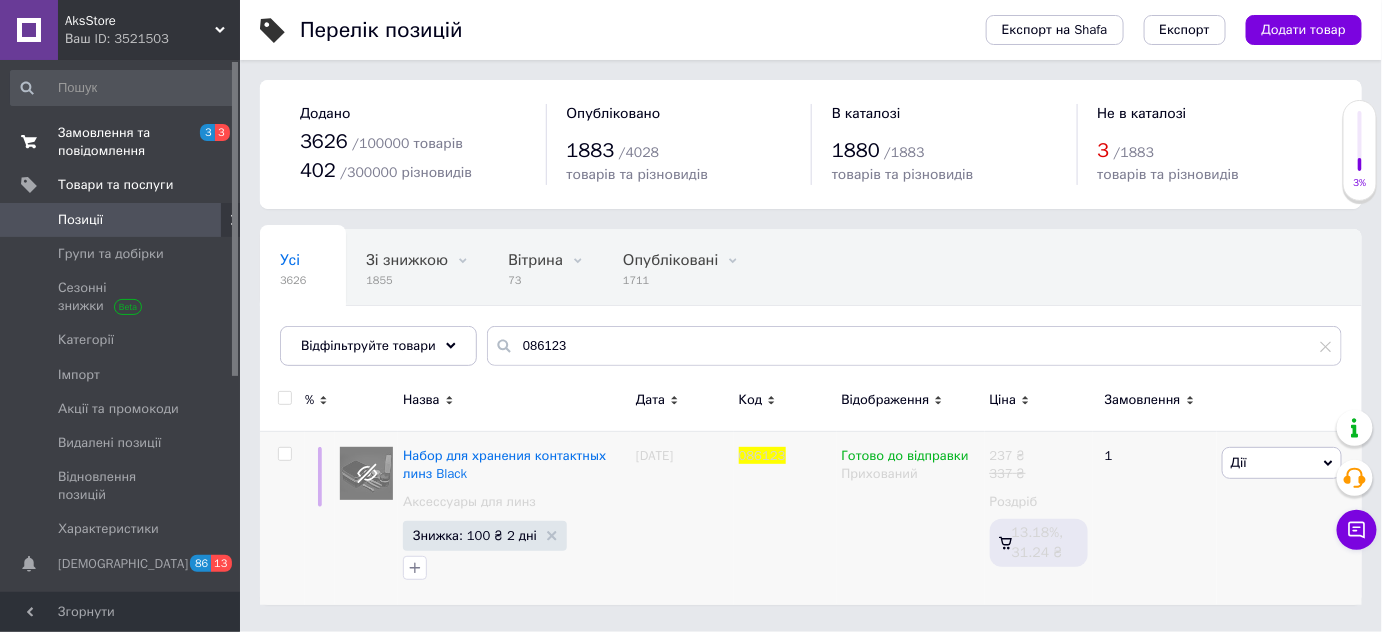 click on "Замовлення та повідомлення" at bounding box center (121, 142) 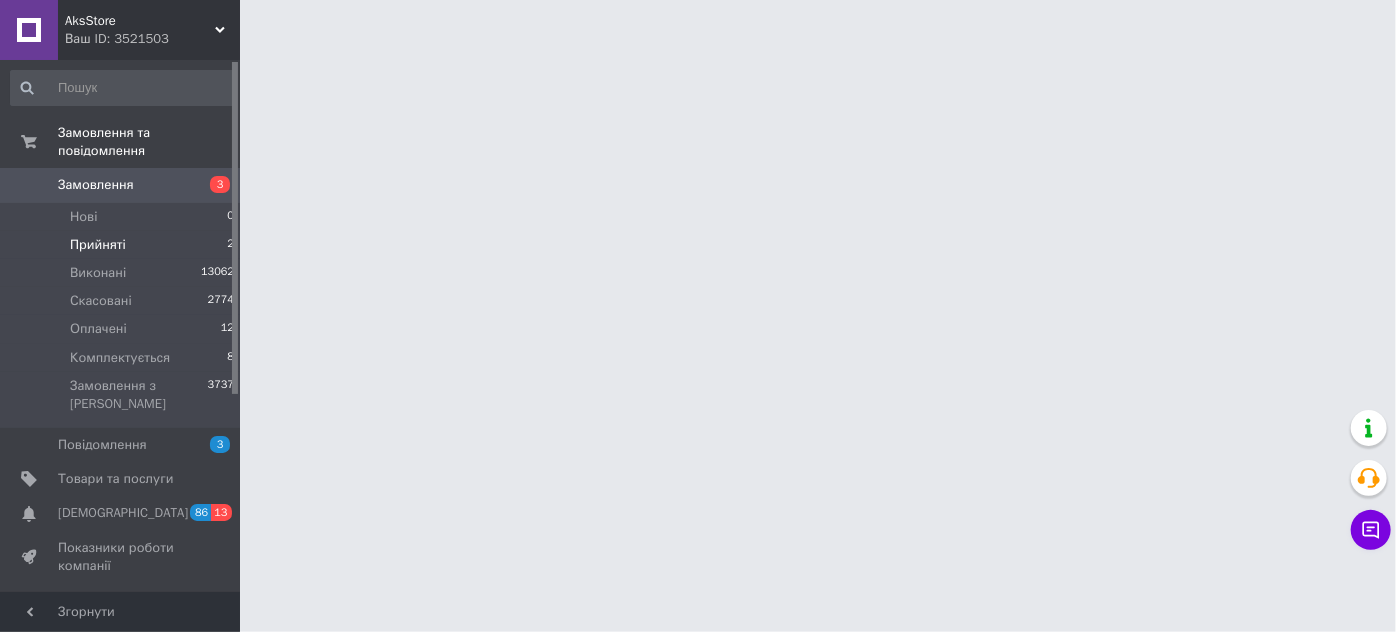 click on "Прийняті" at bounding box center (98, 245) 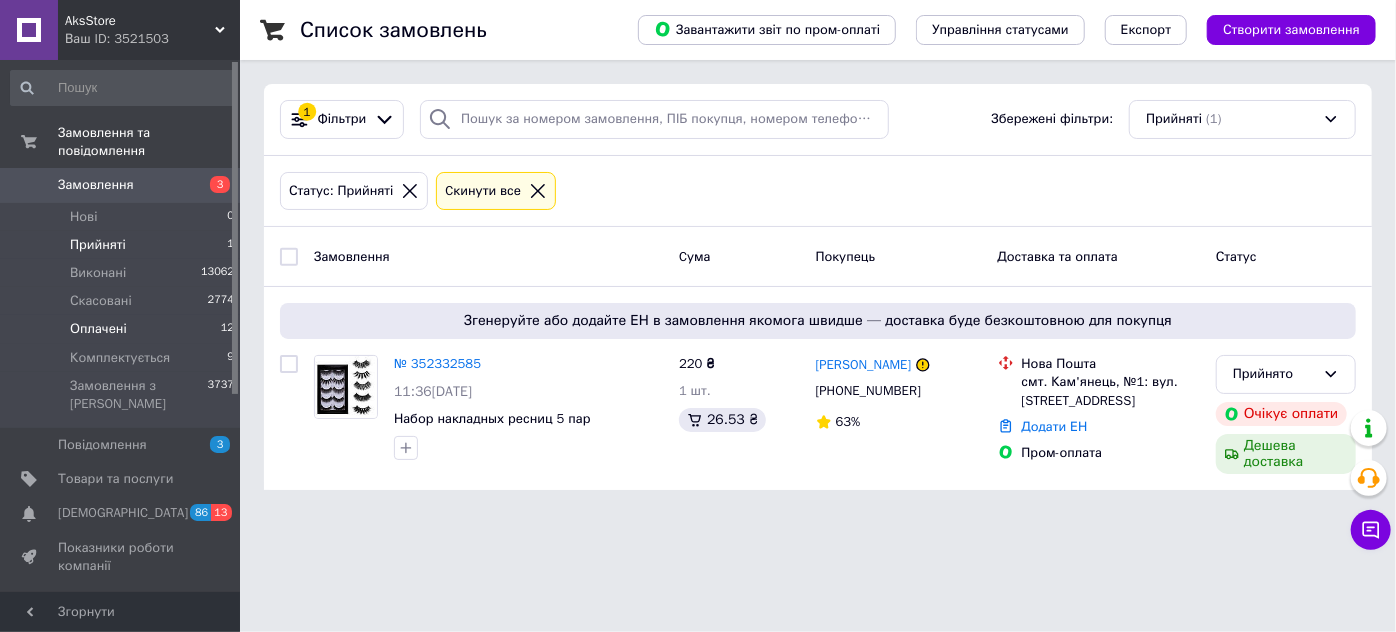click on "Оплачені" at bounding box center [98, 329] 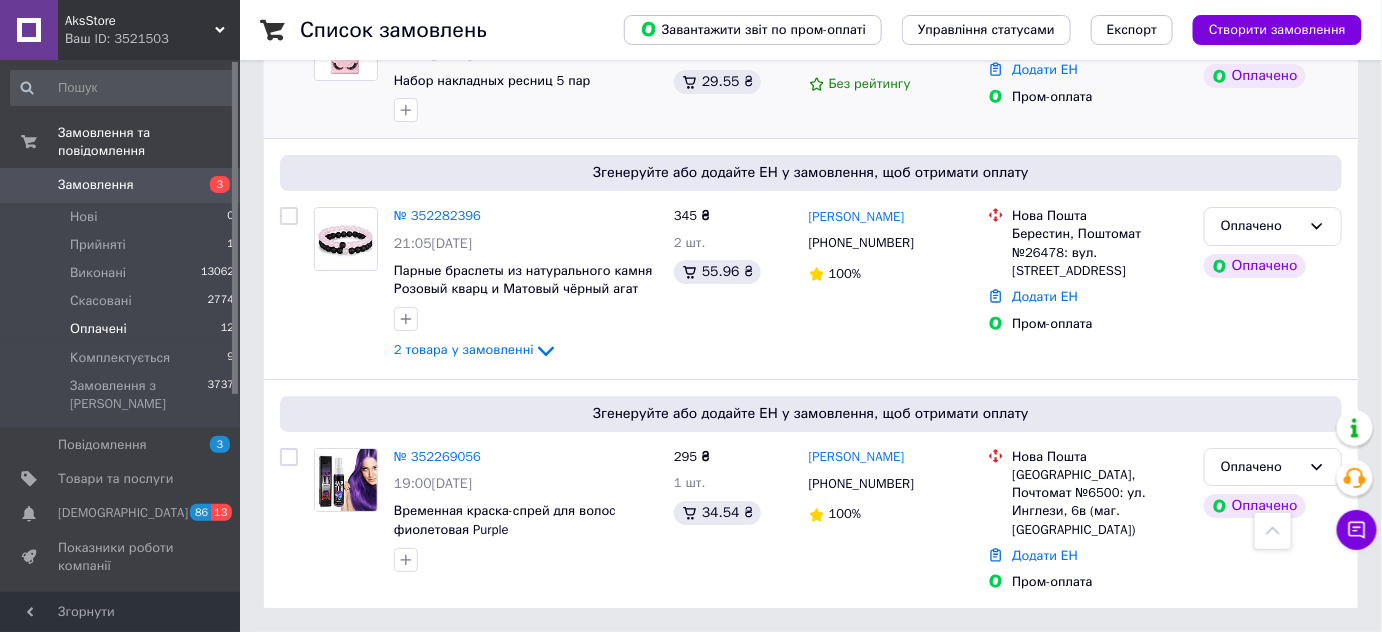 scroll, scrollTop: 2329, scrollLeft: 0, axis: vertical 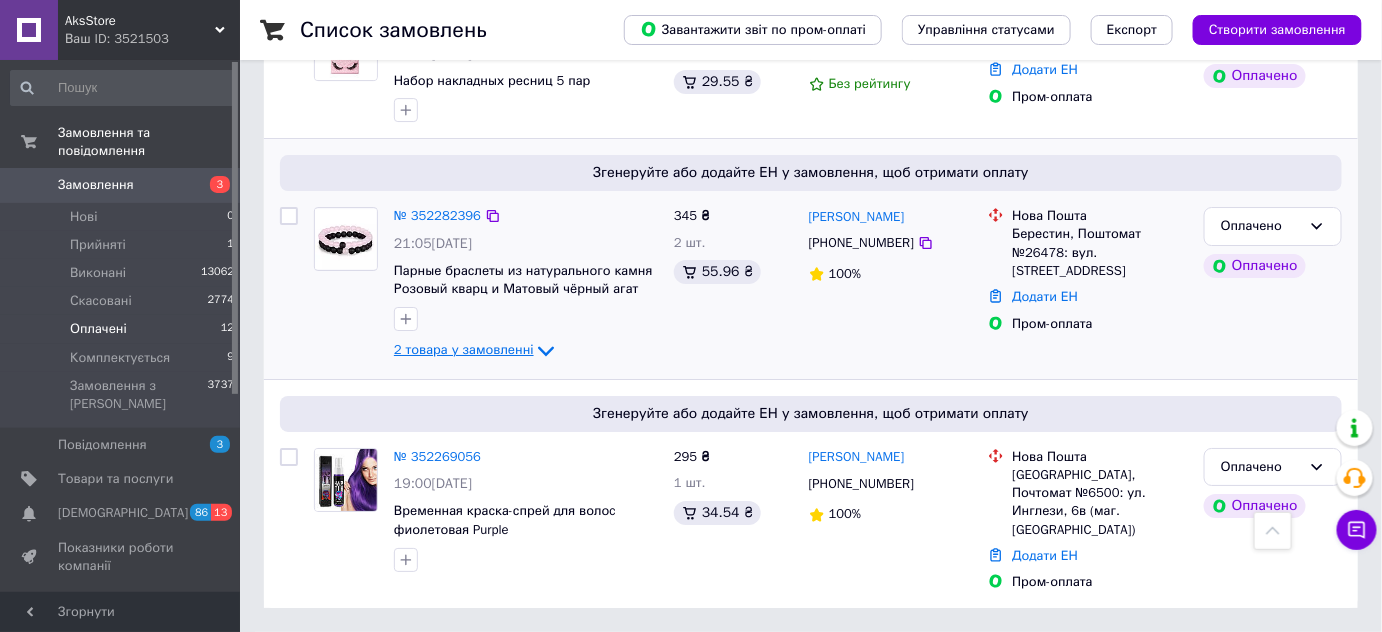 click 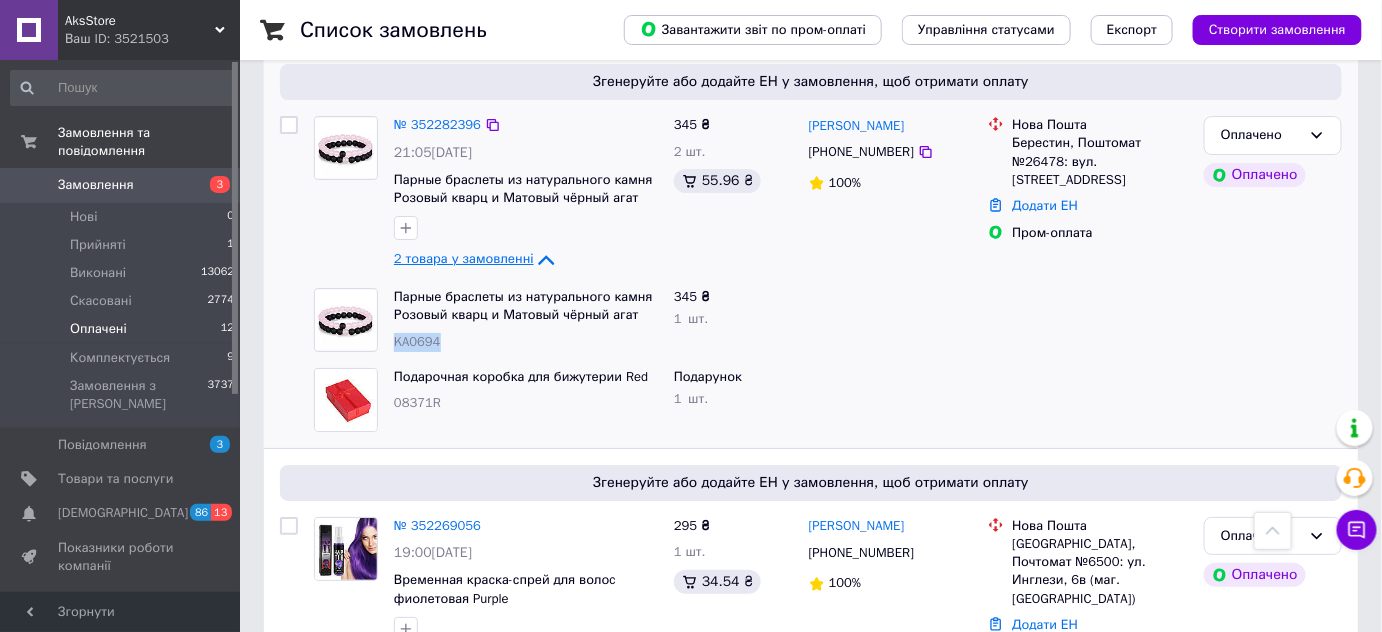 drag, startPoint x: 394, startPoint y: 451, endPoint x: 454, endPoint y: 448, distance: 60.074955 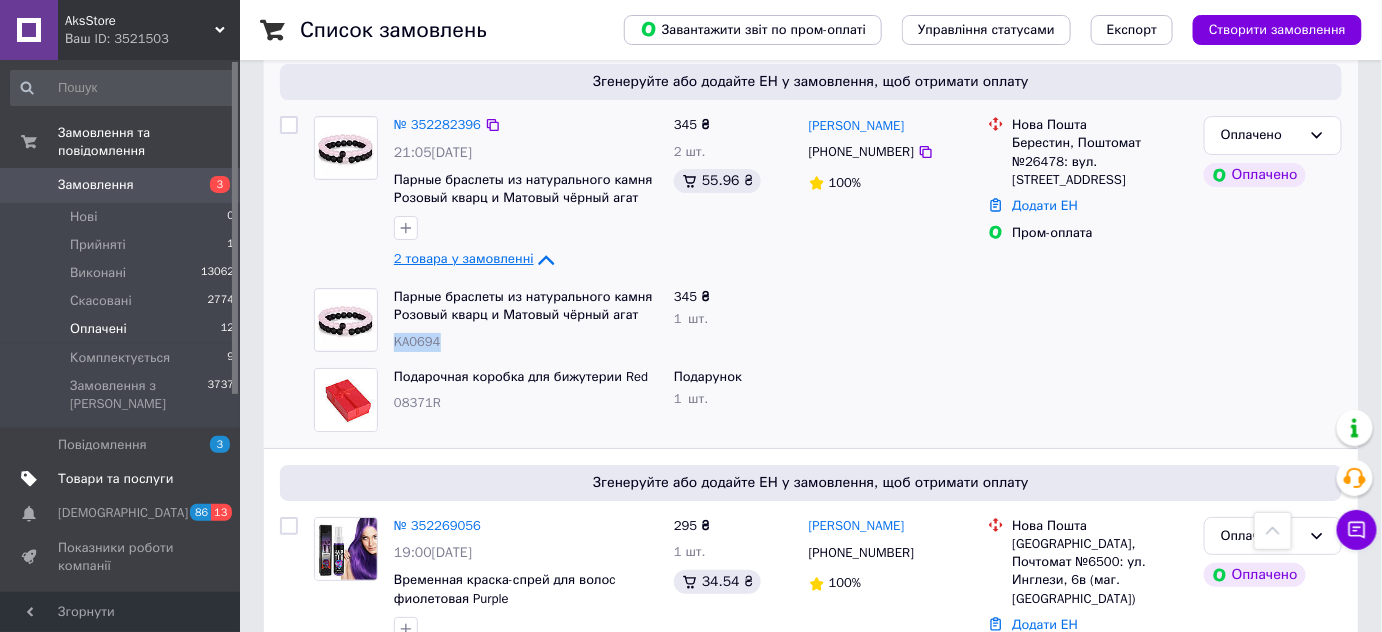 click on "Товари та послуги" at bounding box center (115, 479) 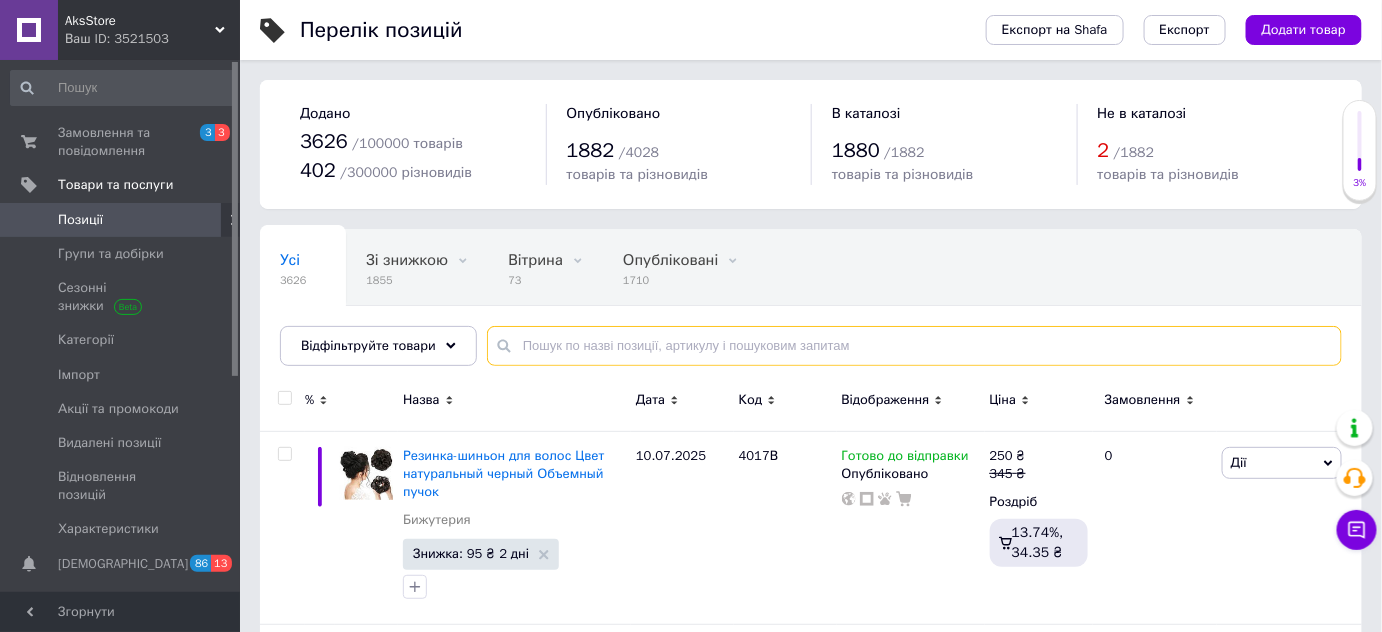 paste on "KA0694" 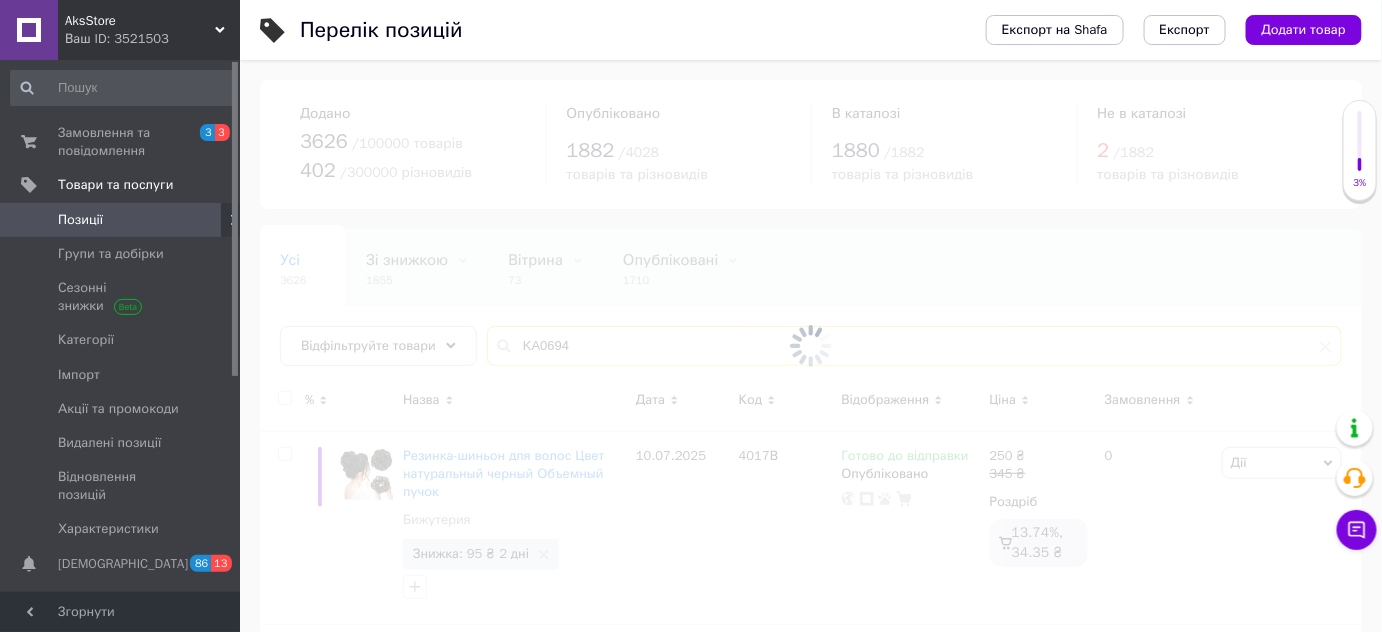 type on "KA0694" 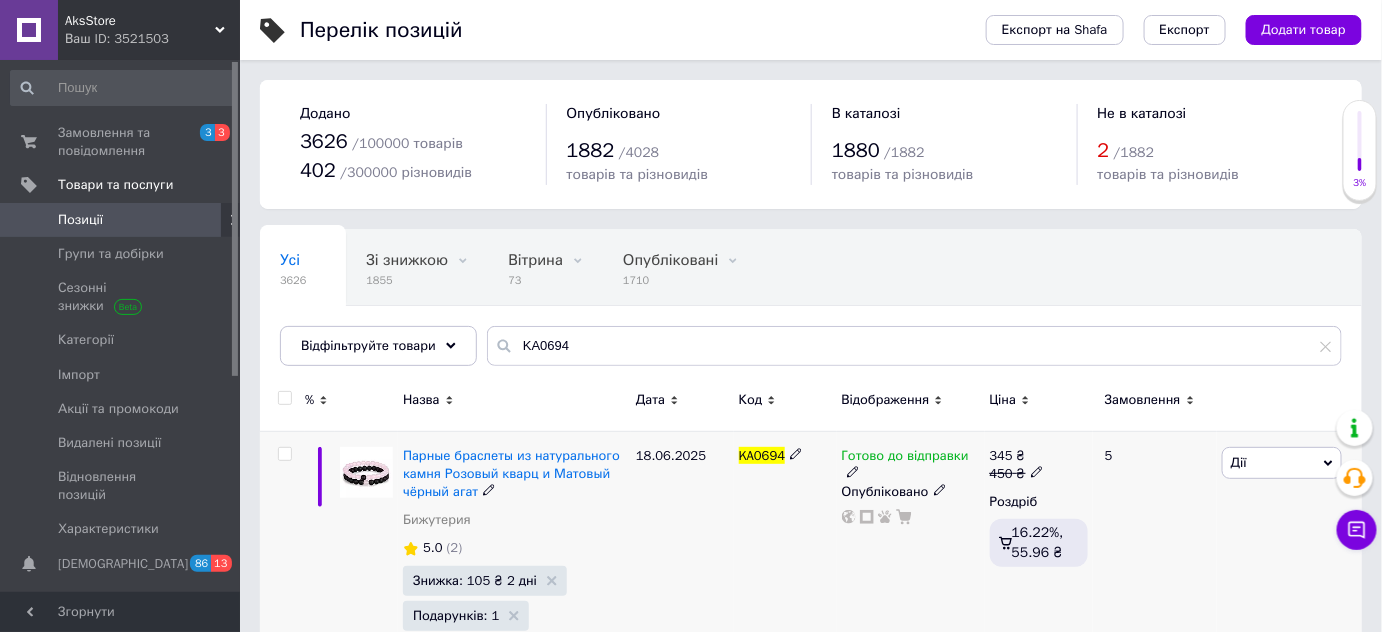 click 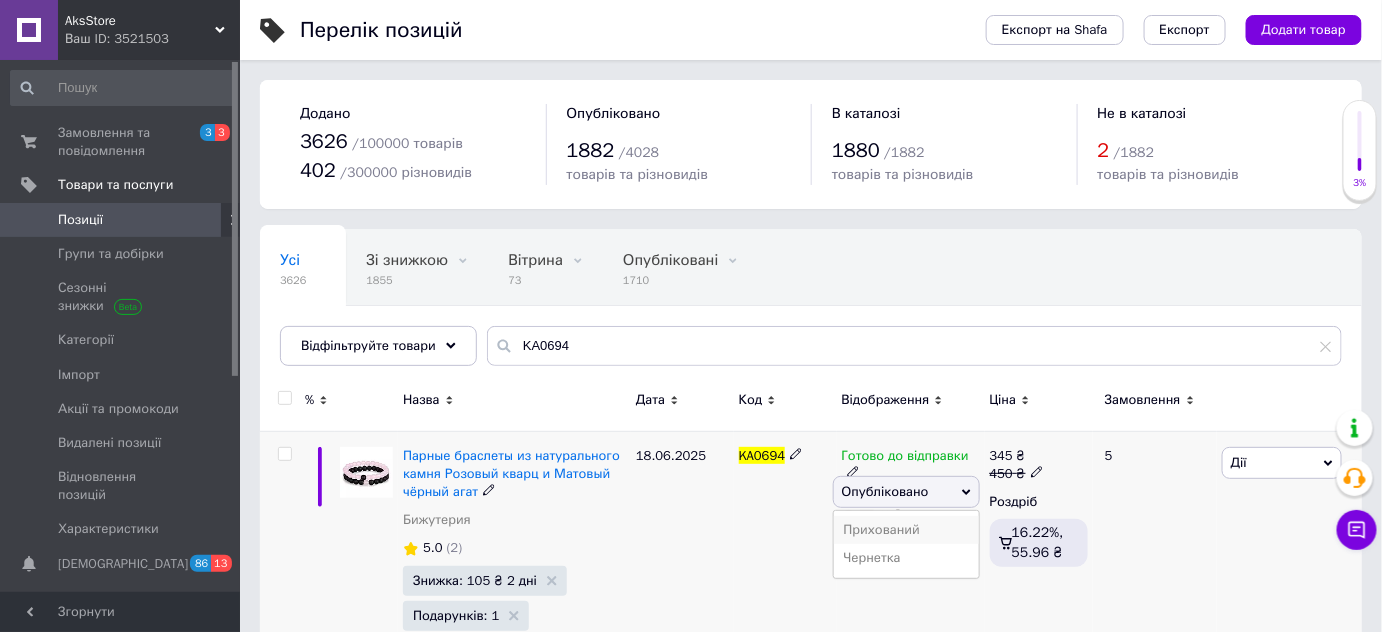 click on "Прихований" at bounding box center [906, 530] 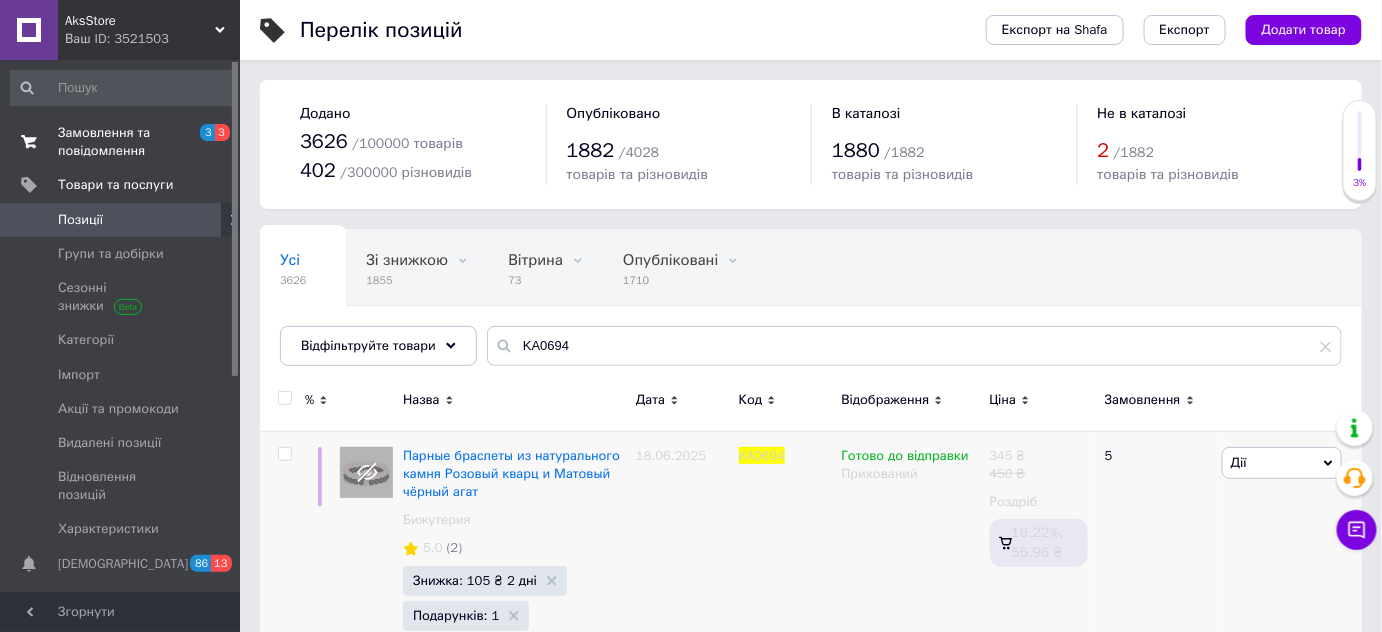 click on "Замовлення та повідомлення" at bounding box center (121, 142) 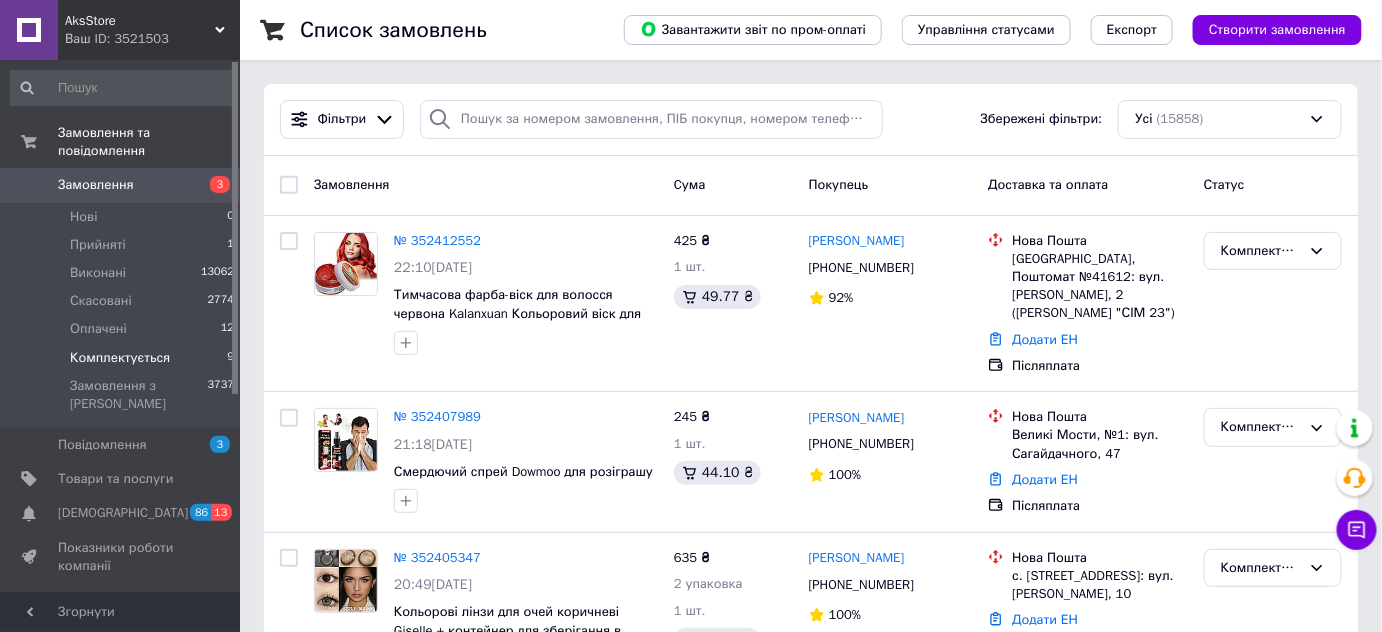 click on "Комплектується" at bounding box center [120, 358] 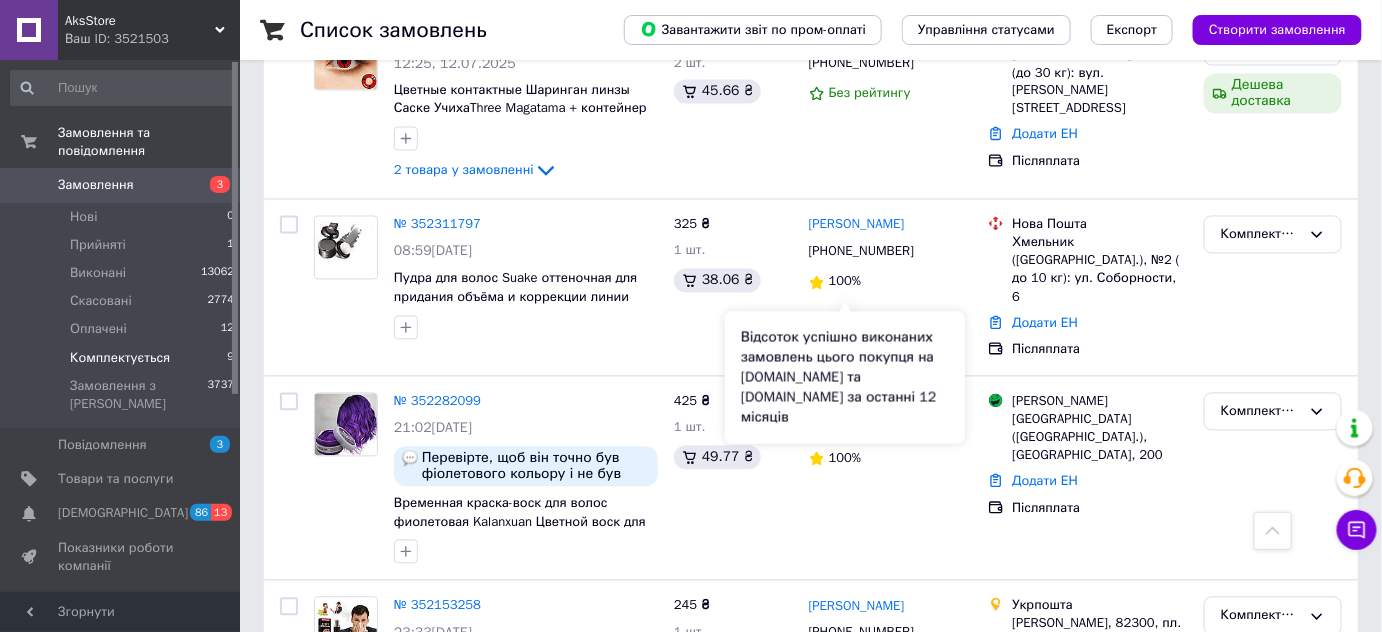 scroll, scrollTop: 1301, scrollLeft: 0, axis: vertical 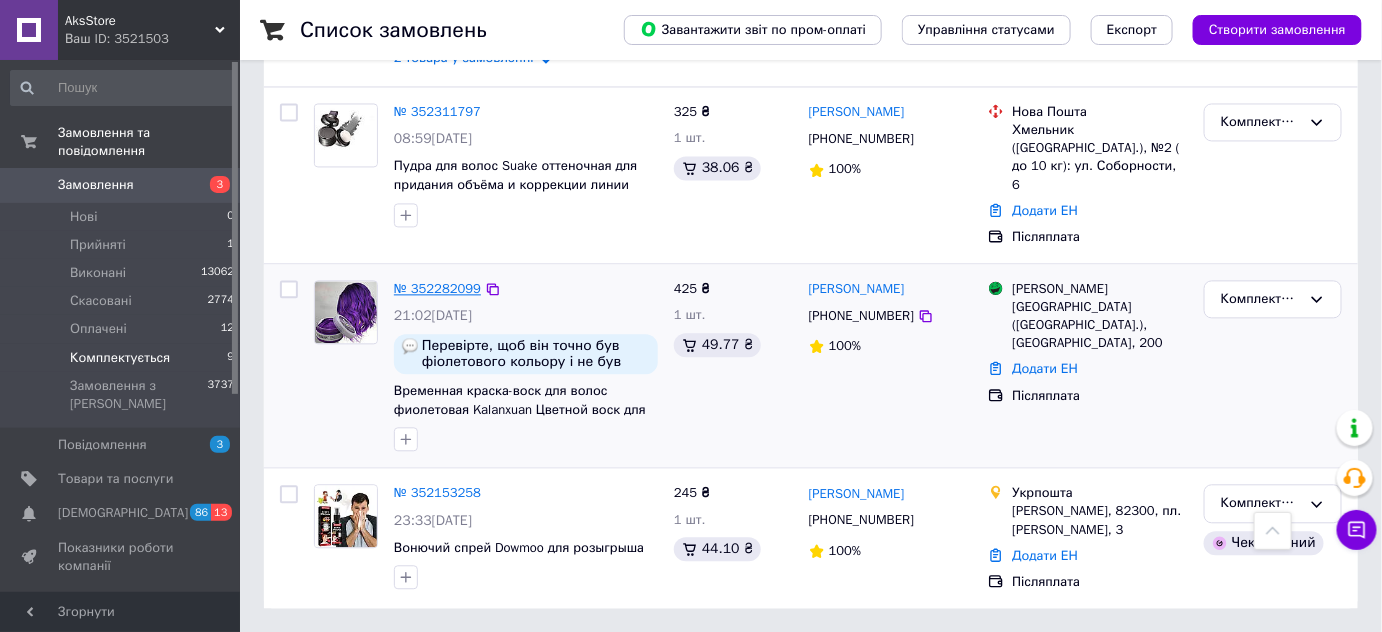 click on "№ 352282099" at bounding box center (437, 288) 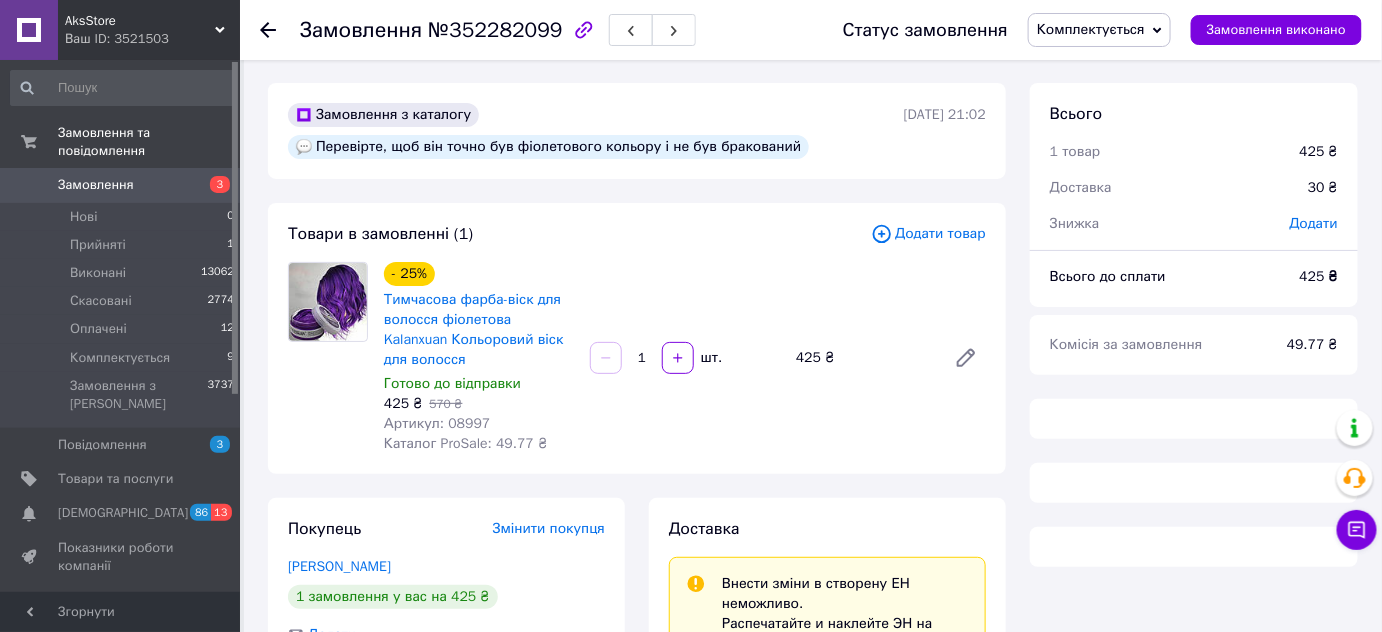 scroll, scrollTop: 272, scrollLeft: 0, axis: vertical 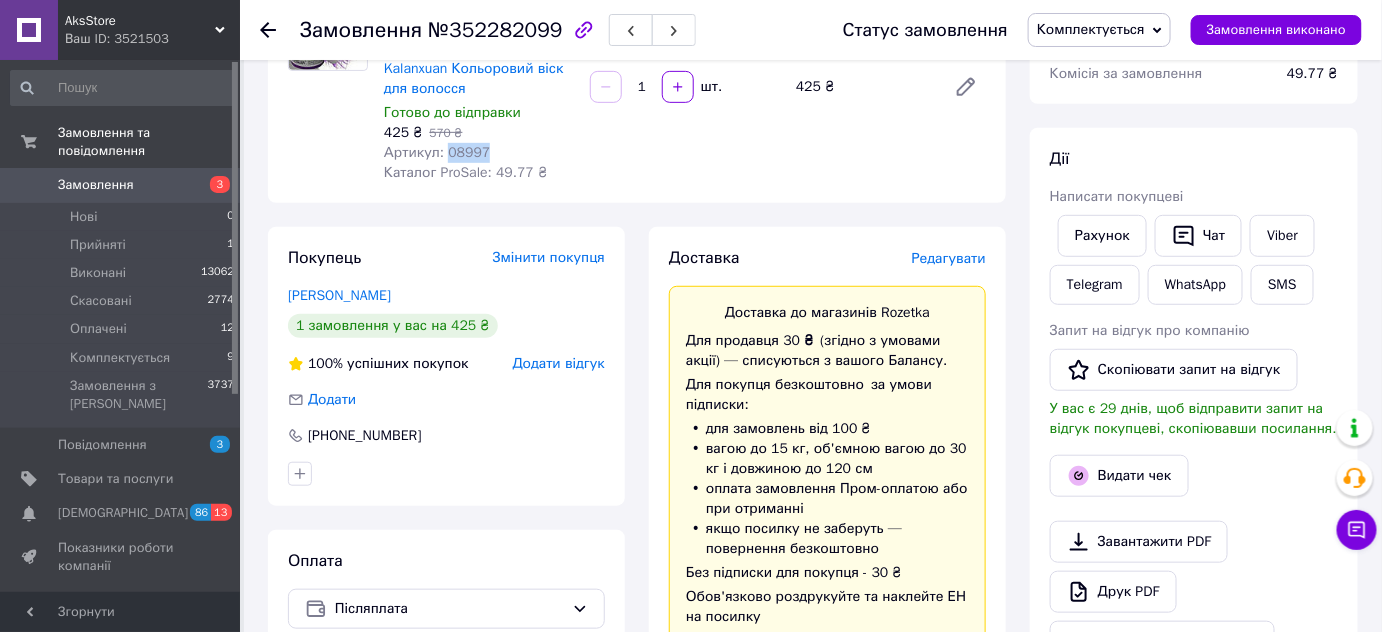drag, startPoint x: 458, startPoint y: 226, endPoint x: 523, endPoint y: 226, distance: 65 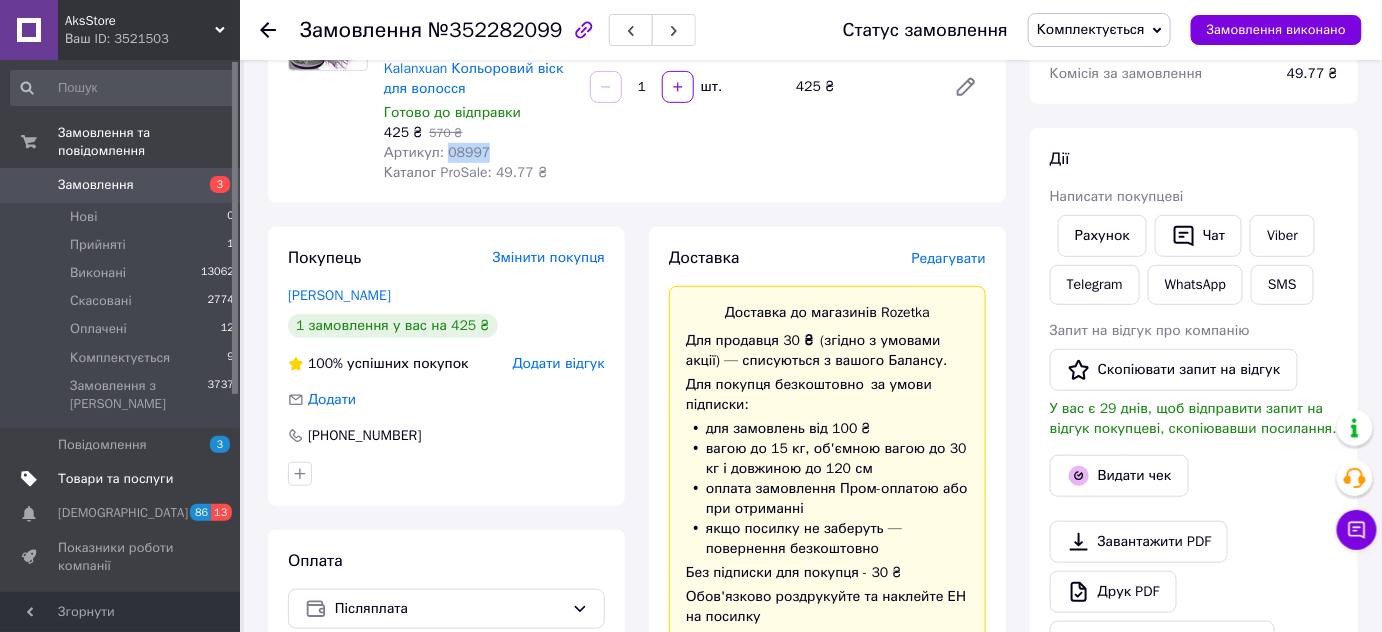 click on "Товари та послуги" at bounding box center [115, 479] 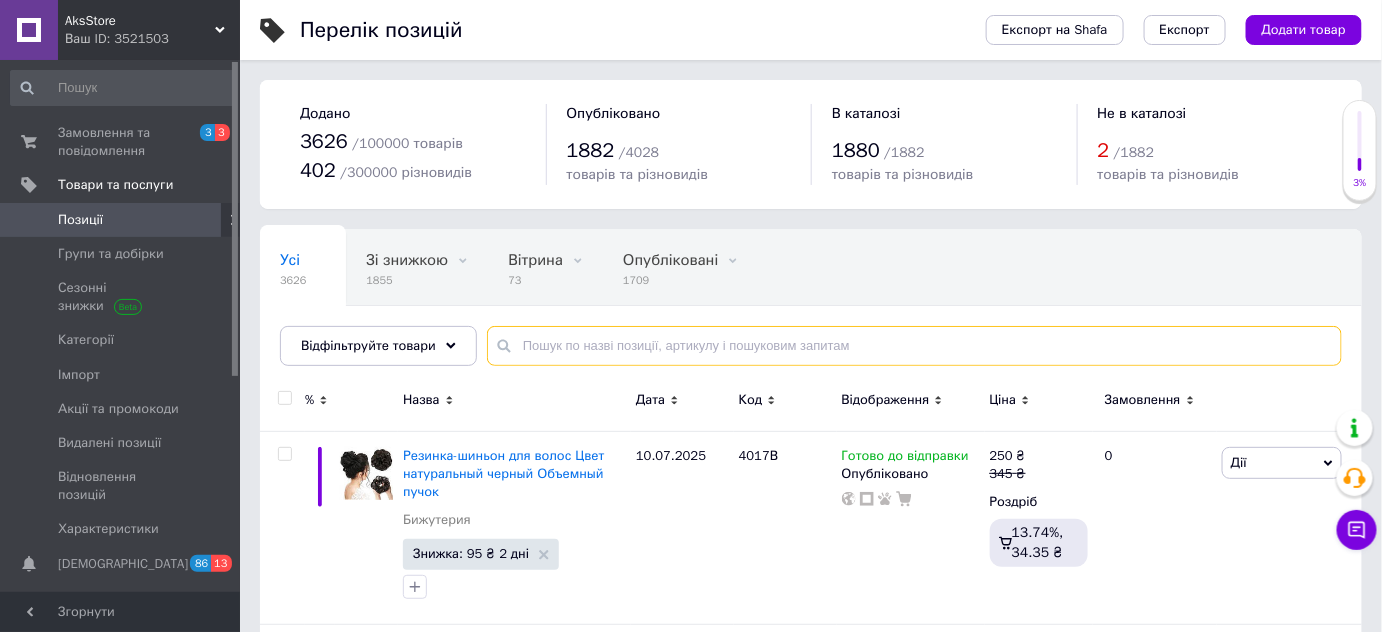 paste on "08997" 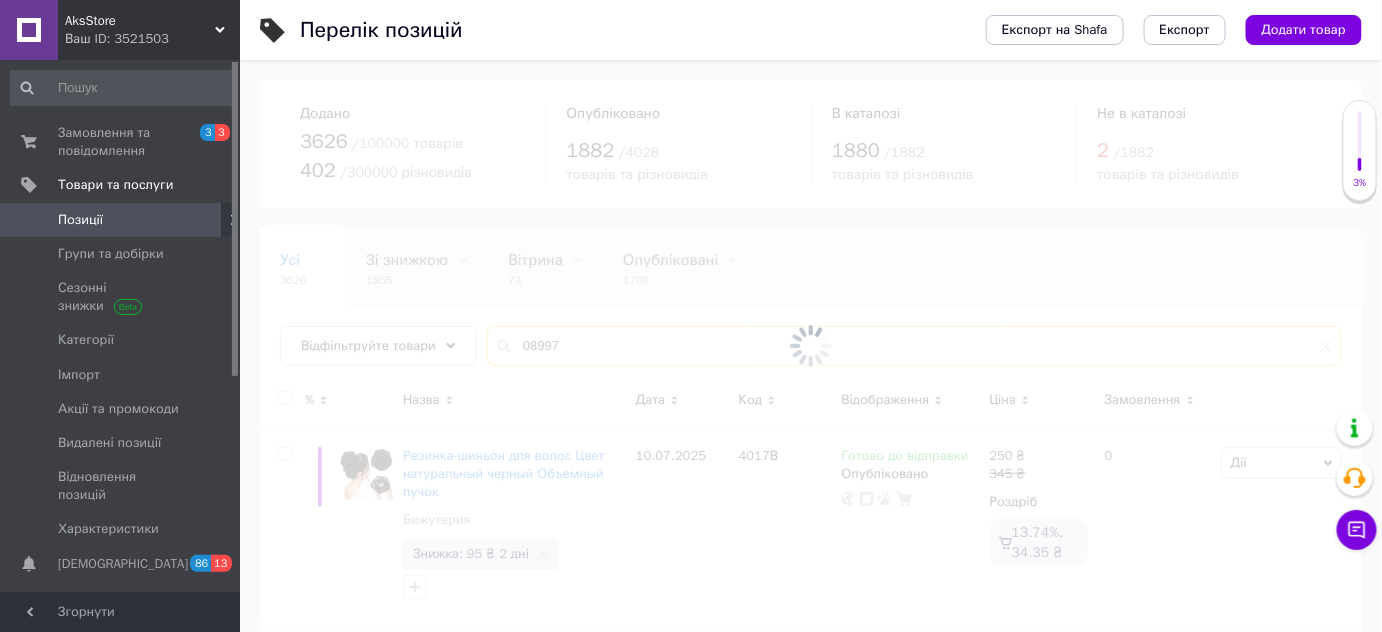type on "08997" 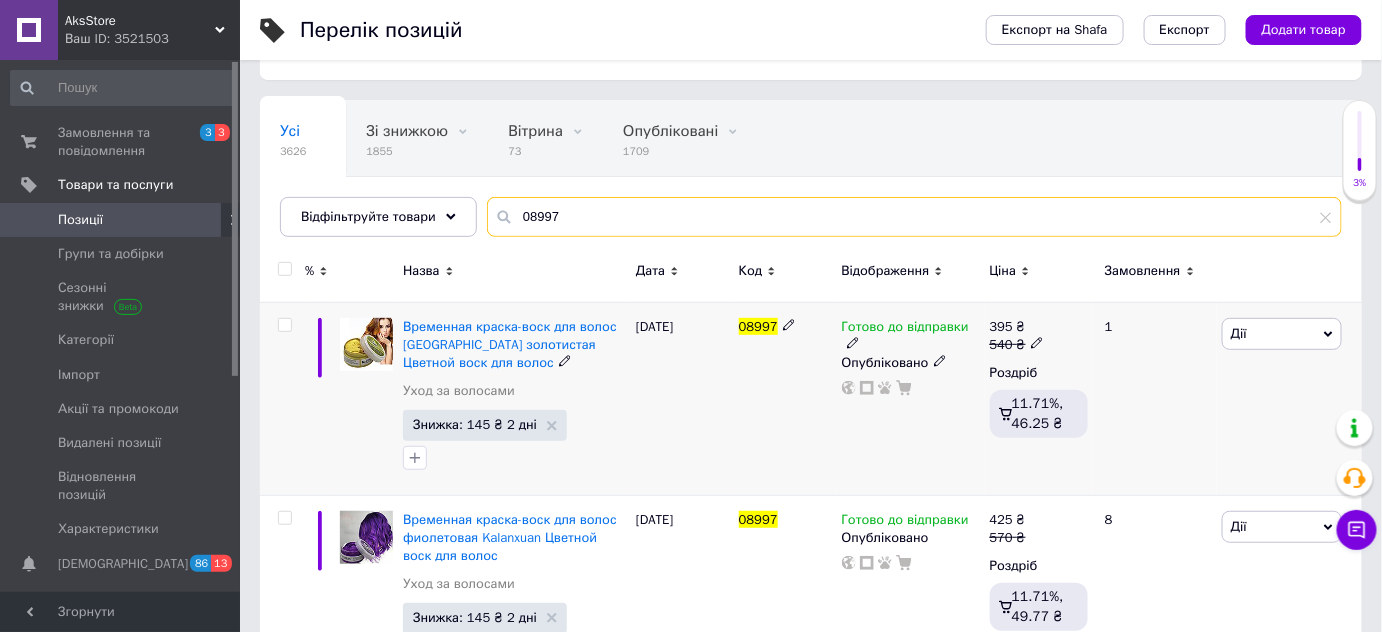 scroll, scrollTop: 222, scrollLeft: 0, axis: vertical 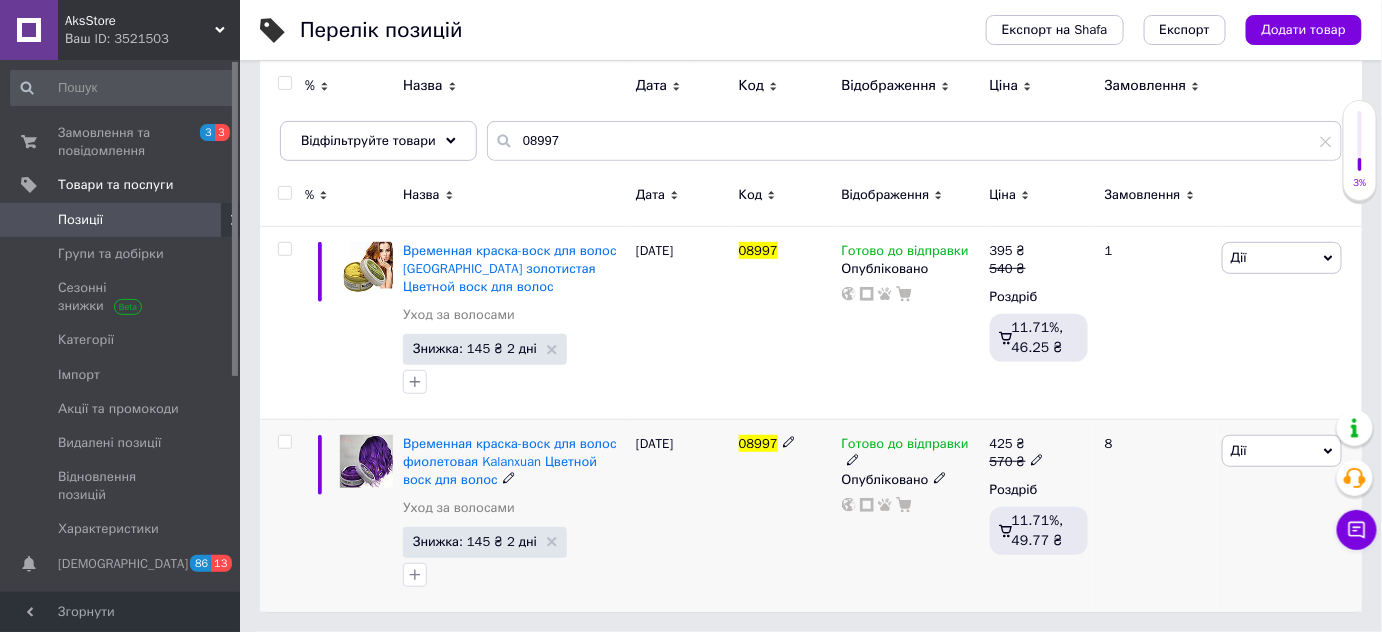 click 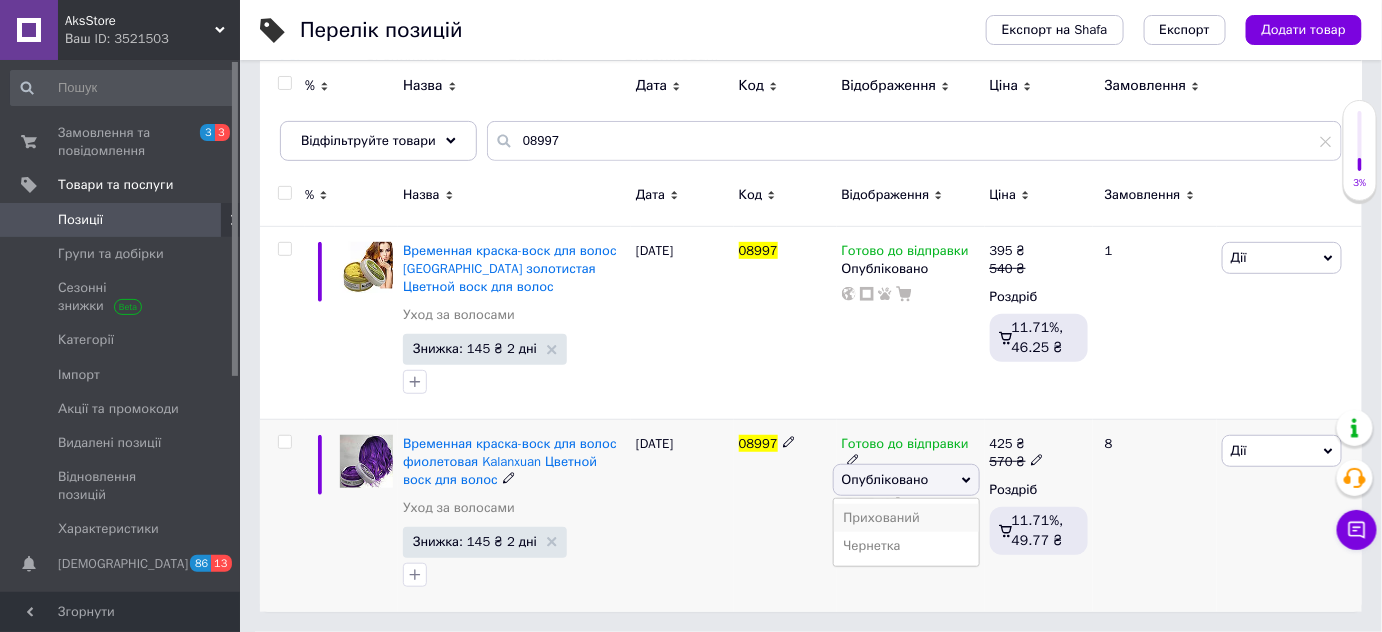 click on "Прихований" at bounding box center [906, 518] 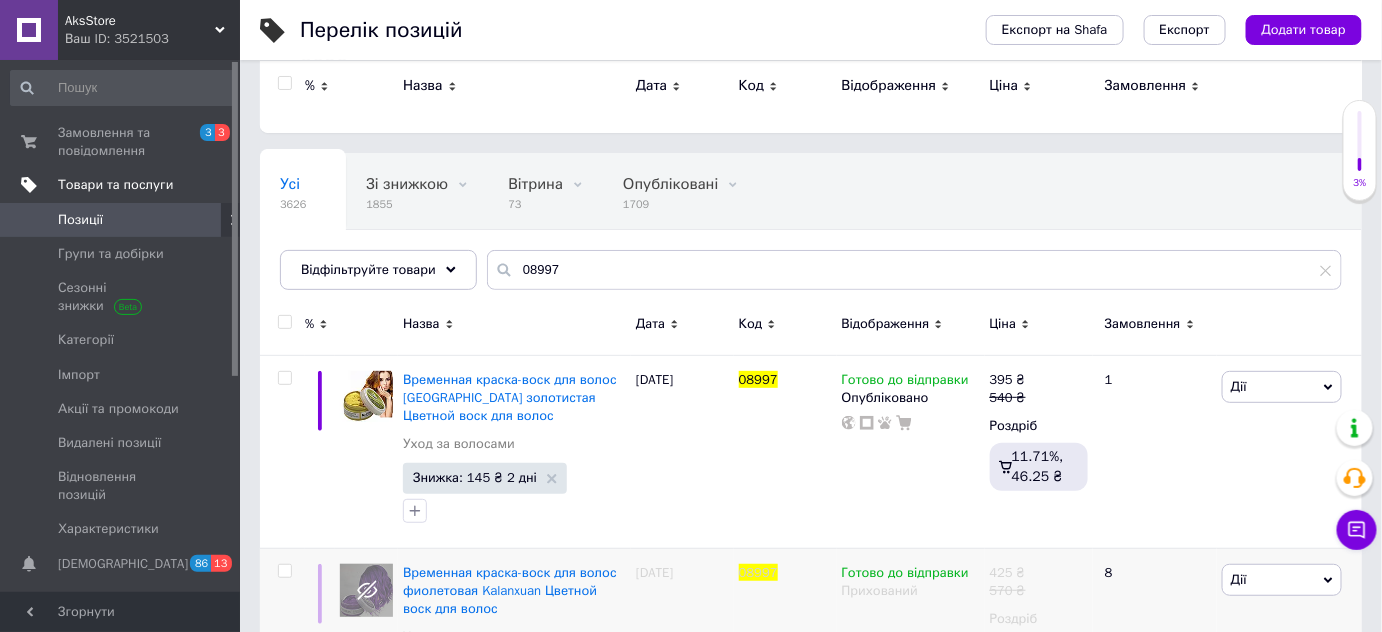 scroll, scrollTop: 0, scrollLeft: 0, axis: both 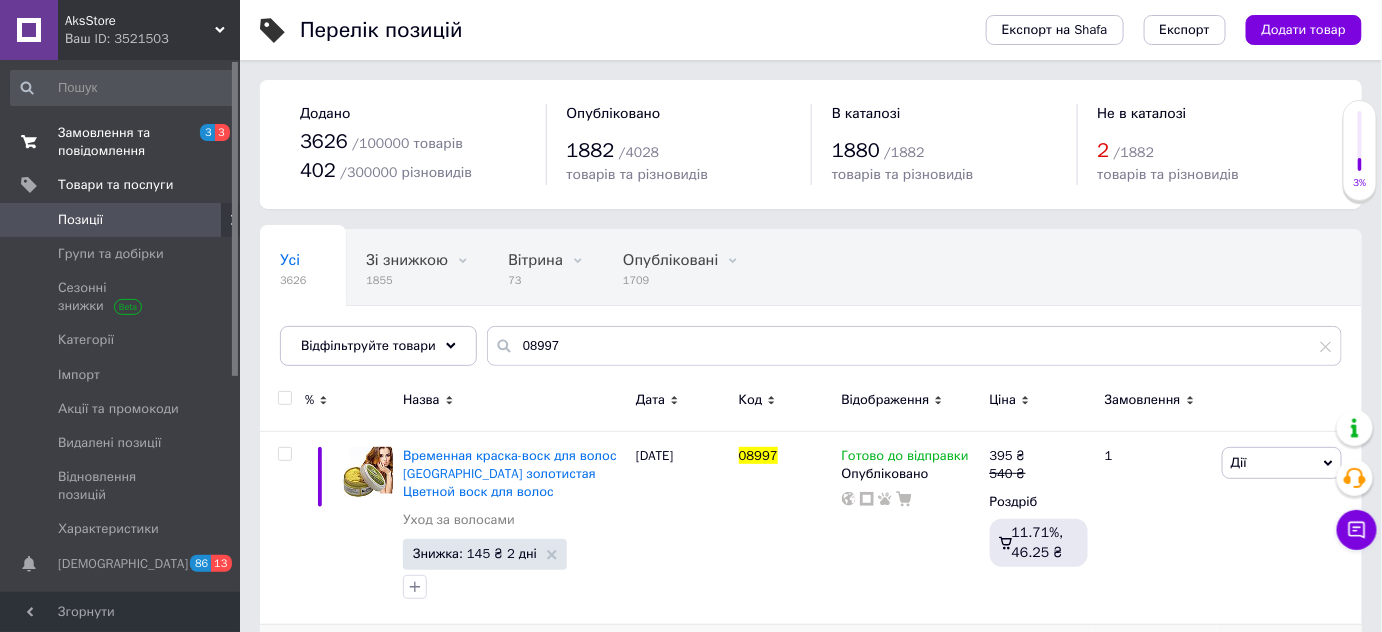 click on "Замовлення та повідомлення 3 3" at bounding box center [123, 142] 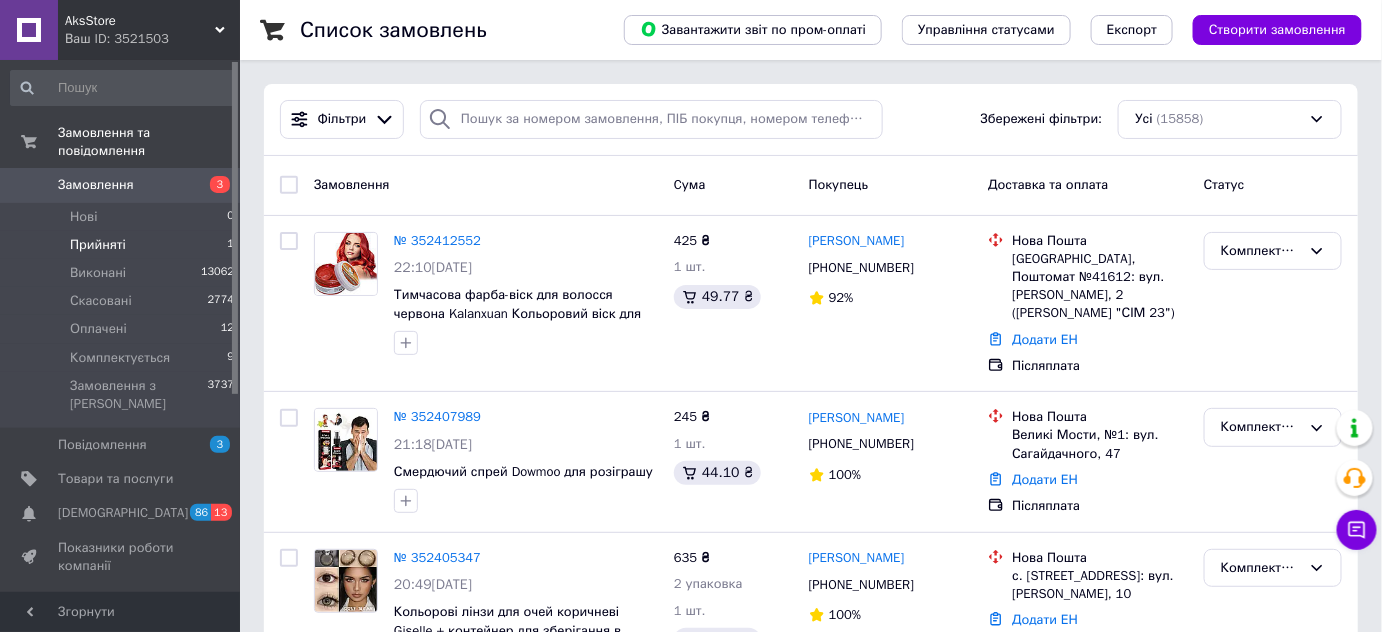 click on "Прийняті" at bounding box center (98, 245) 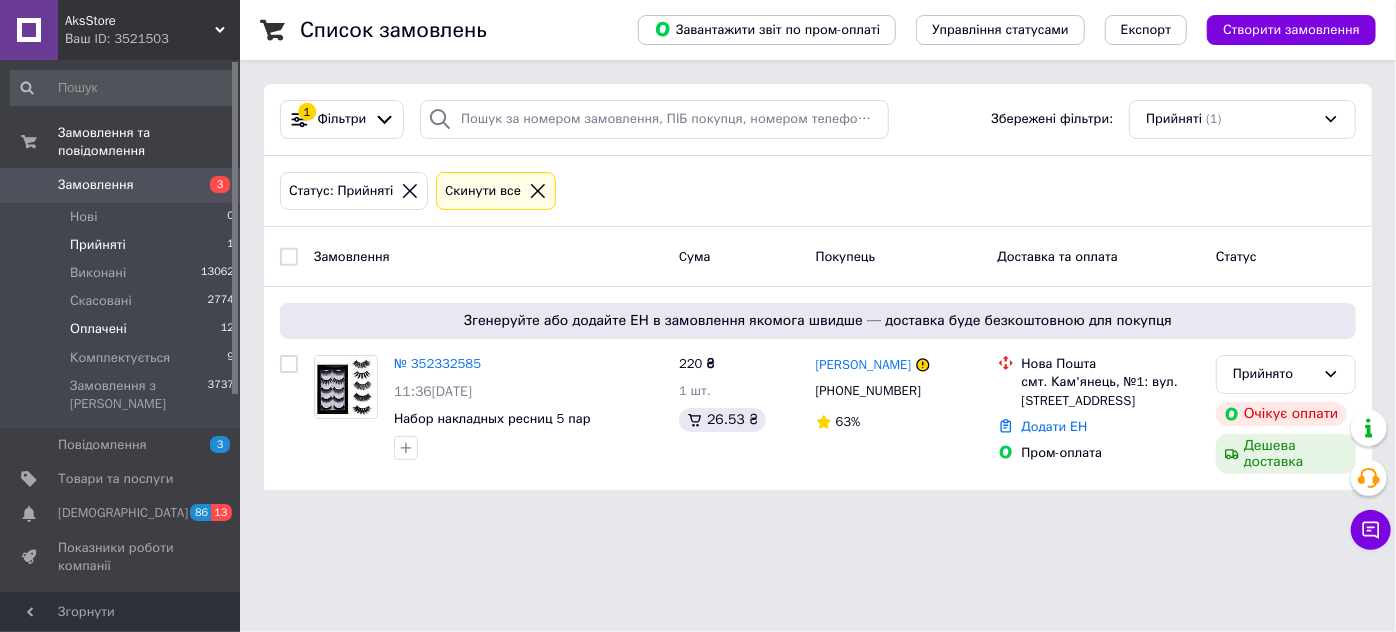 click on "Оплачені" at bounding box center [98, 329] 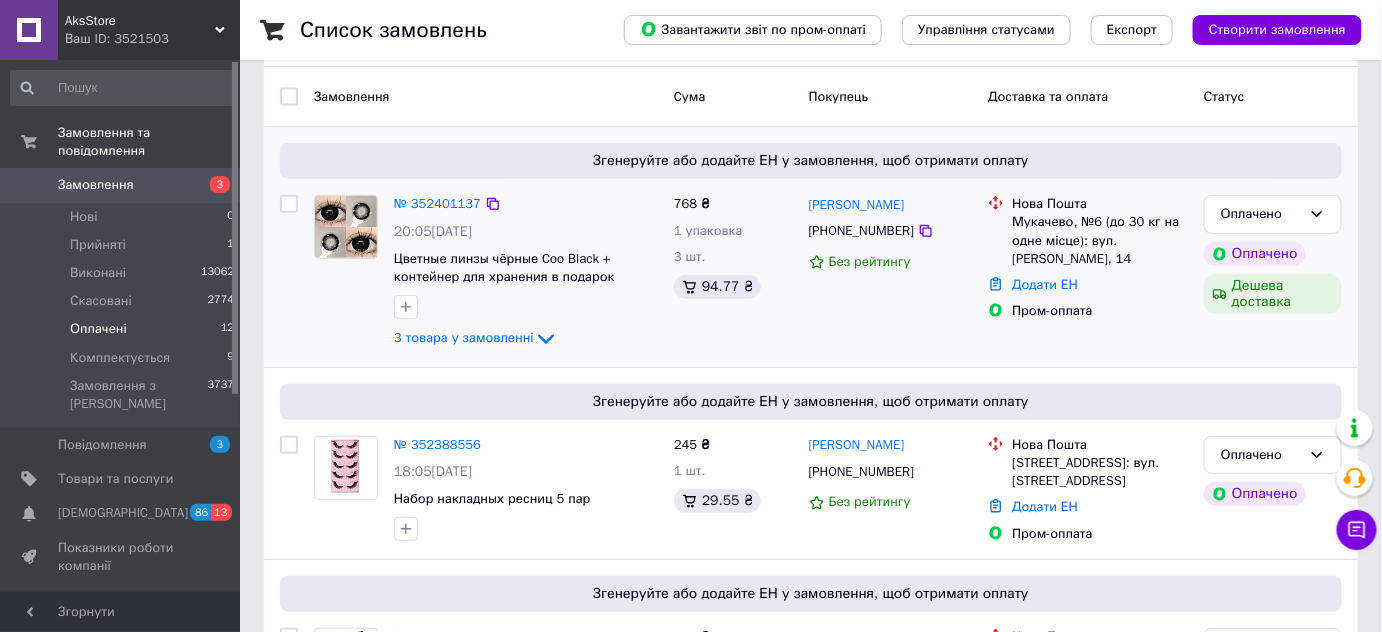 scroll, scrollTop: 272, scrollLeft: 0, axis: vertical 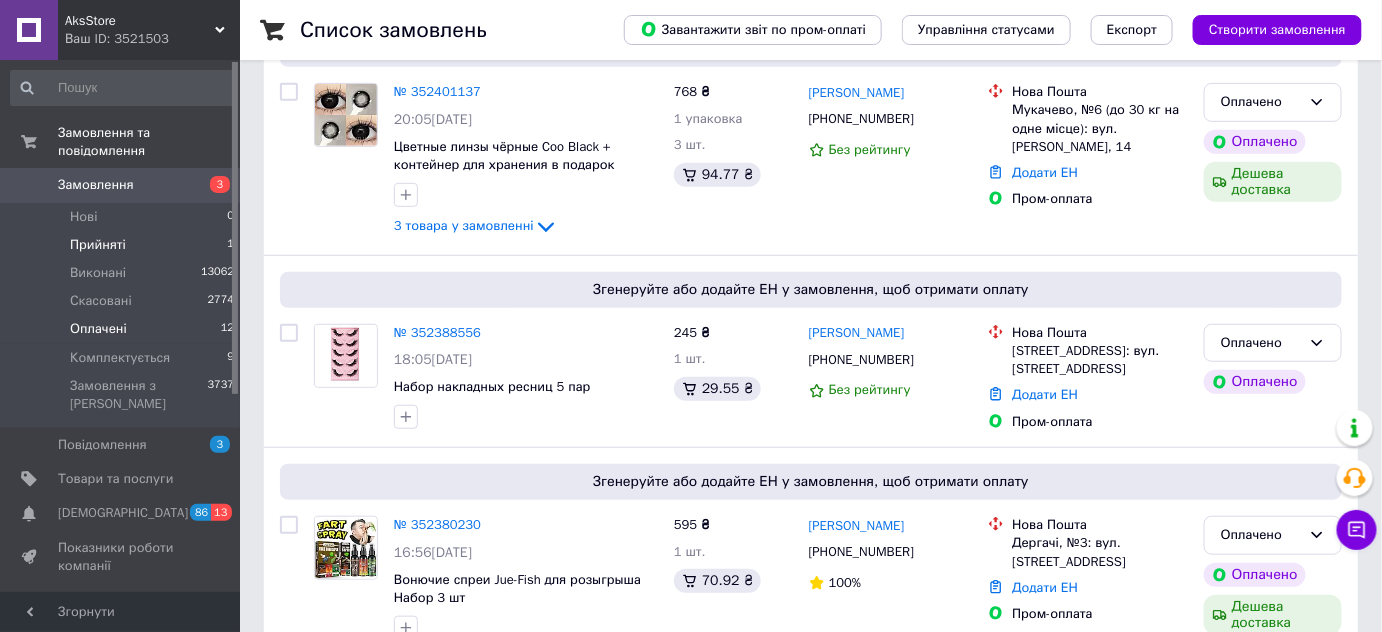 click on "Прийняті" at bounding box center [98, 245] 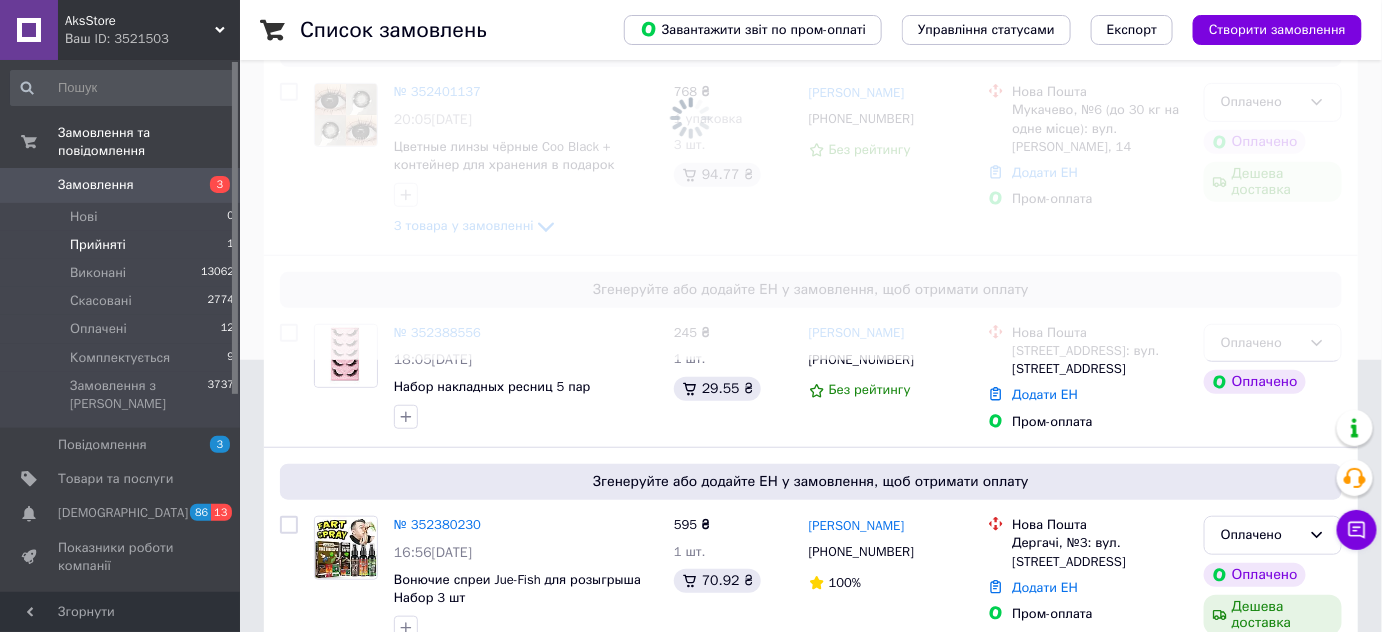 scroll, scrollTop: 0, scrollLeft: 0, axis: both 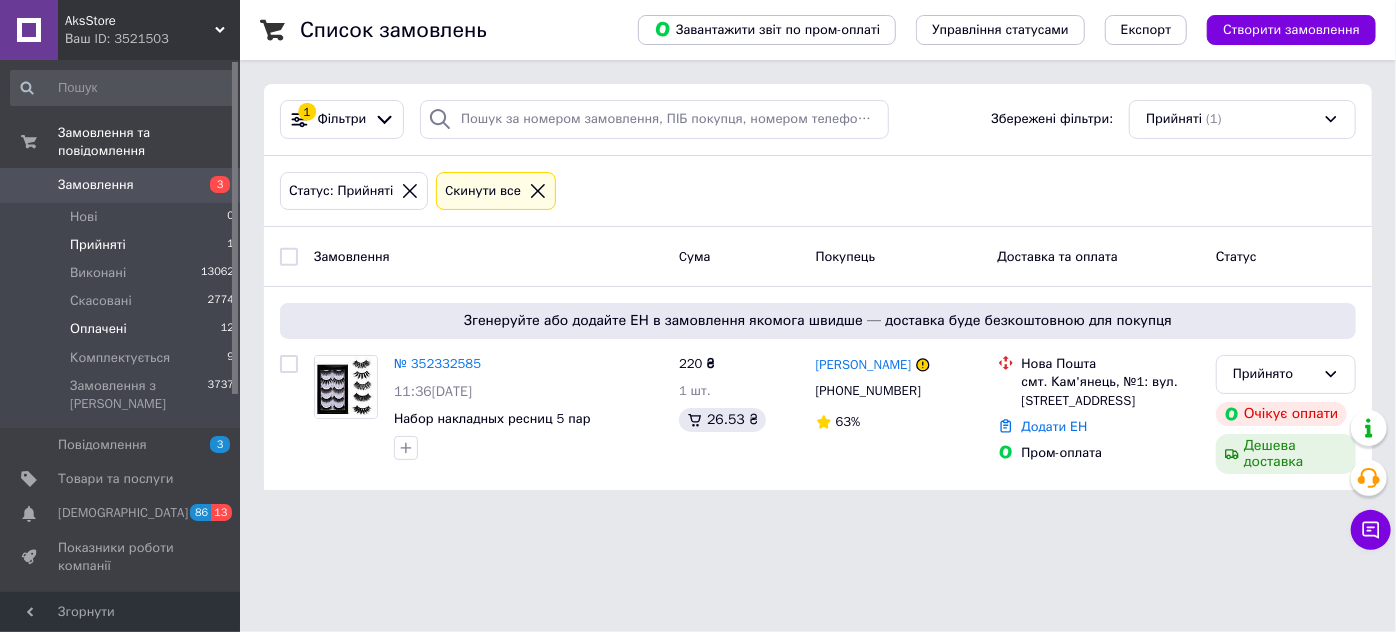 click on "Оплачені" at bounding box center [98, 329] 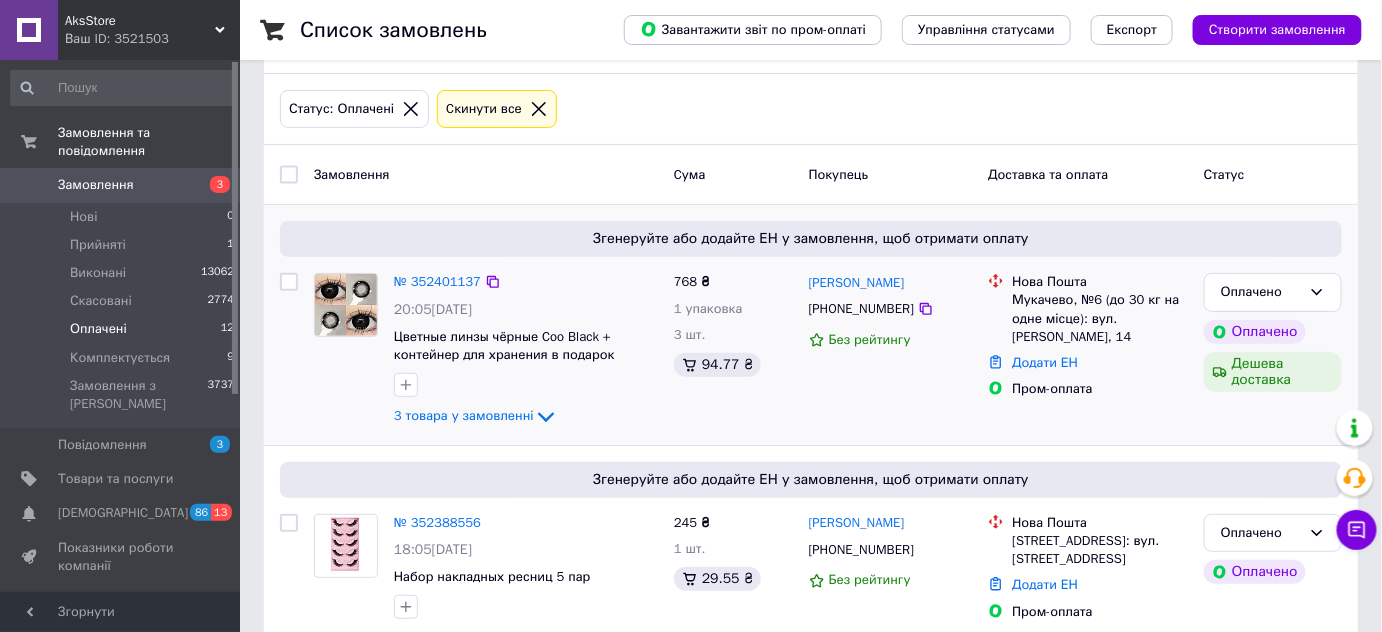scroll, scrollTop: 0, scrollLeft: 0, axis: both 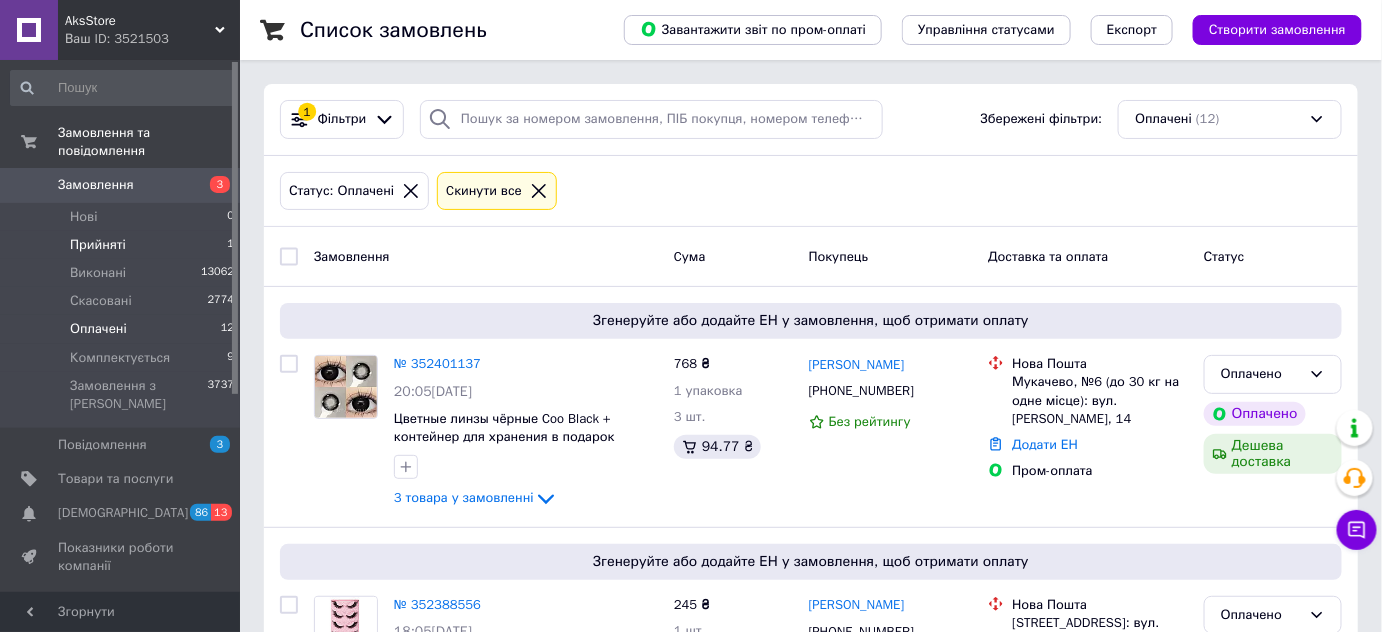 click on "Прийняті 1" at bounding box center (123, 245) 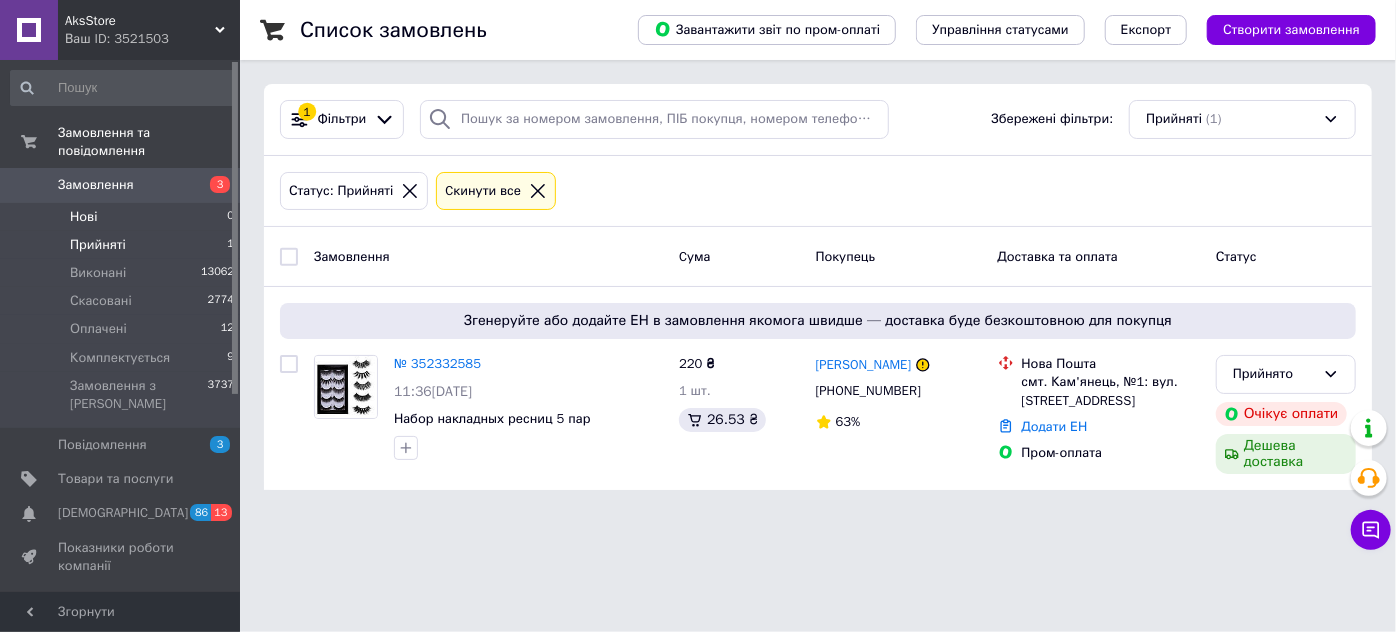 click on "Нові 0" at bounding box center [123, 217] 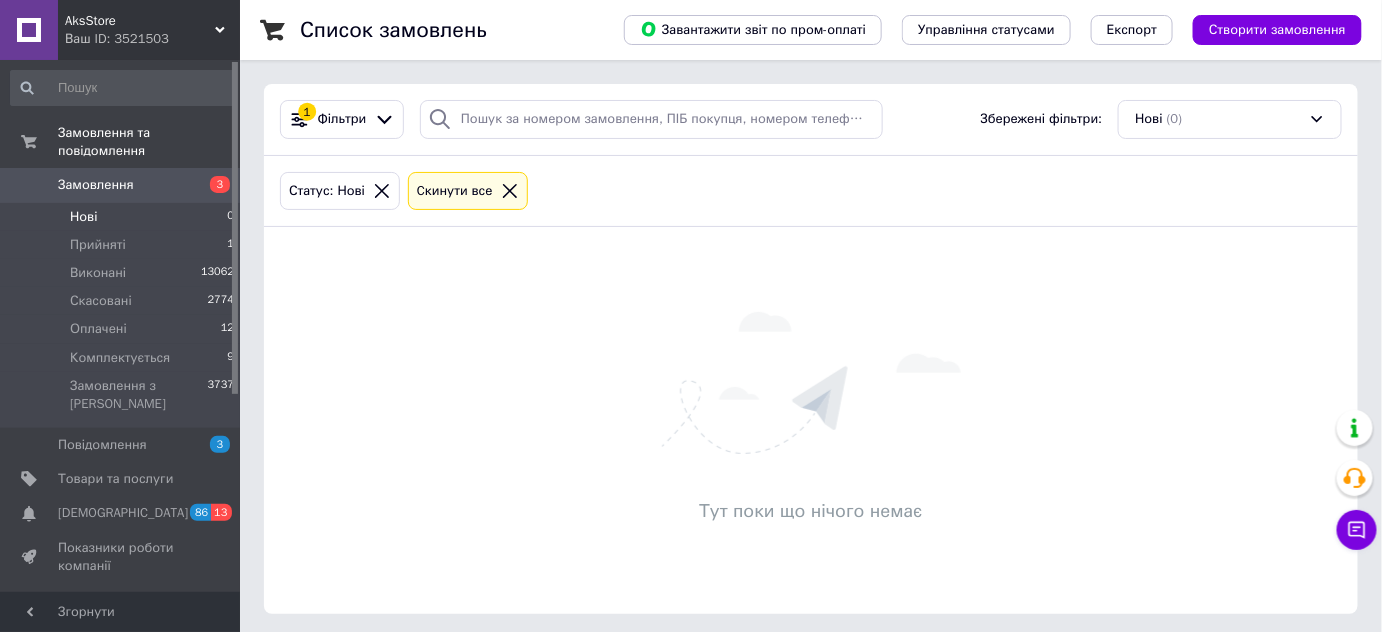 click on "Нові" at bounding box center (83, 217) 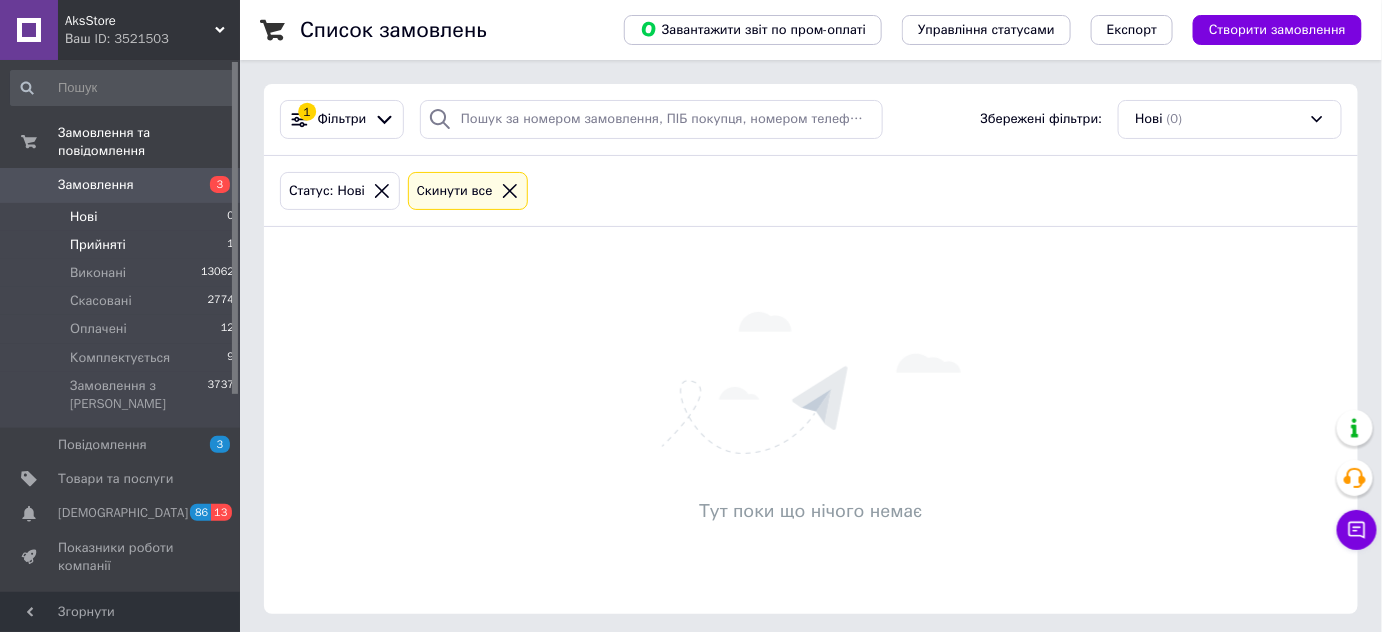 click on "Прийняті" at bounding box center (98, 245) 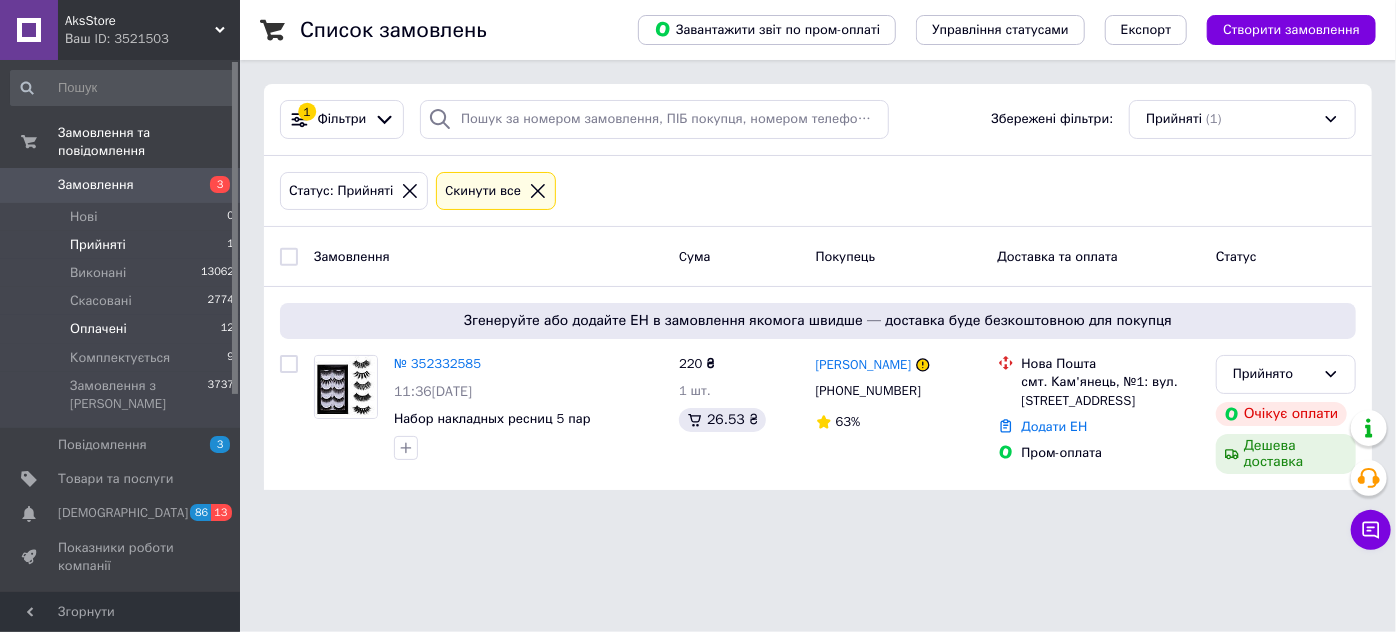 click on "Оплачені" at bounding box center [98, 329] 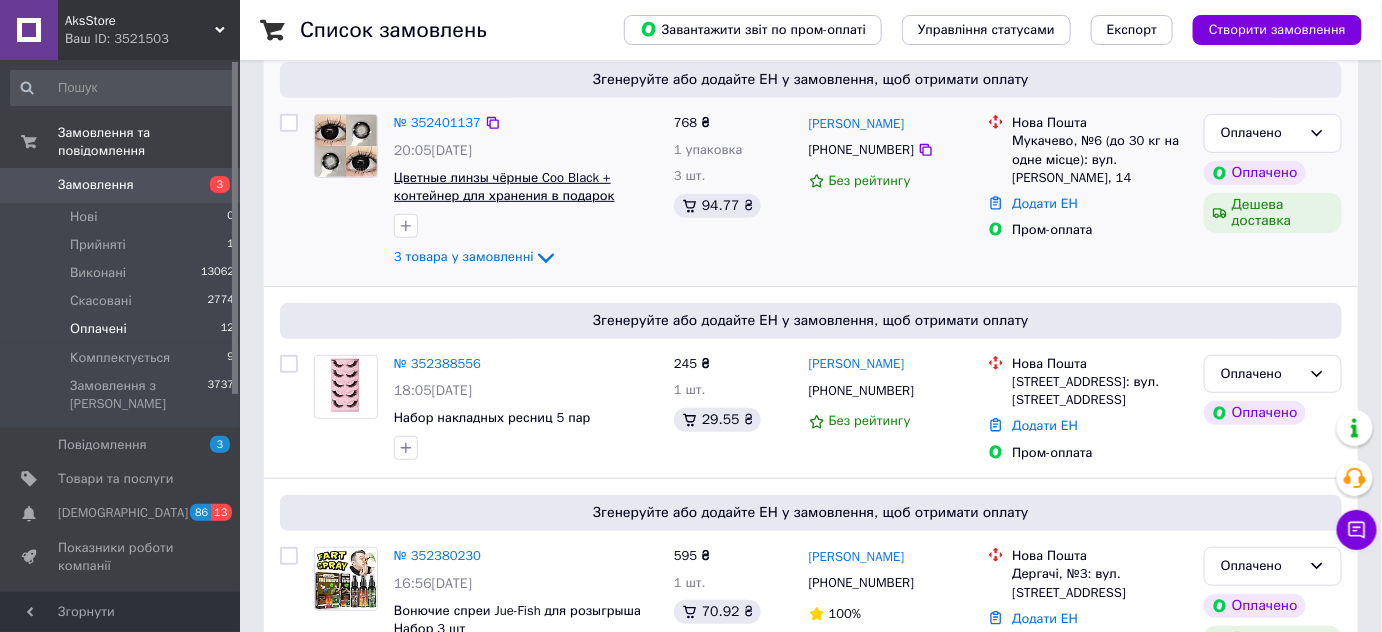scroll, scrollTop: 272, scrollLeft: 0, axis: vertical 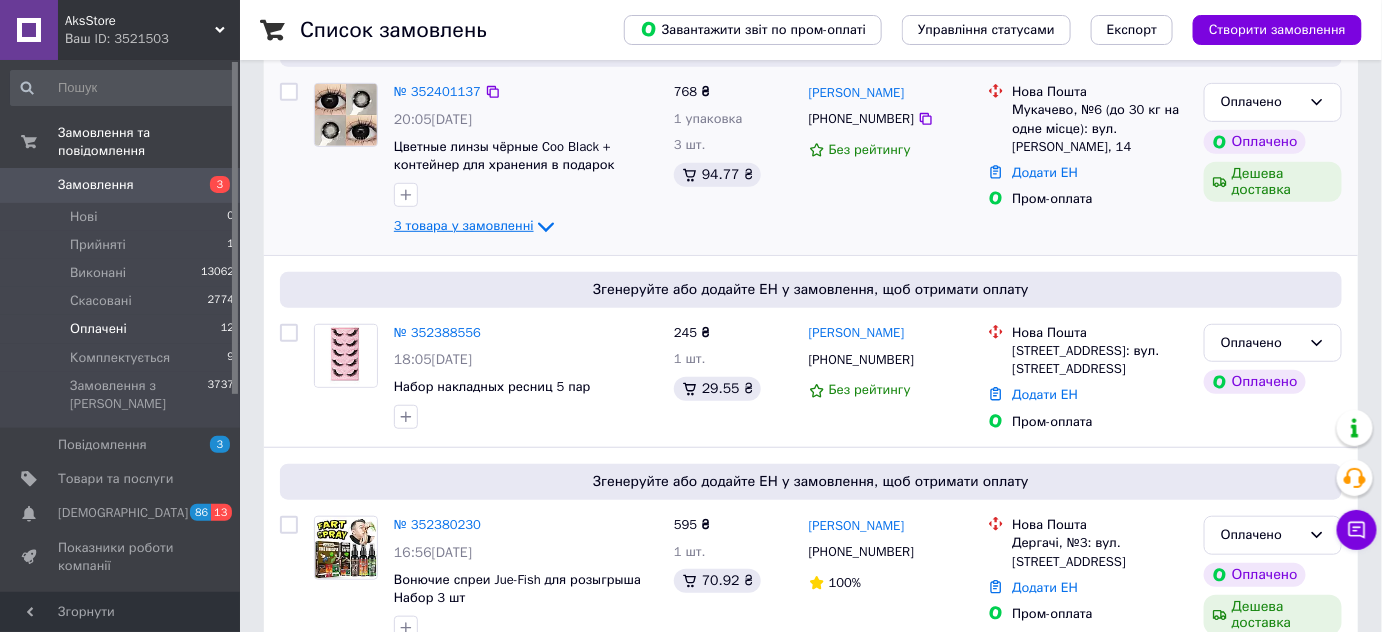 click 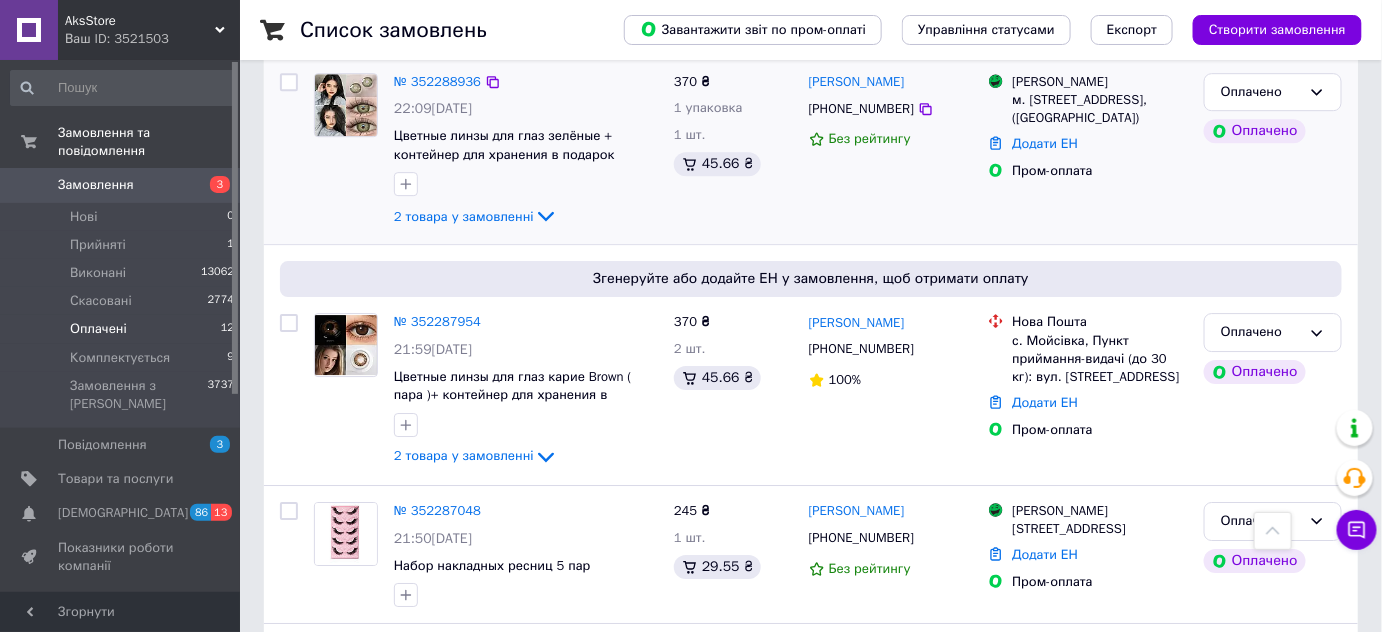 scroll, scrollTop: 2000, scrollLeft: 0, axis: vertical 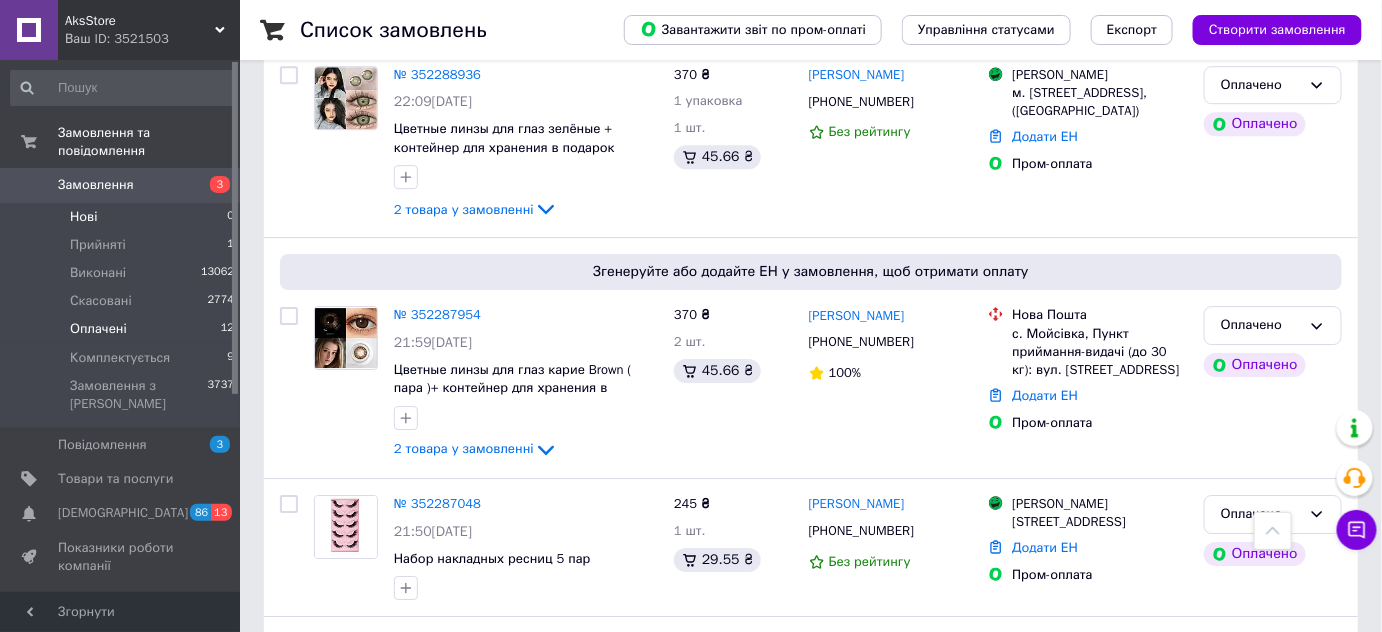 click on "Нові" at bounding box center [83, 217] 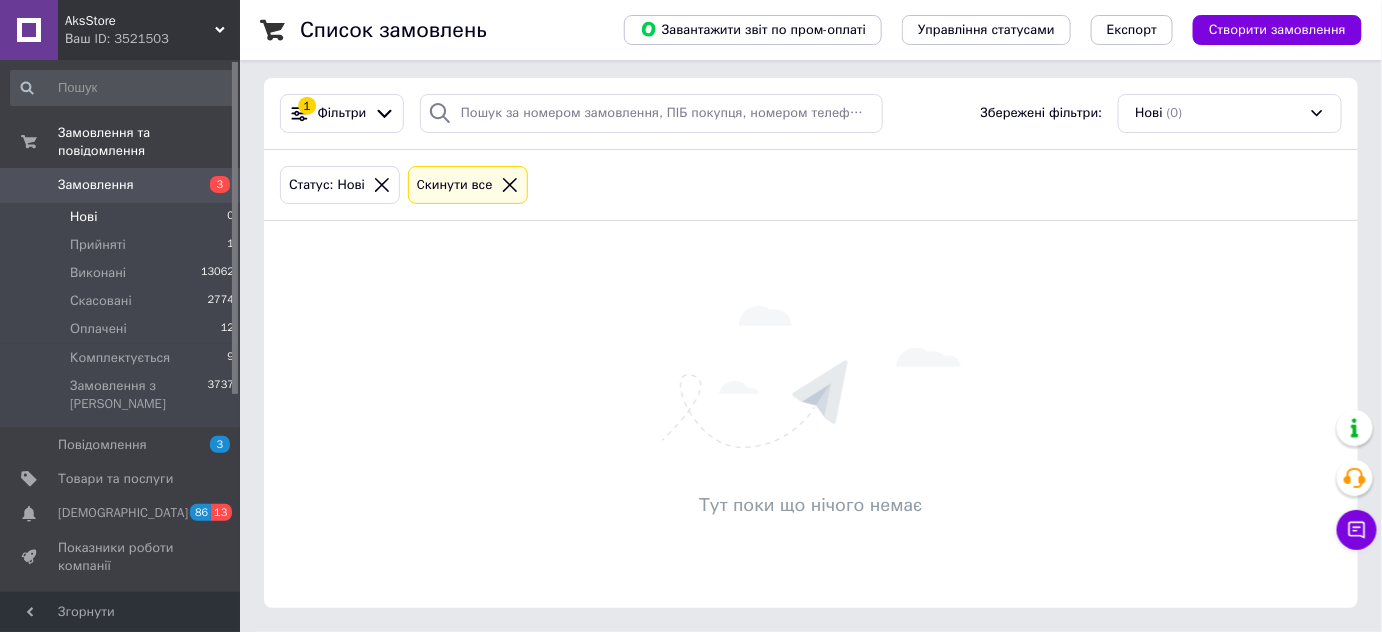 scroll, scrollTop: 0, scrollLeft: 0, axis: both 